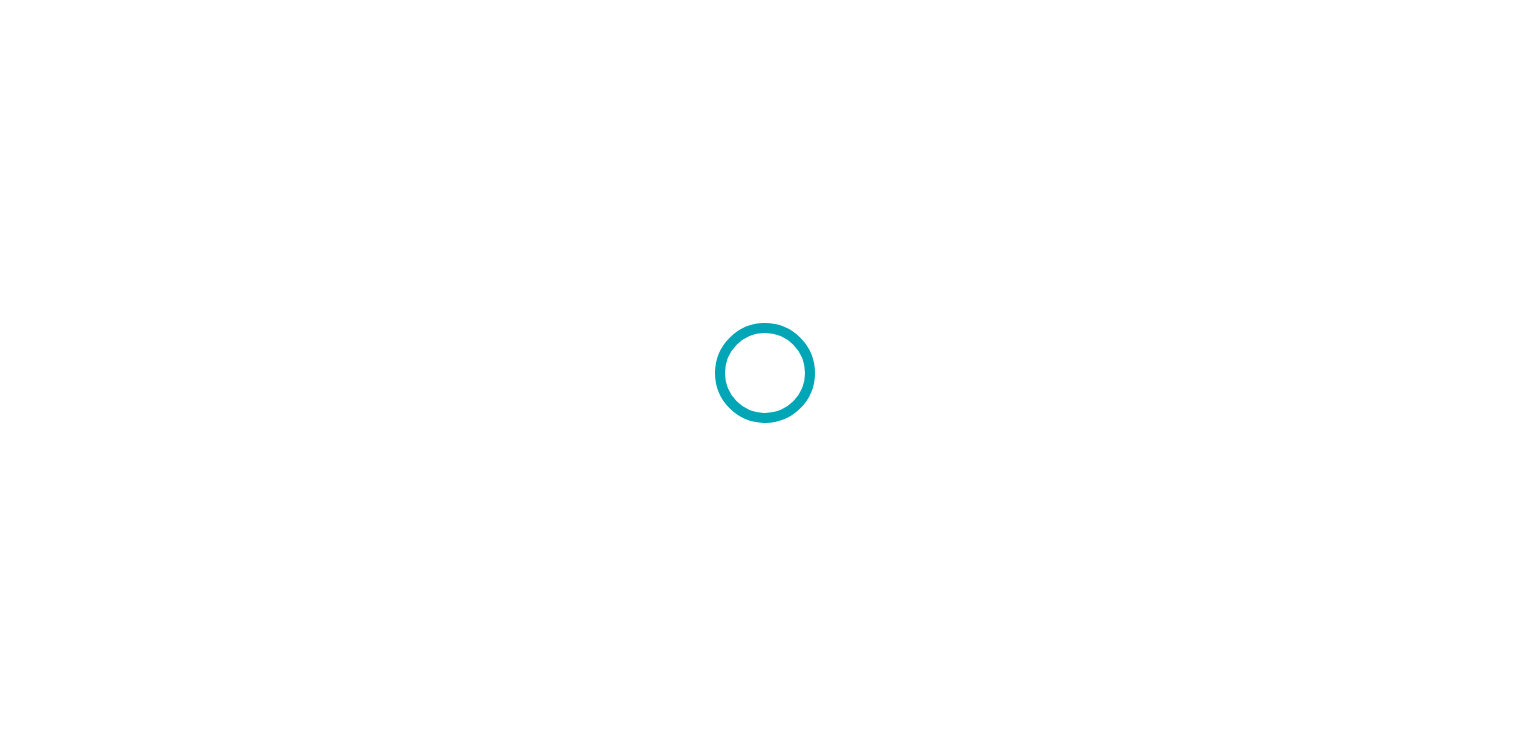 scroll, scrollTop: 0, scrollLeft: 0, axis: both 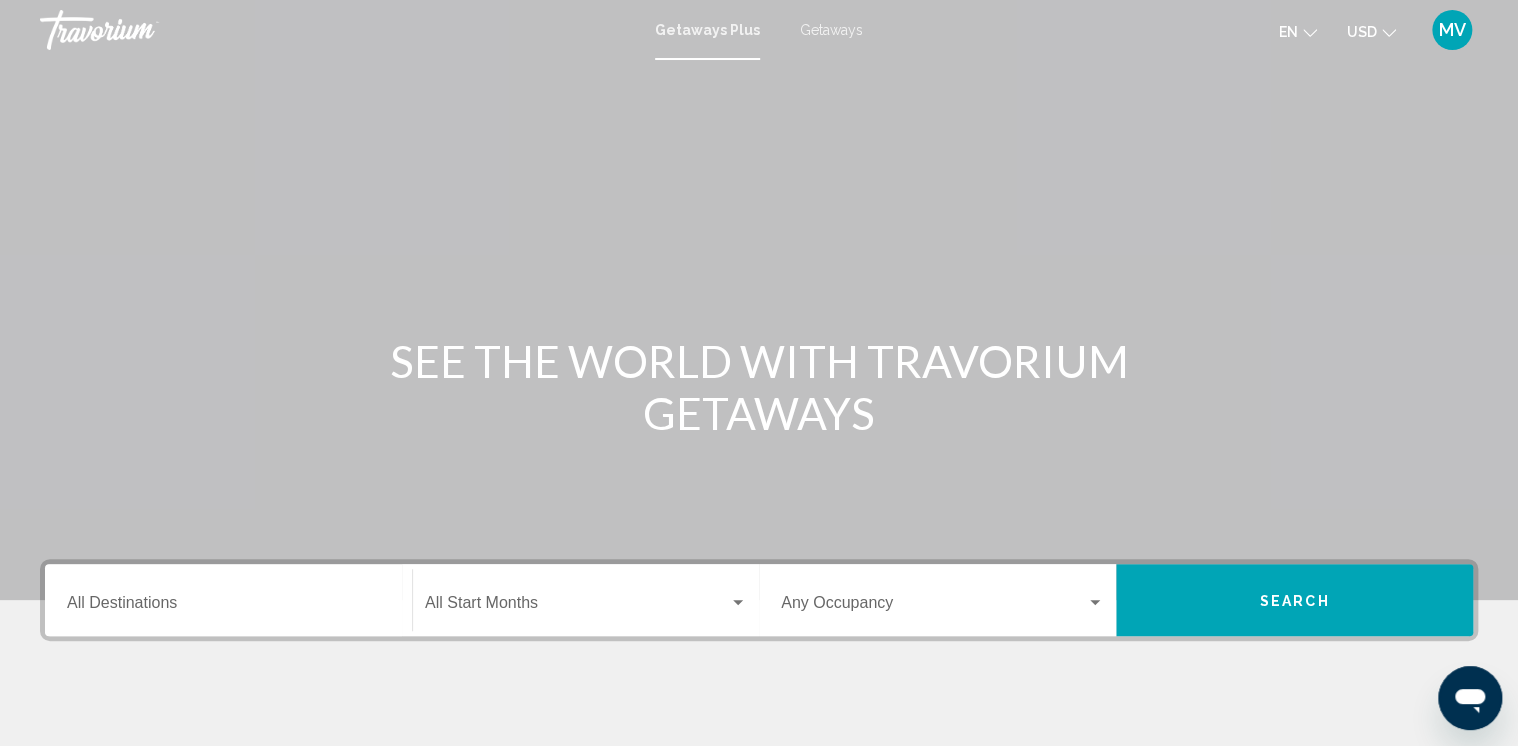 click on "Getaways" at bounding box center [831, 30] 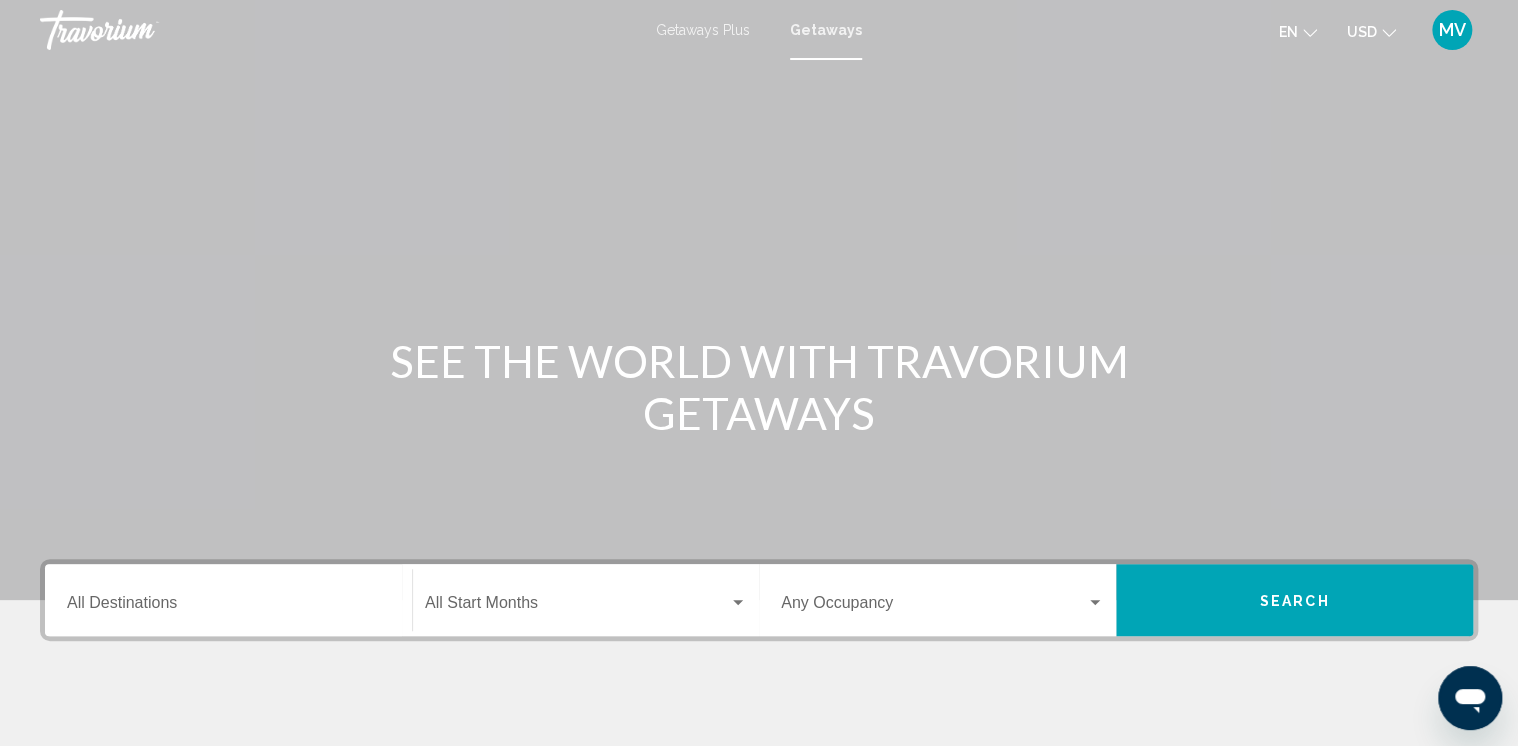 click on "Getaways Plus" at bounding box center [703, 30] 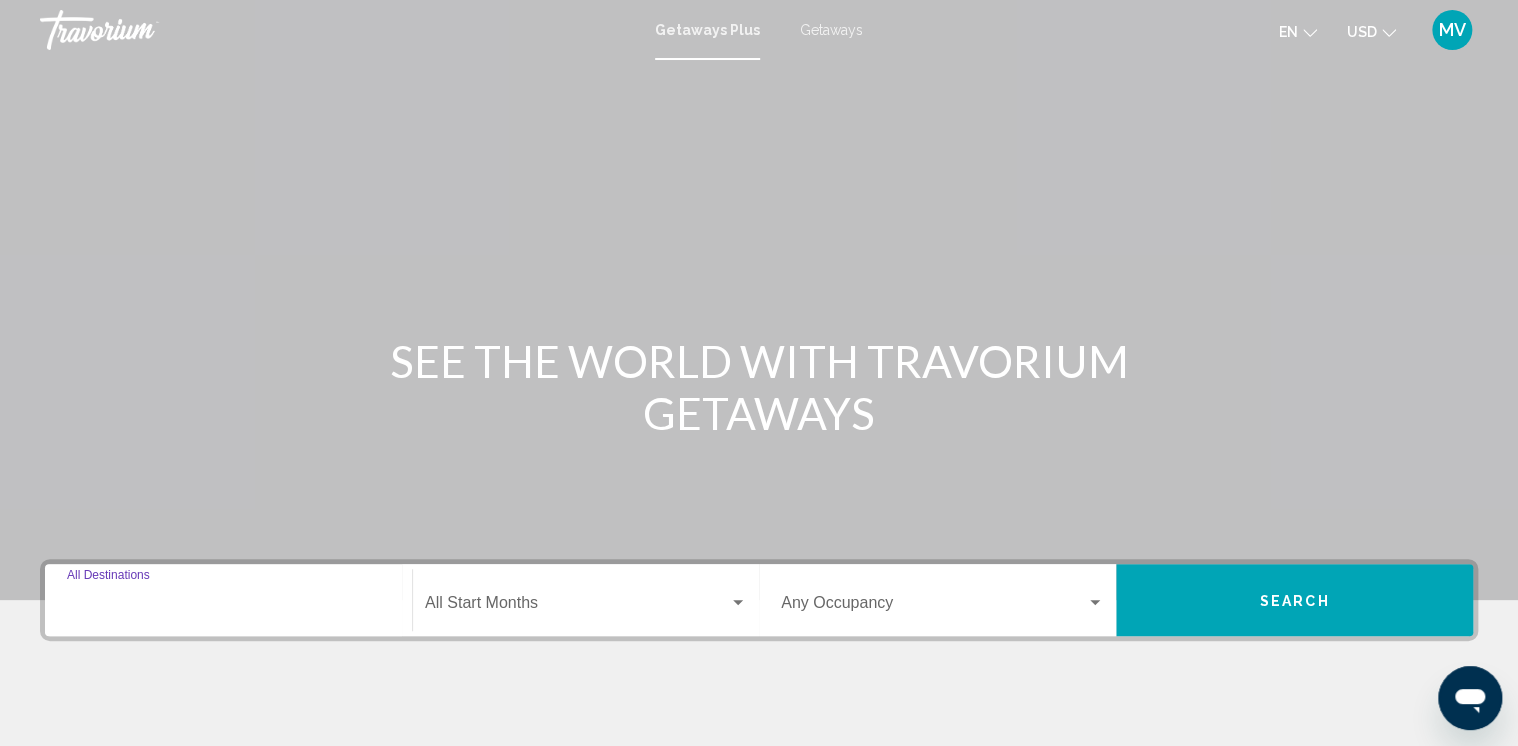 click on "Destination All Destinations" at bounding box center (228, 607) 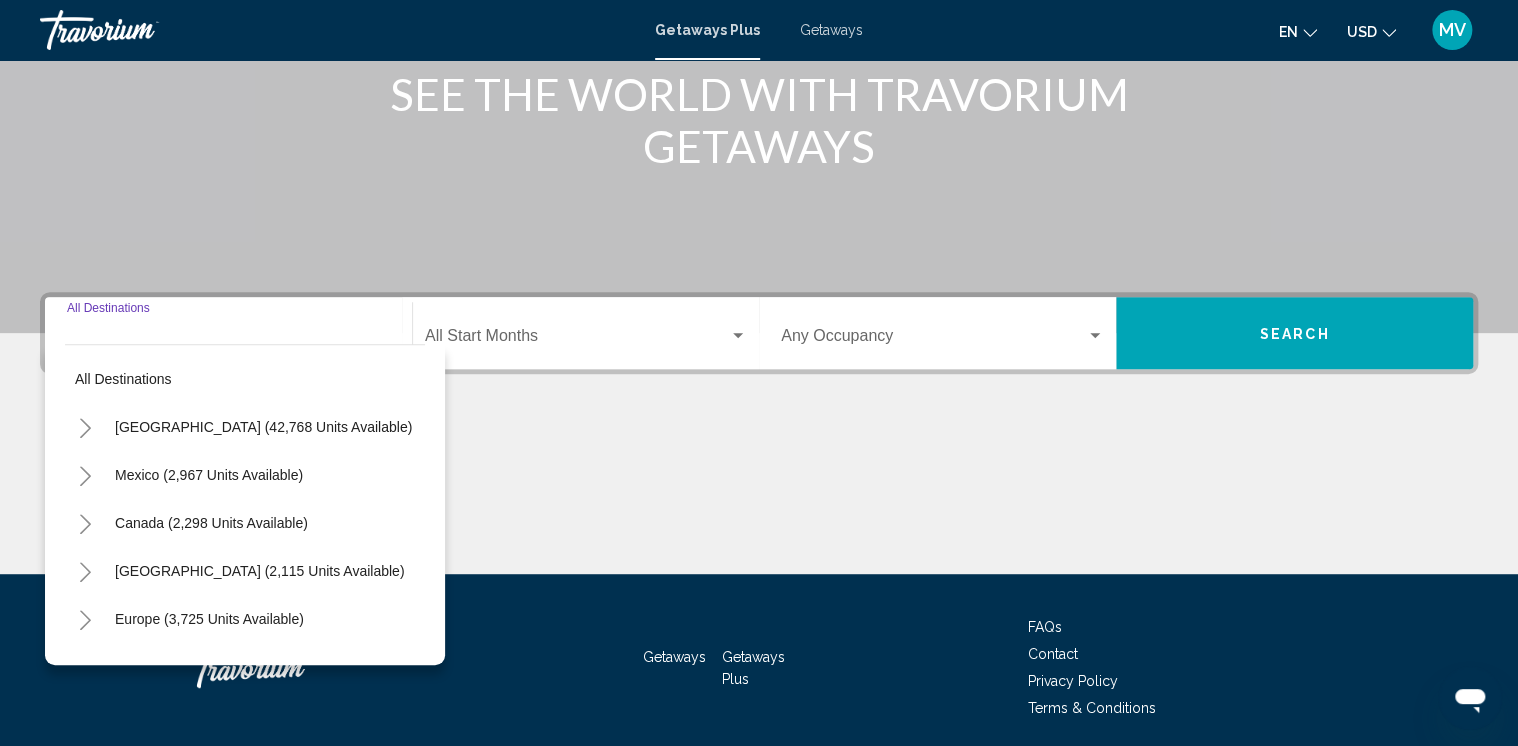 scroll, scrollTop: 340, scrollLeft: 0, axis: vertical 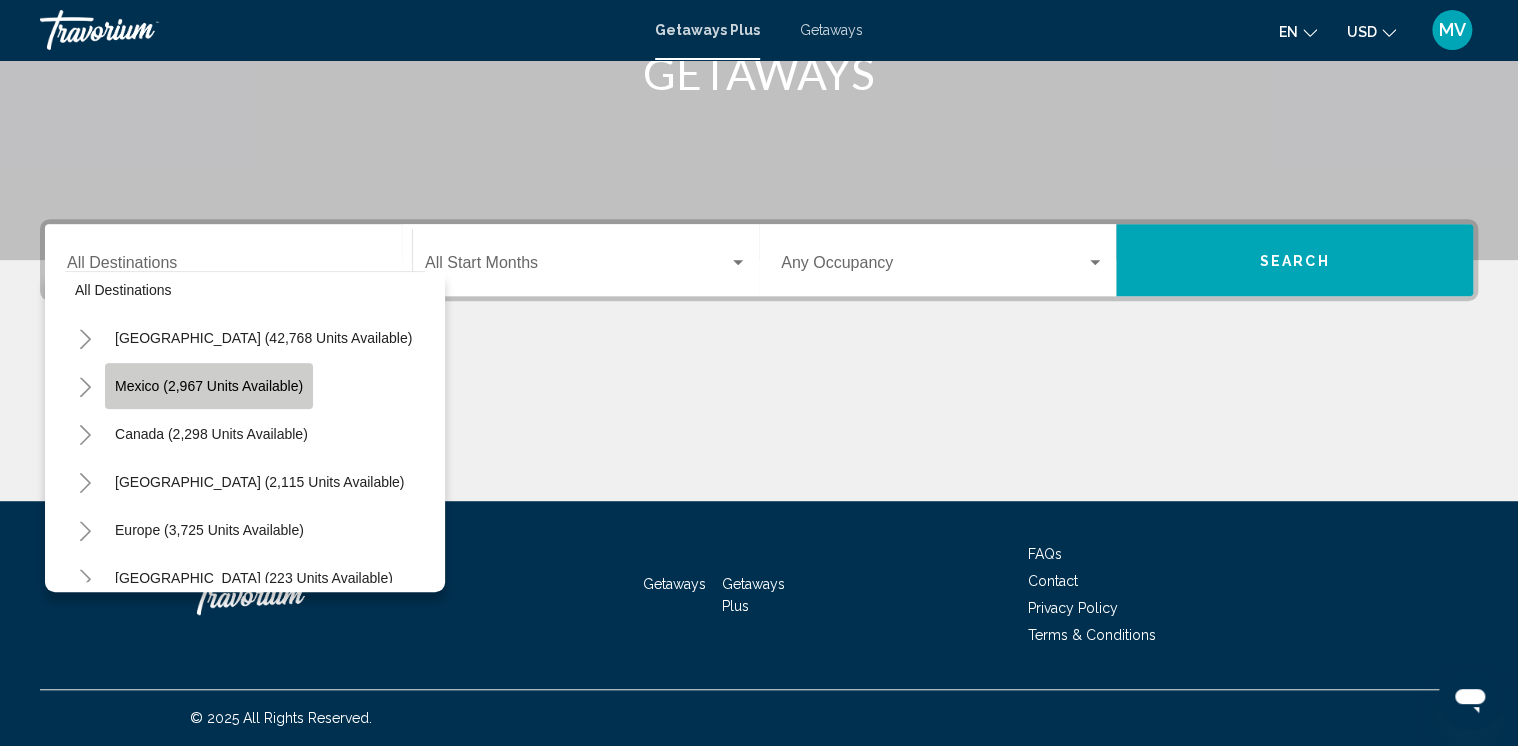 click on "Mexico (2,967 units available)" 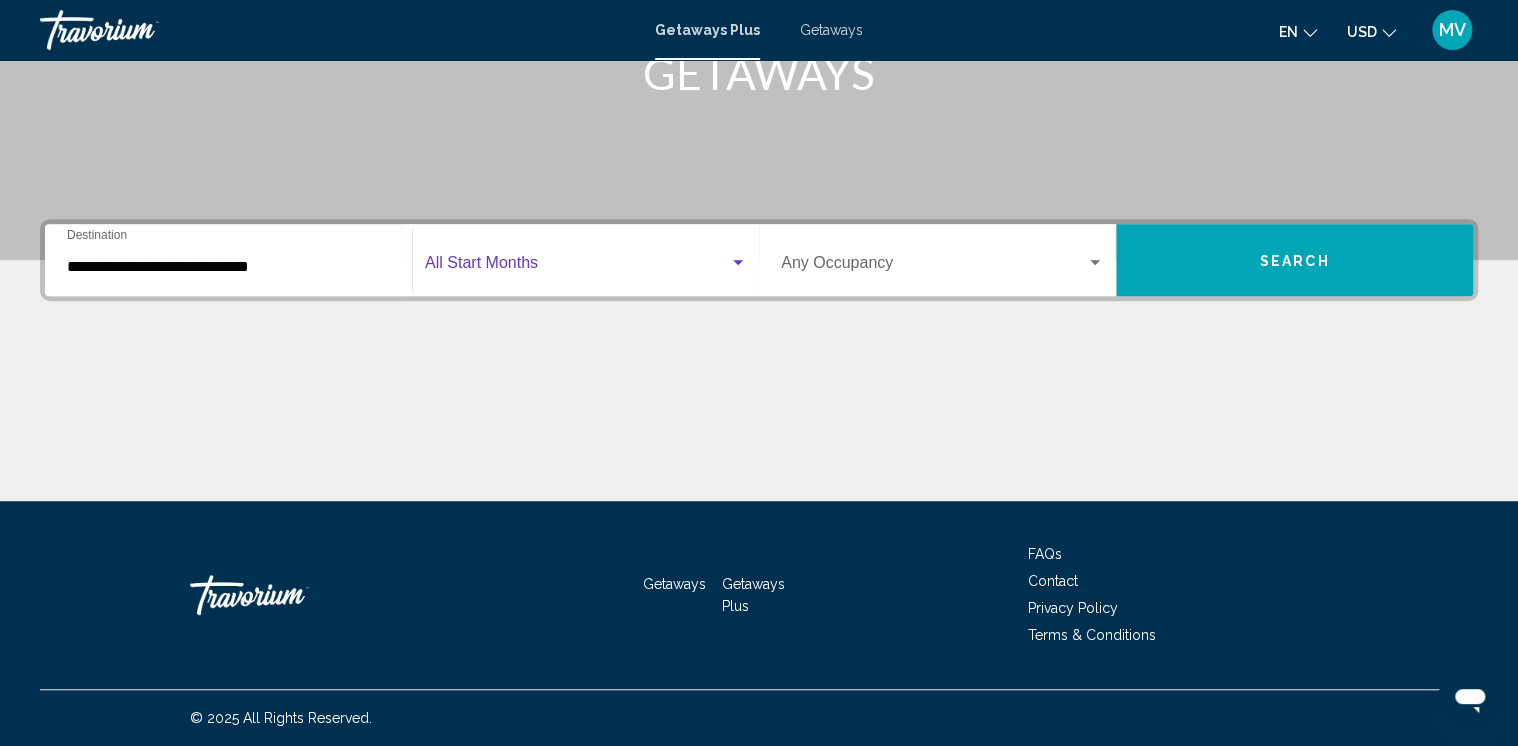 click at bounding box center [738, 263] 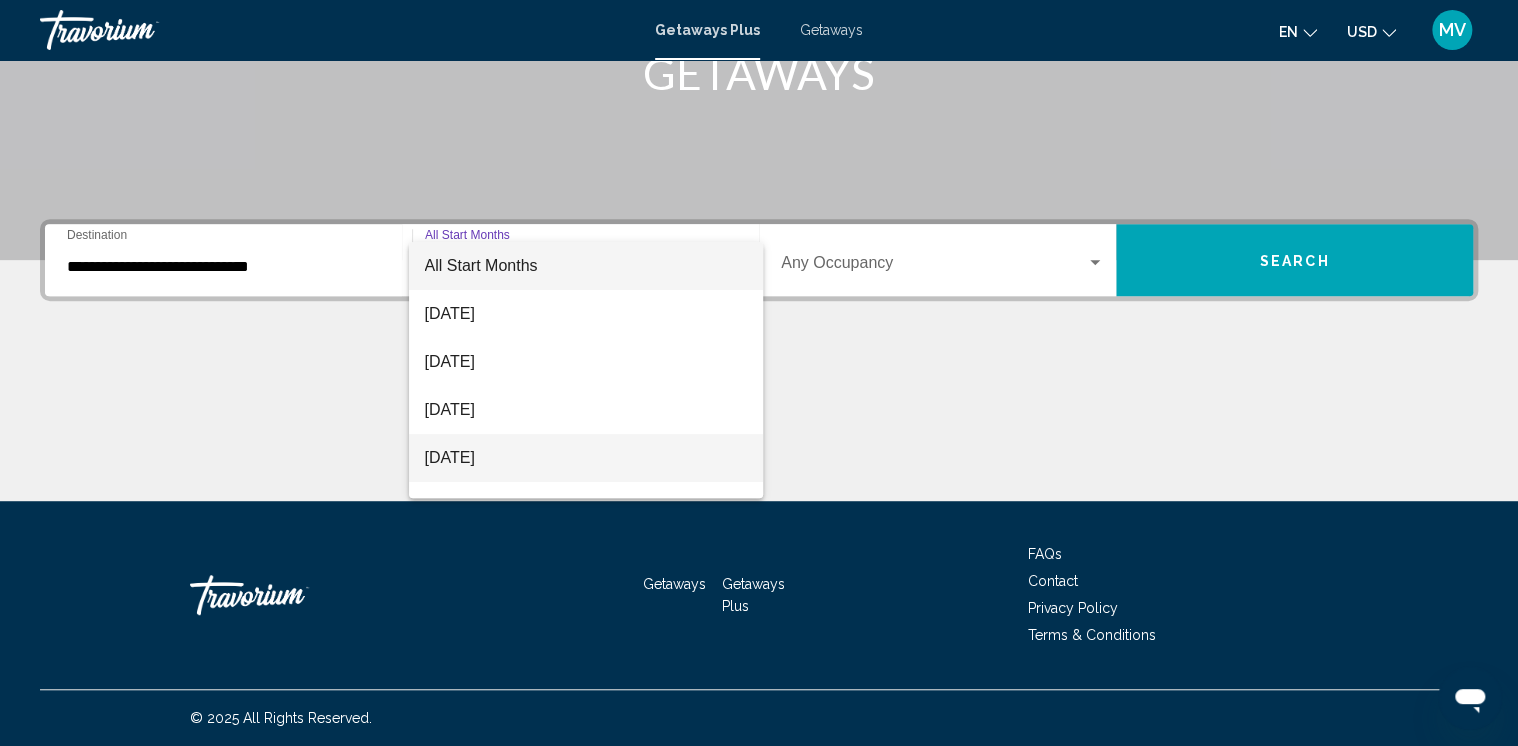 click on "[DATE]" at bounding box center (586, 458) 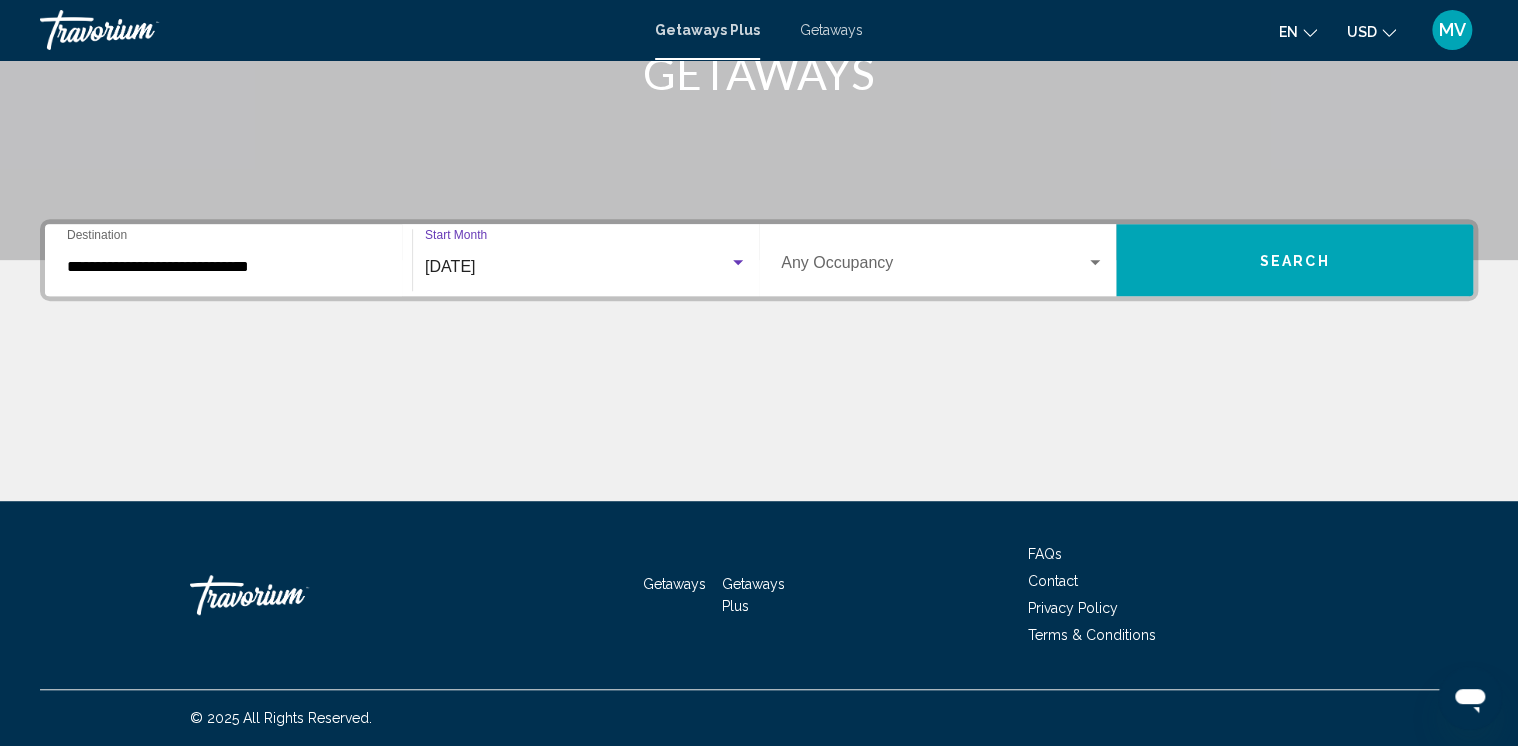 click at bounding box center (1095, 262) 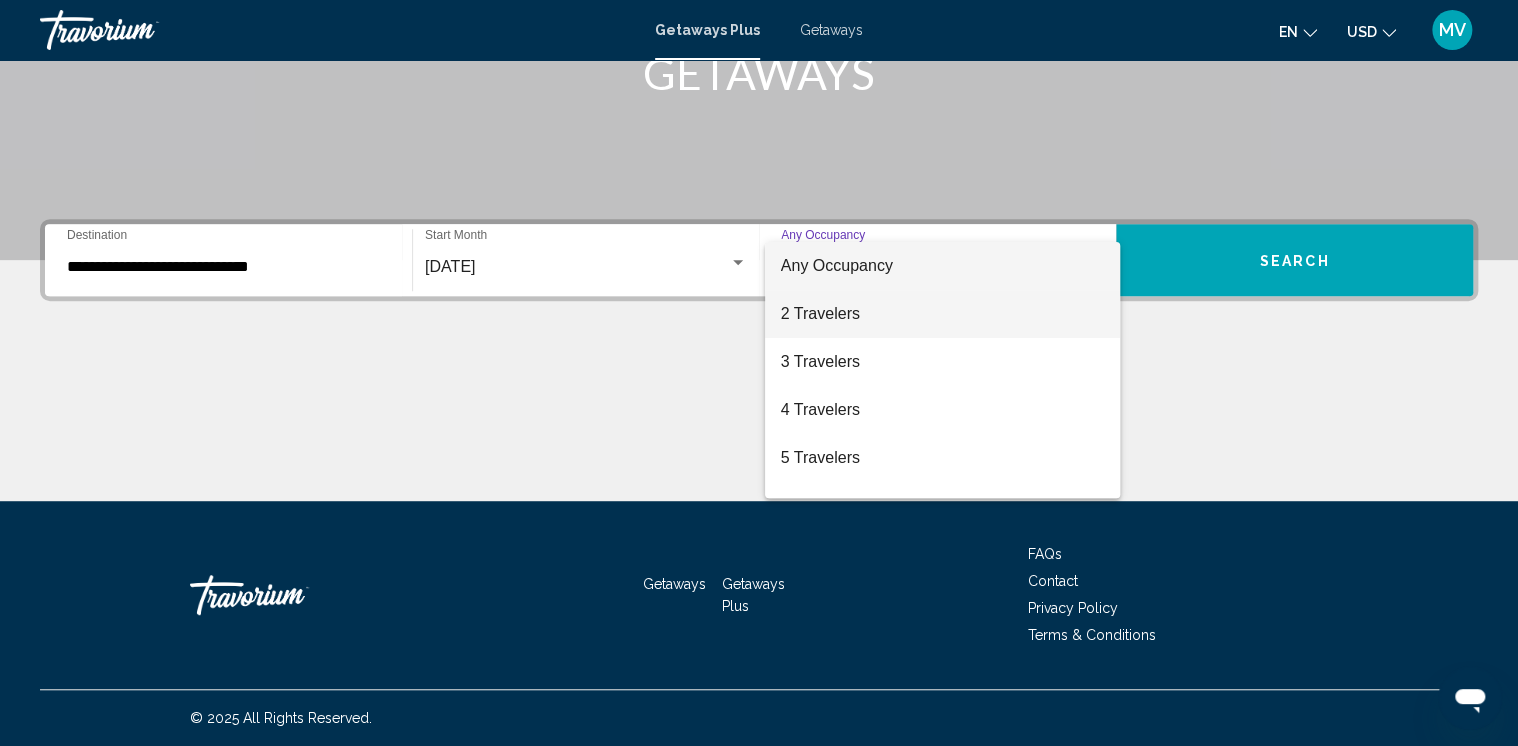click on "2 Travelers" at bounding box center [942, 314] 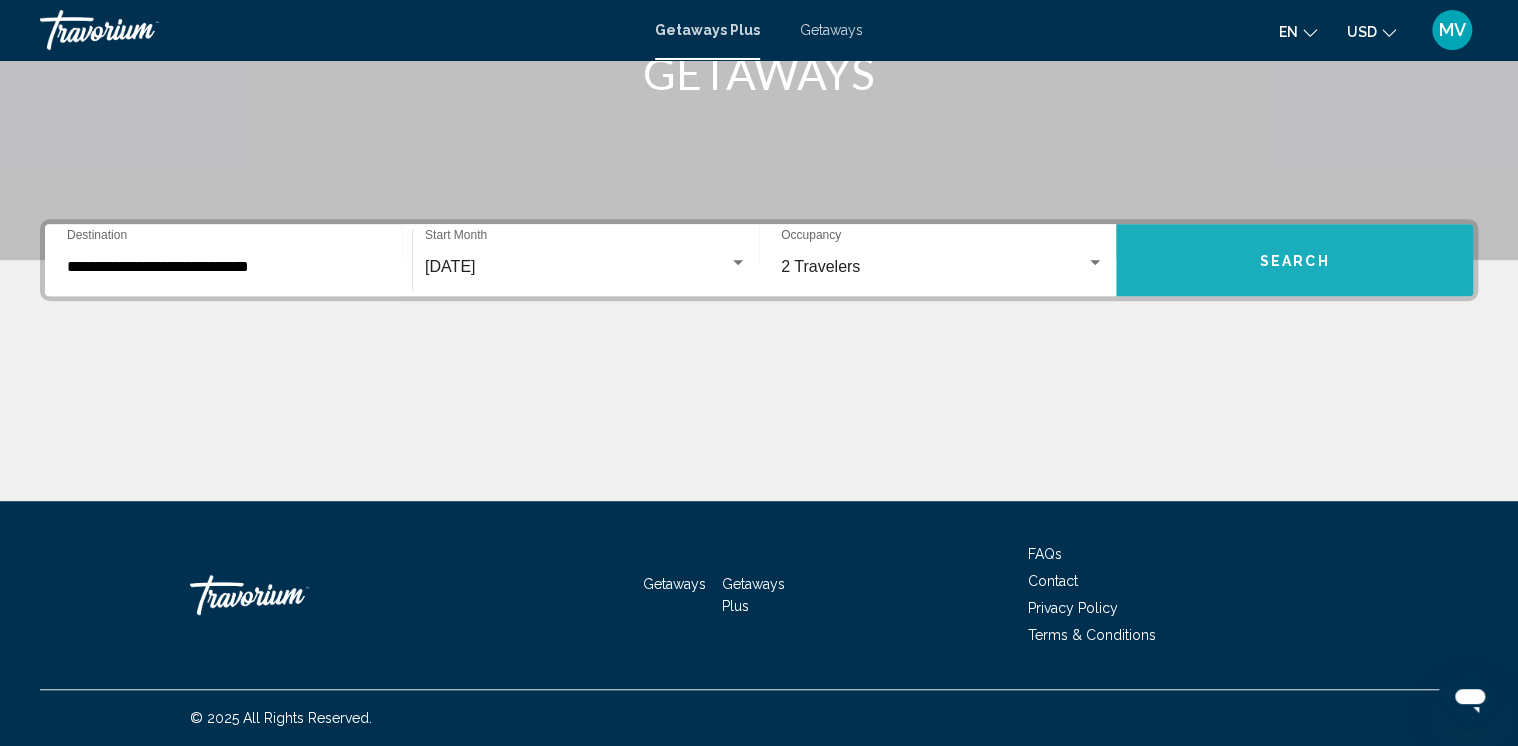 click on "Search" at bounding box center [1295, 261] 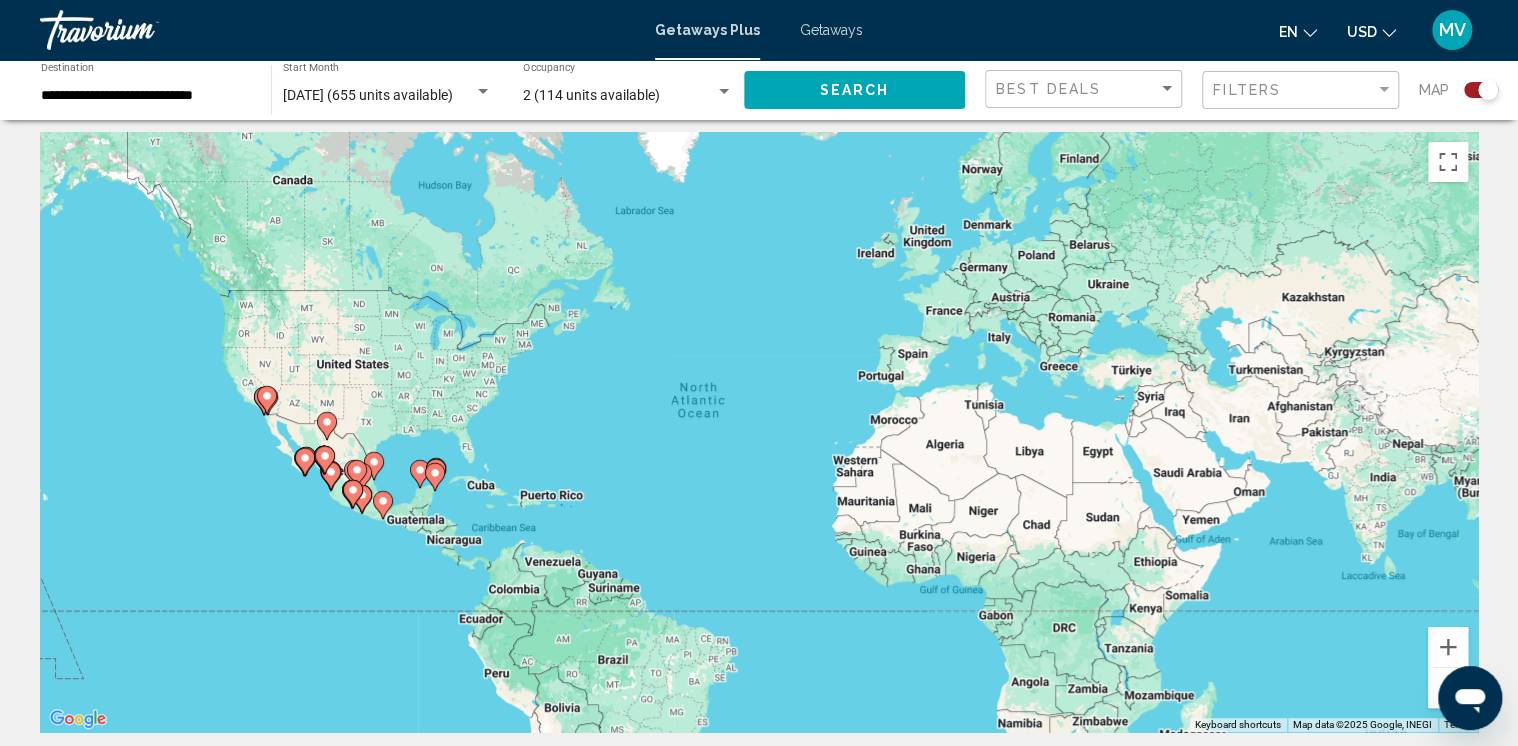 scroll, scrollTop: 10, scrollLeft: 0, axis: vertical 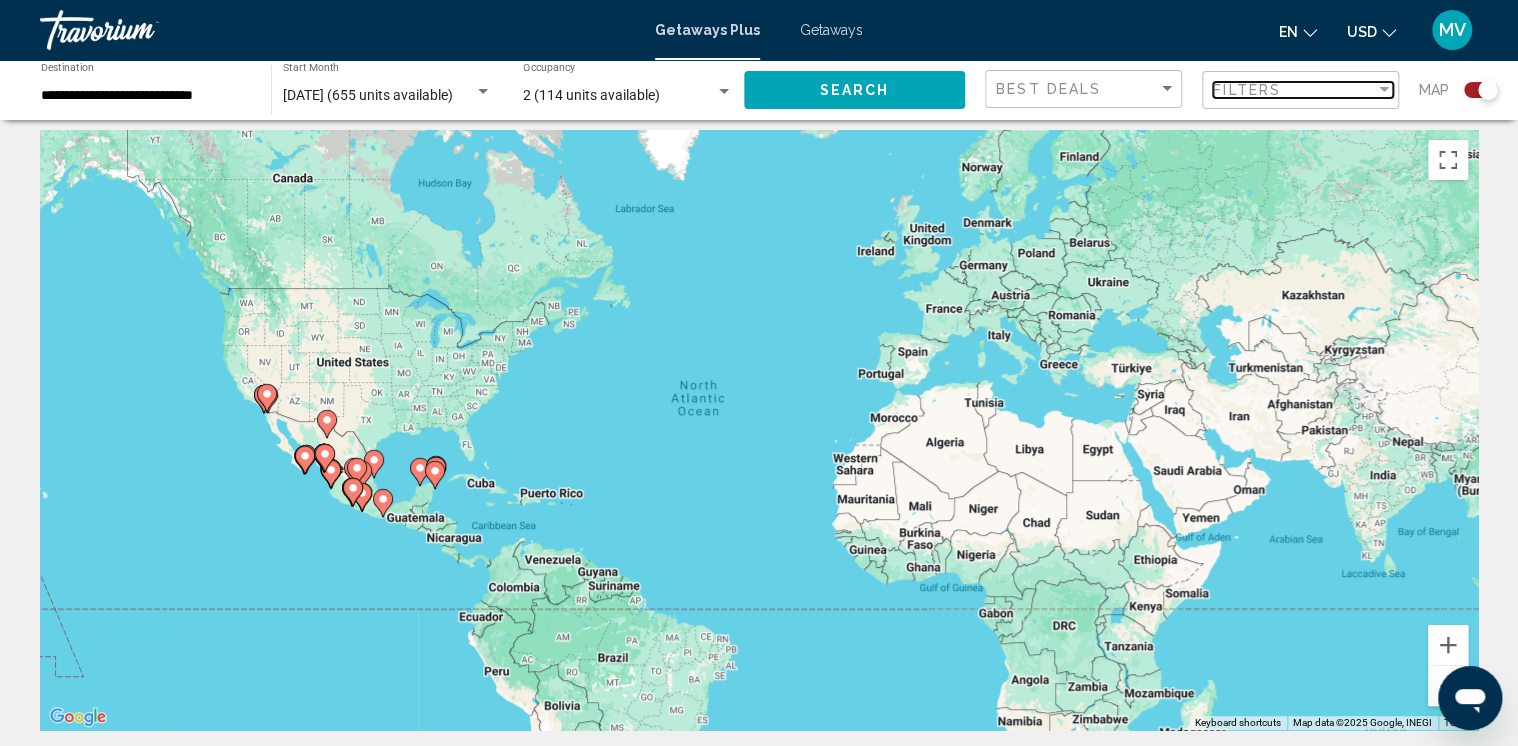 click at bounding box center (1384, 89) 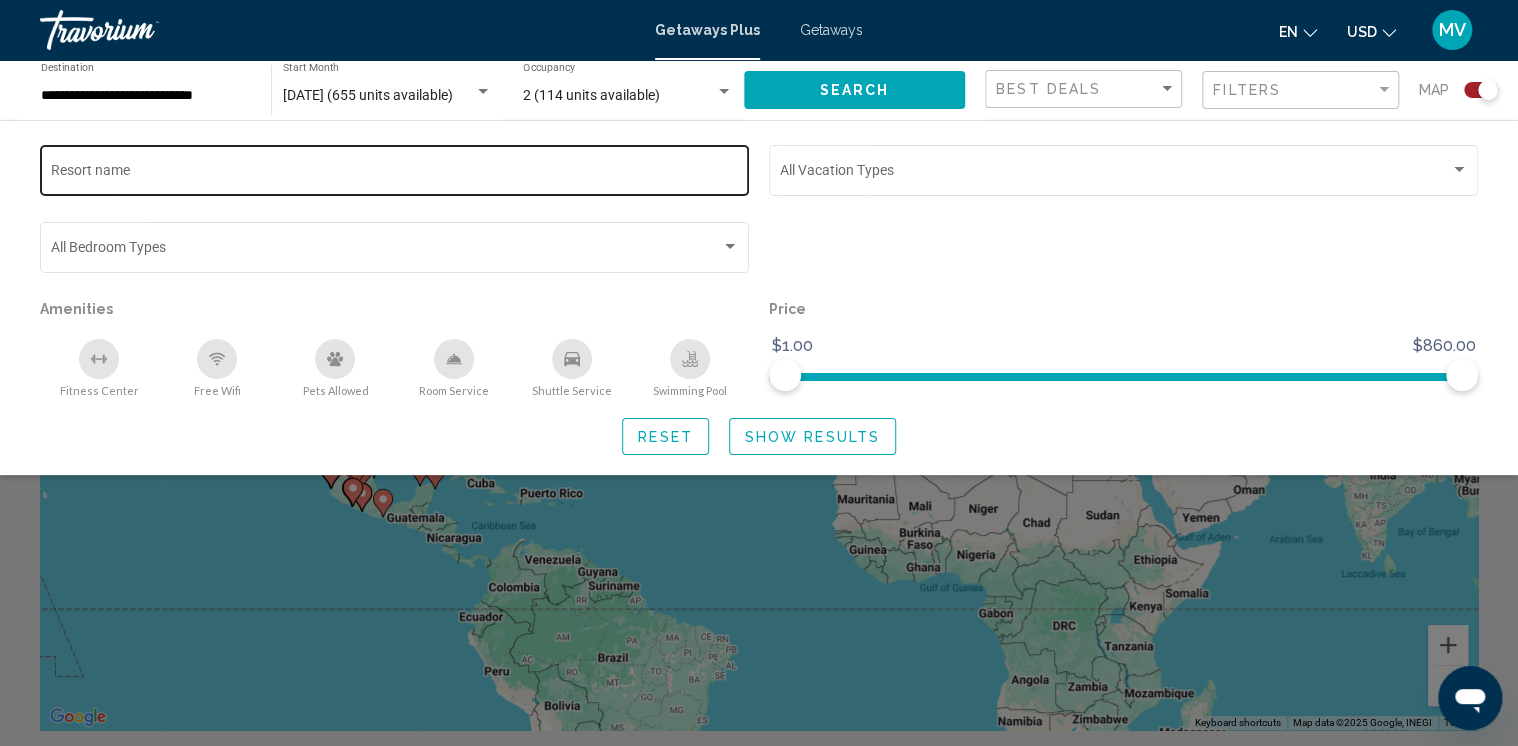 click on "Resort name" at bounding box center [395, 174] 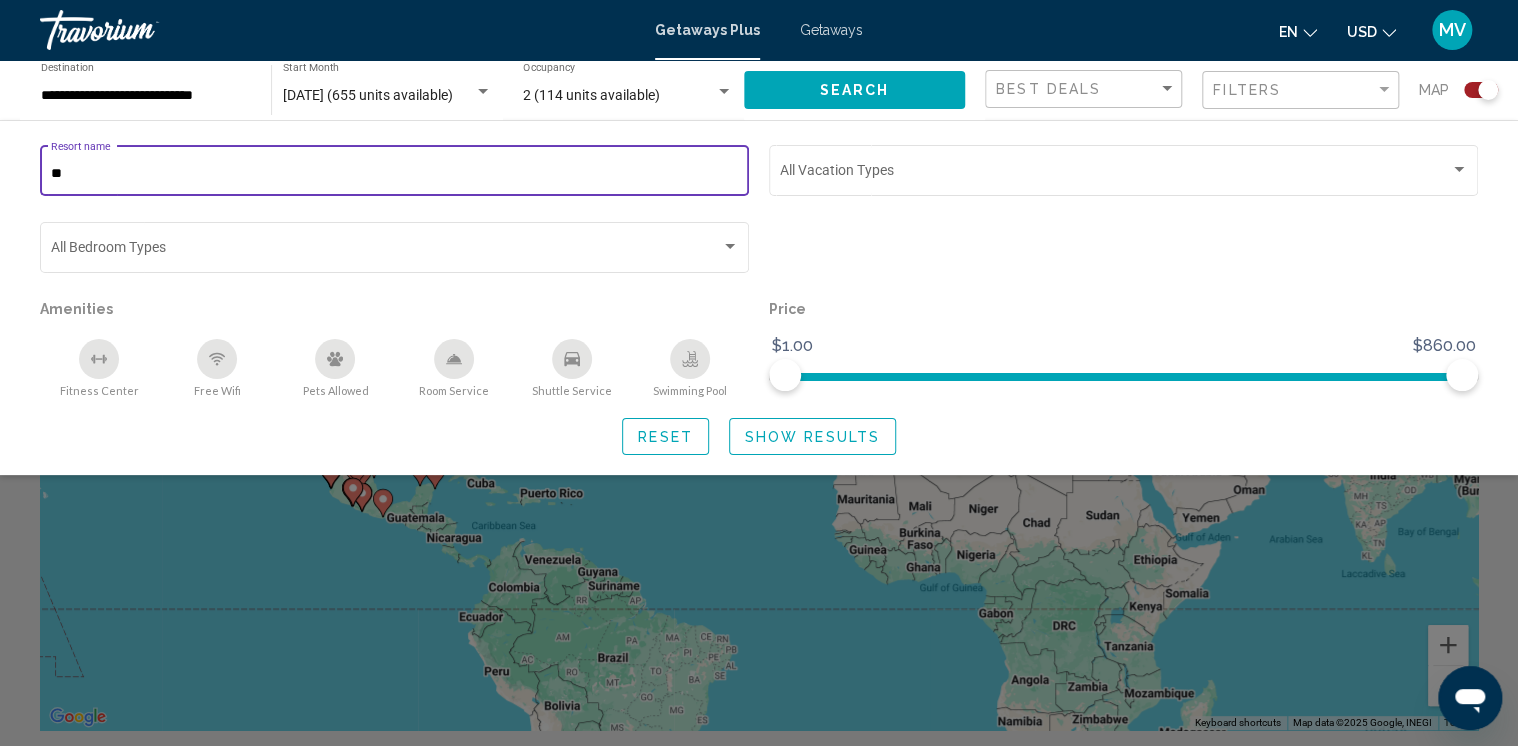 type on "*" 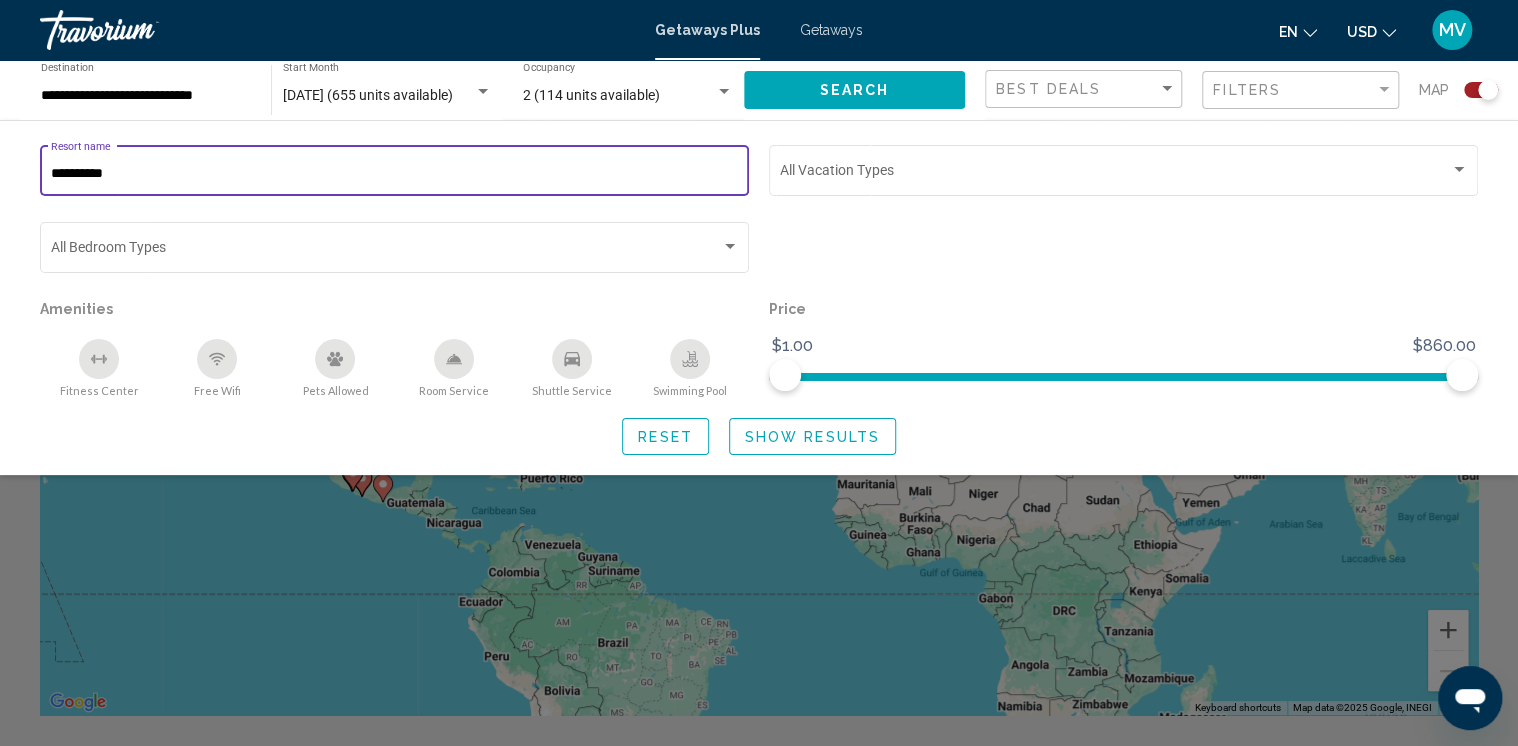 scroll, scrollTop: 0, scrollLeft: 0, axis: both 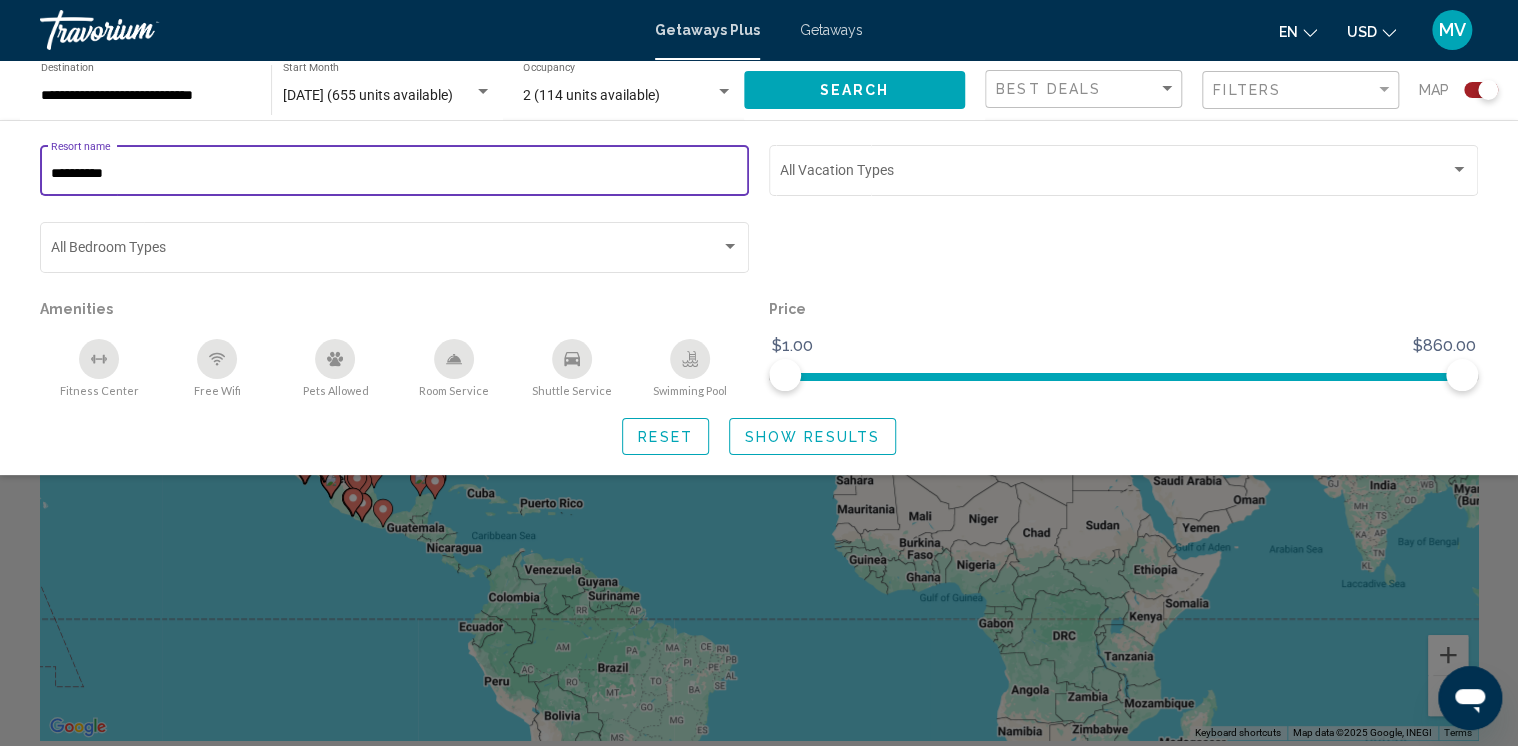 click 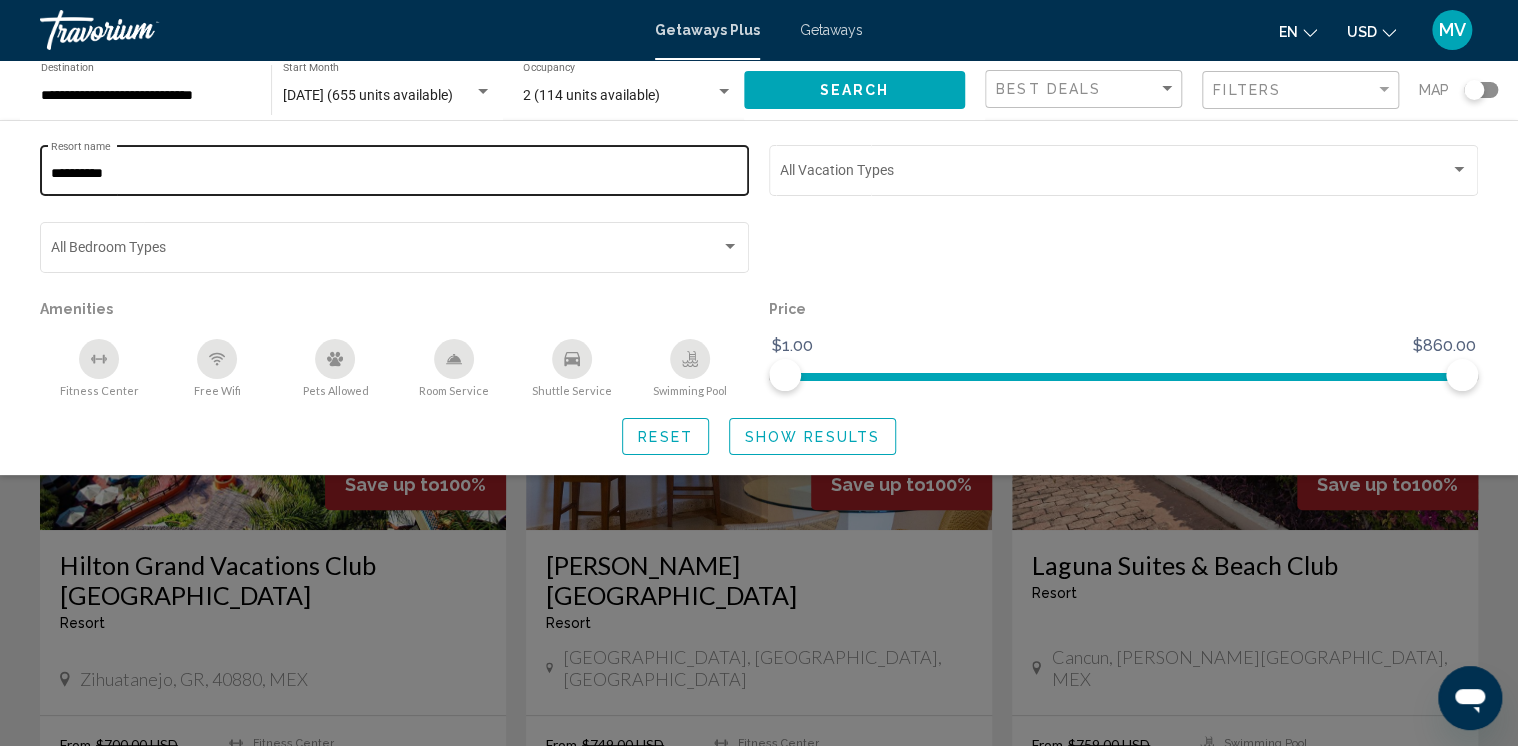 click on "**********" 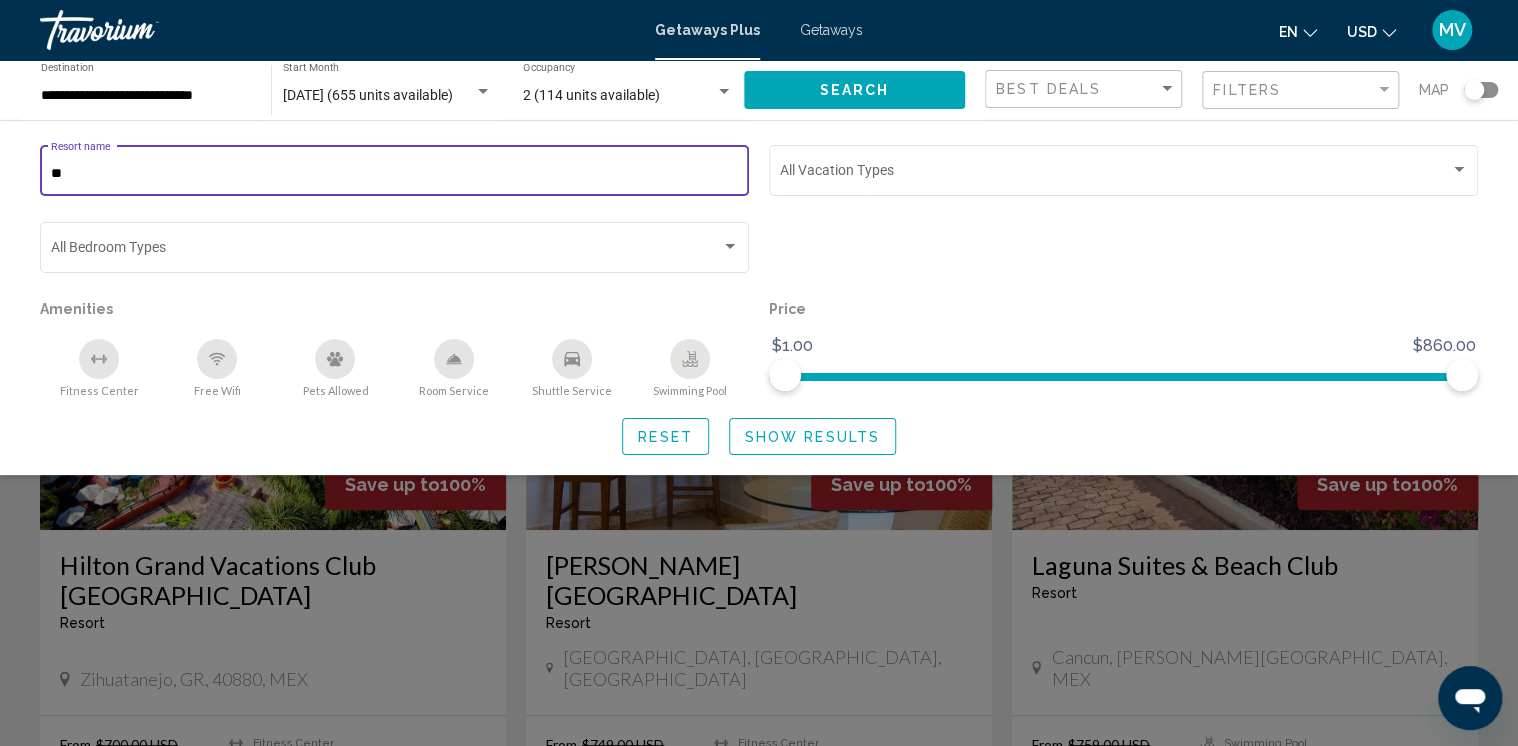 type on "*" 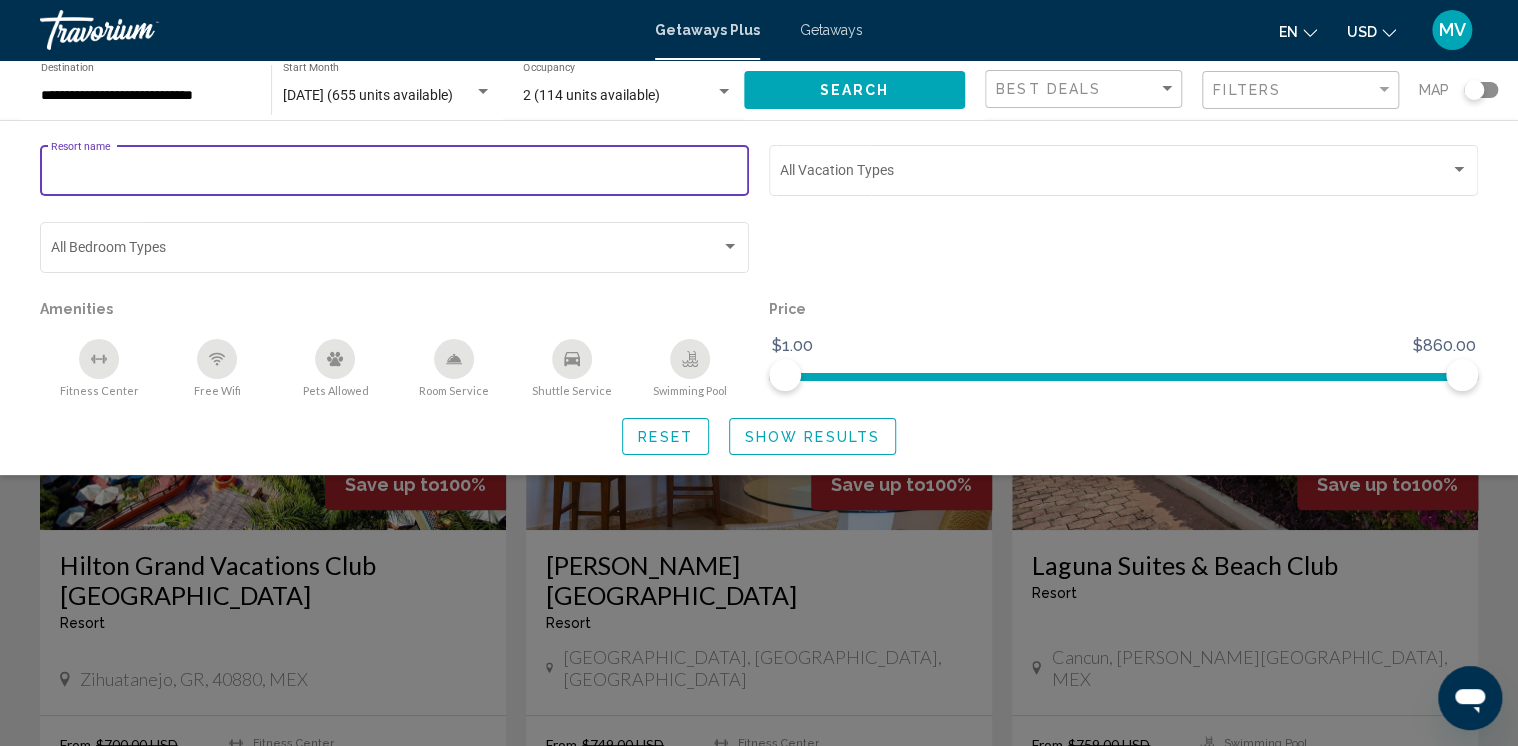 type 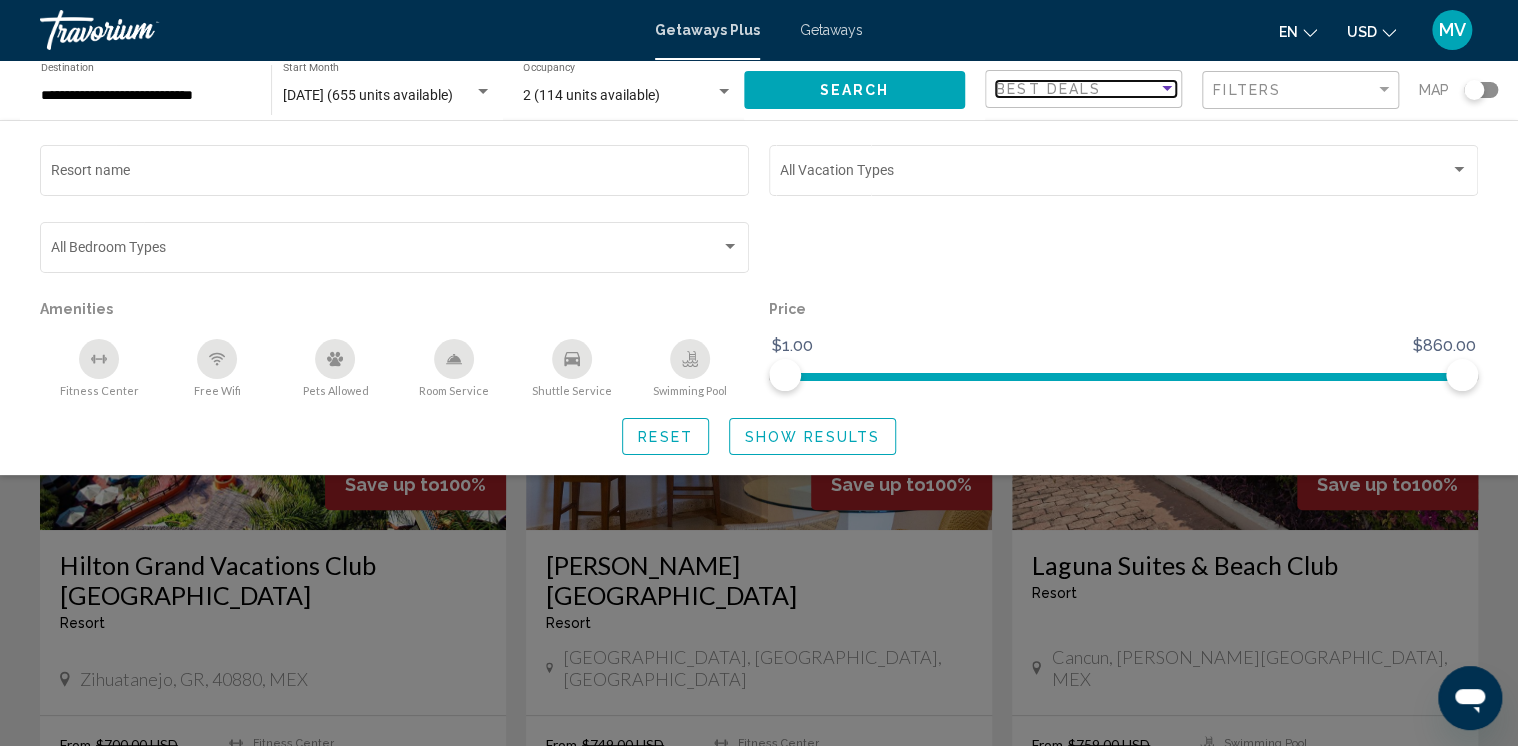 click at bounding box center [1167, 89] 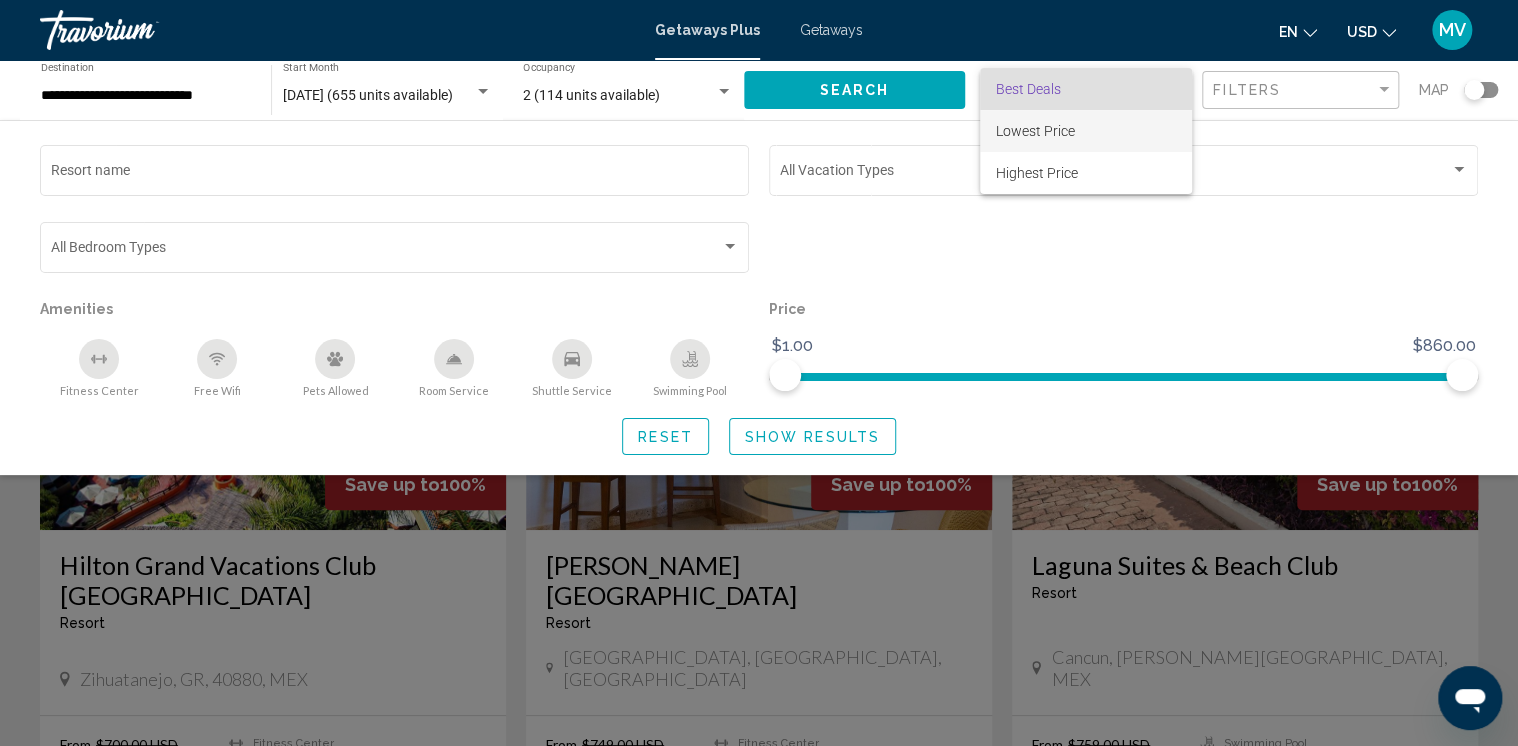 click on "Lowest Price" at bounding box center [1035, 131] 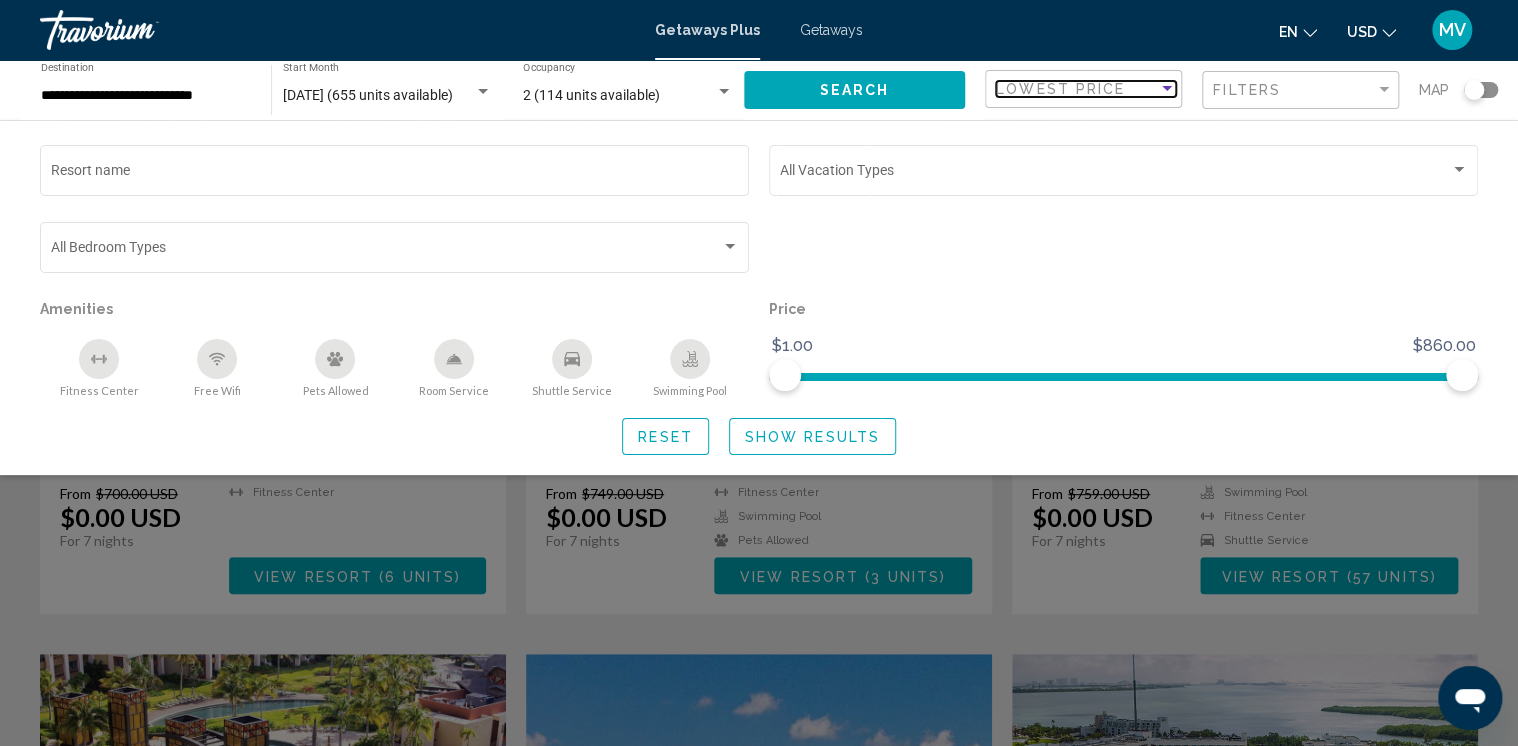 scroll, scrollTop: 408, scrollLeft: 0, axis: vertical 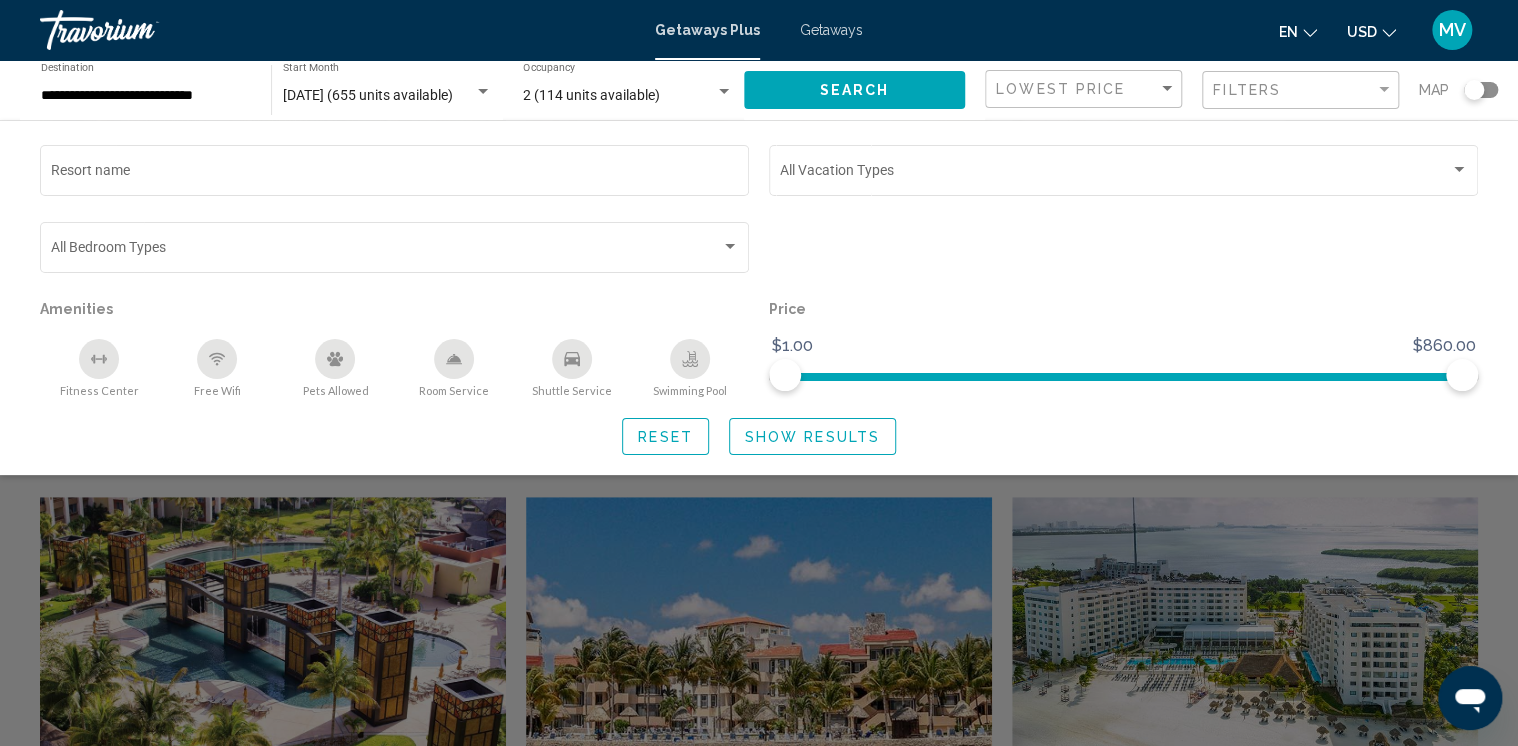 click at bounding box center [337, 30] 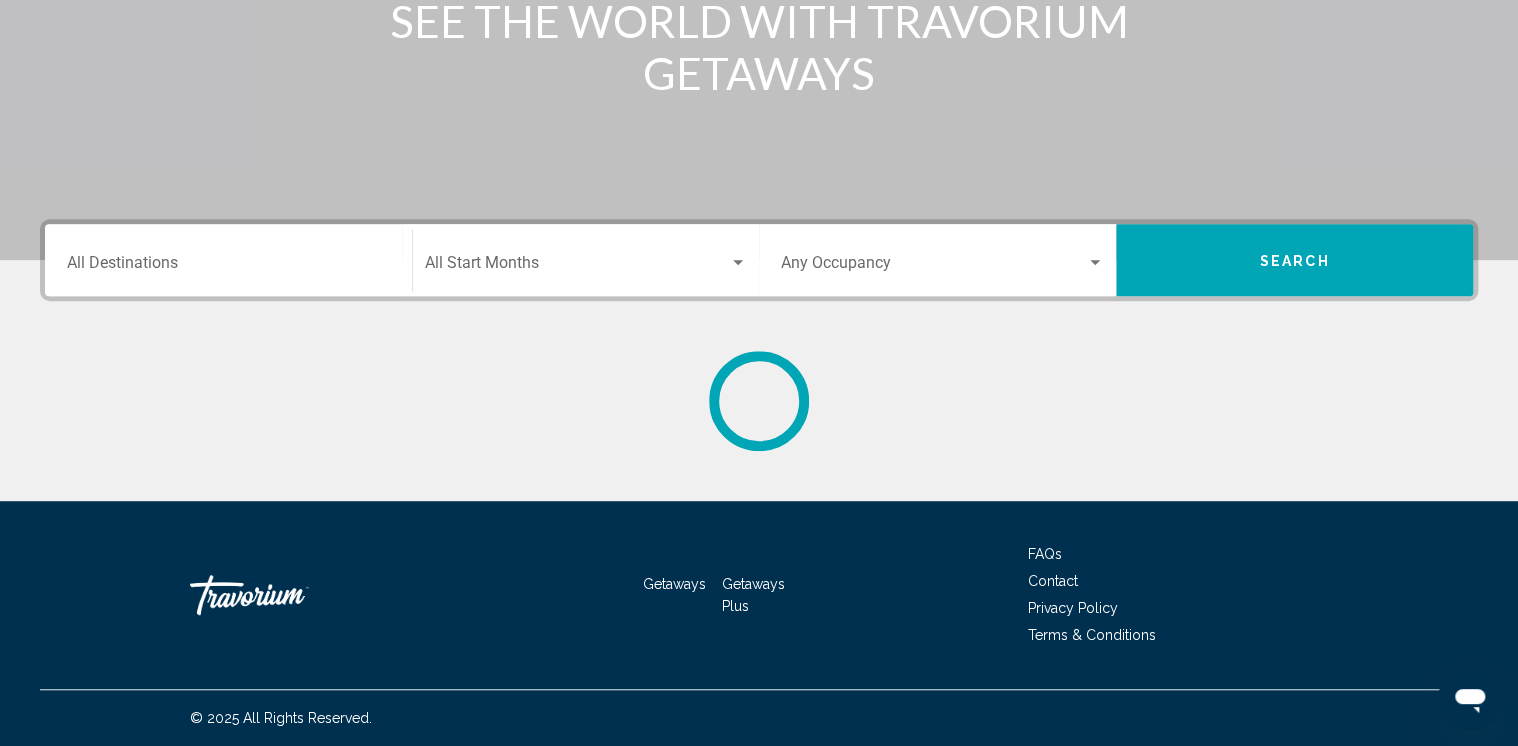 scroll, scrollTop: 0, scrollLeft: 0, axis: both 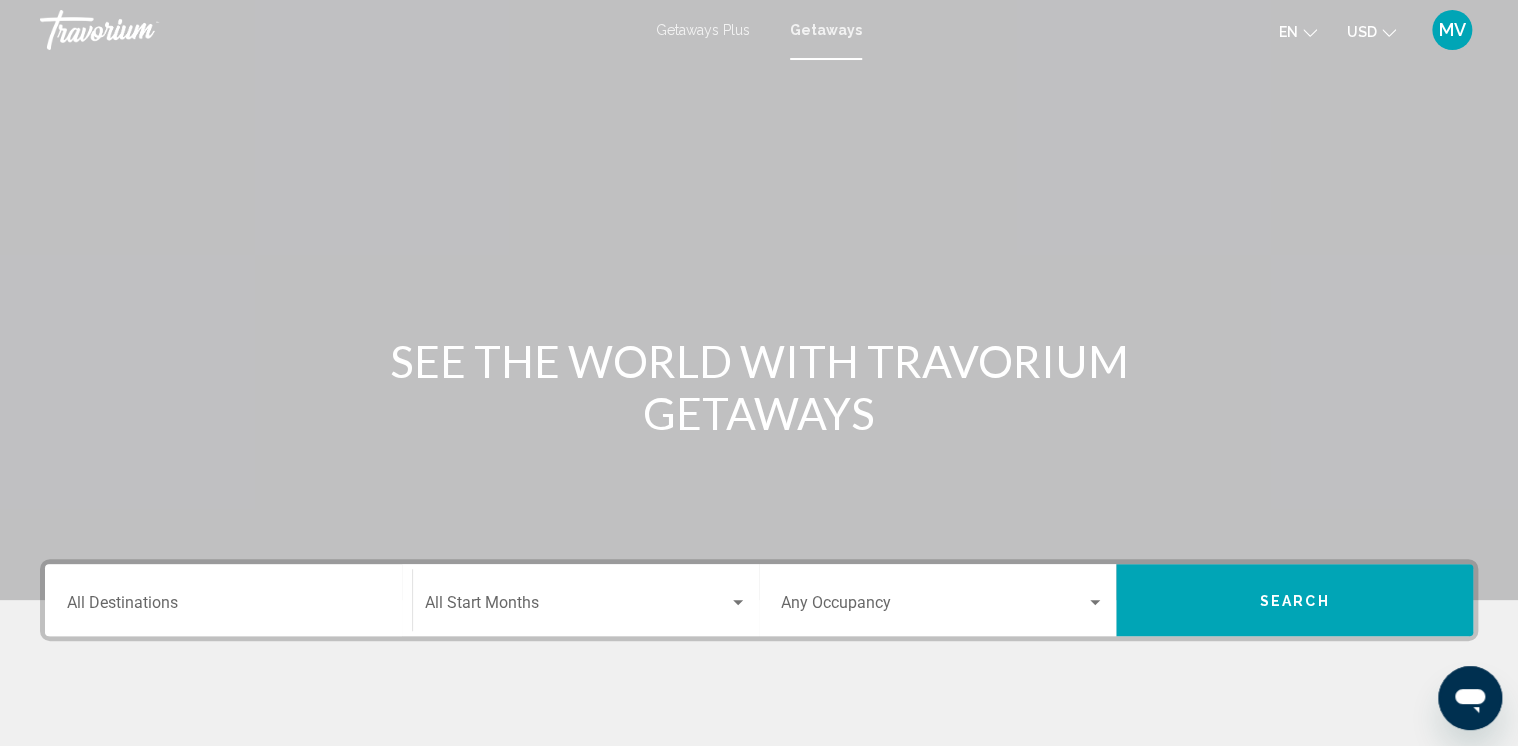 click on "Getaways" at bounding box center [826, 30] 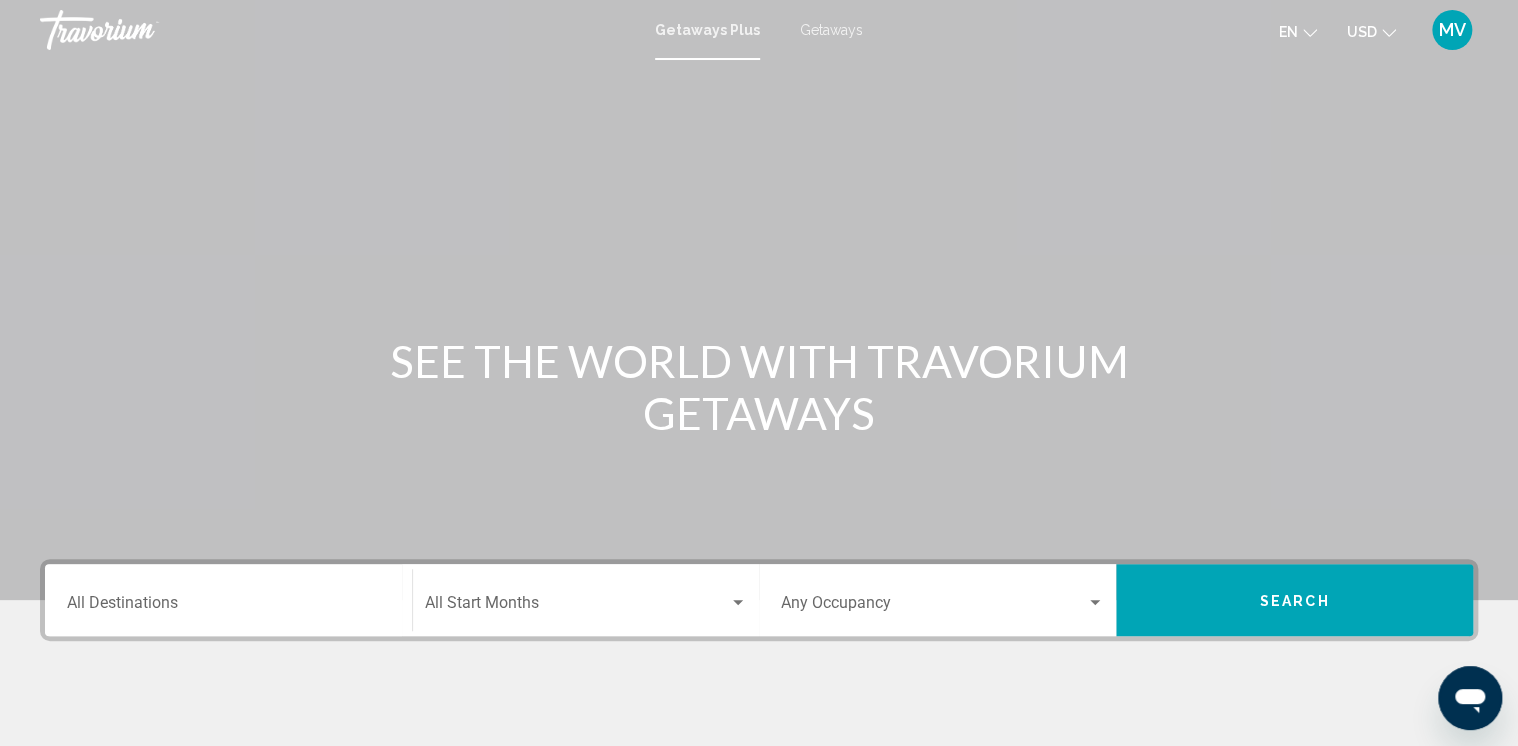 click on "Destination All Destinations" at bounding box center (228, 607) 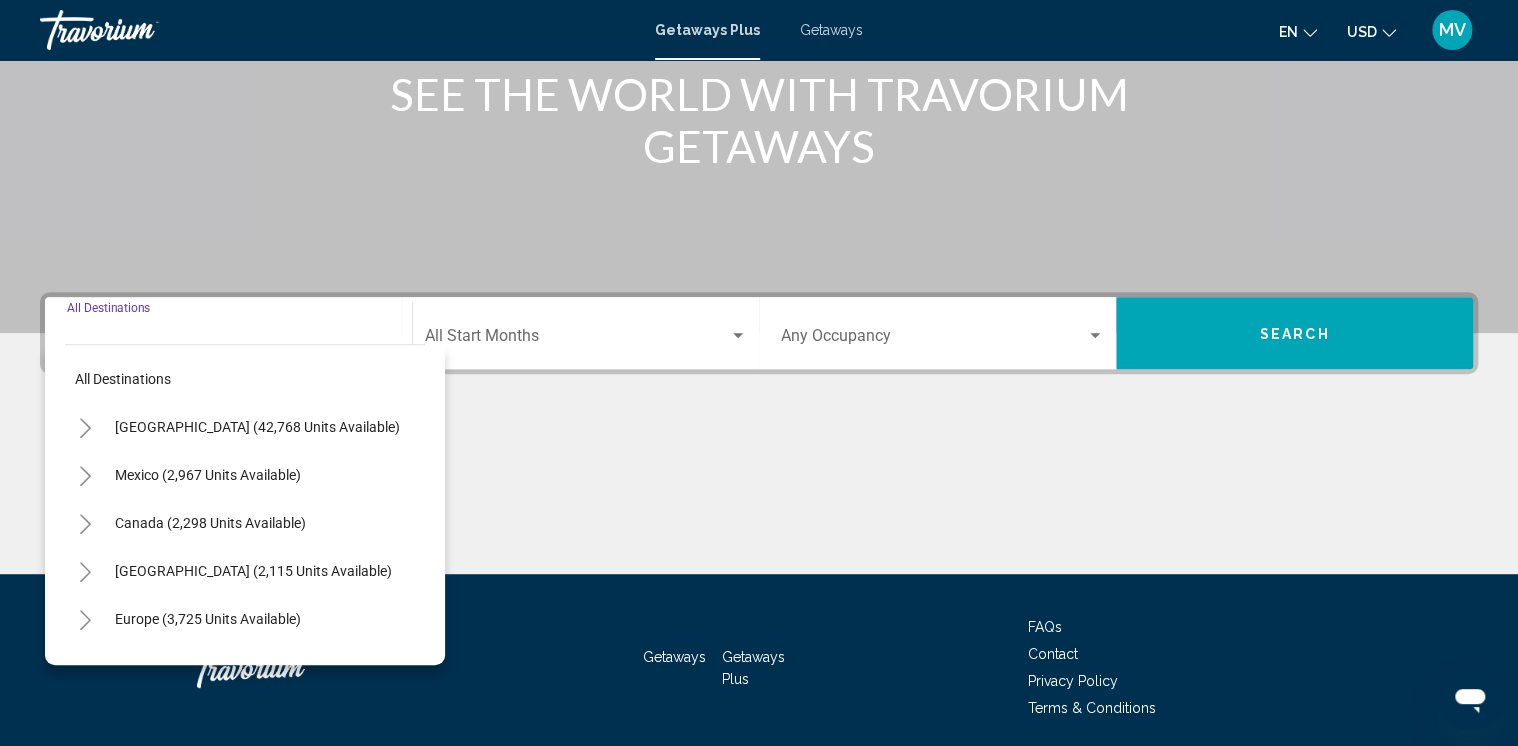 scroll, scrollTop: 340, scrollLeft: 0, axis: vertical 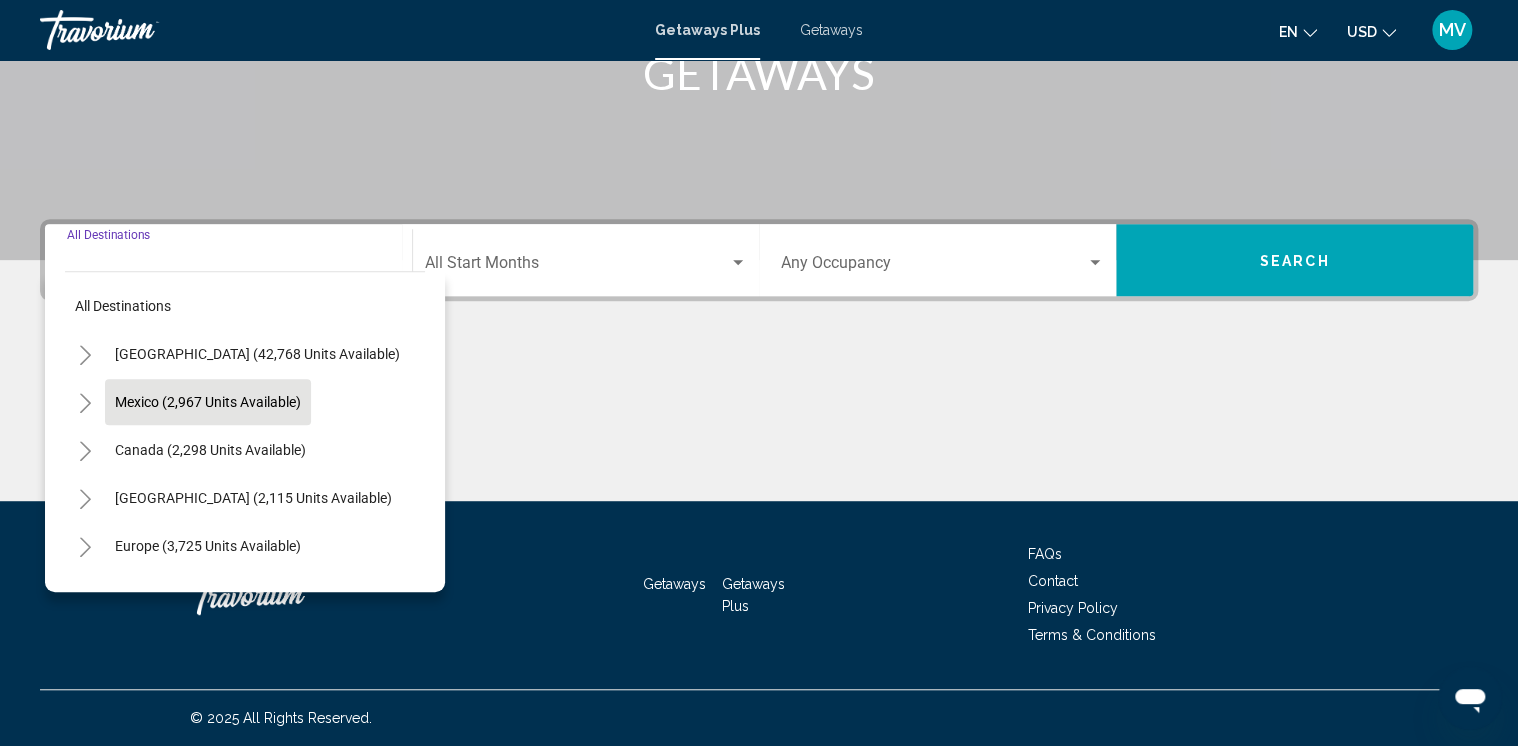 click on "Mexico (2,967 units available)" at bounding box center (210, 450) 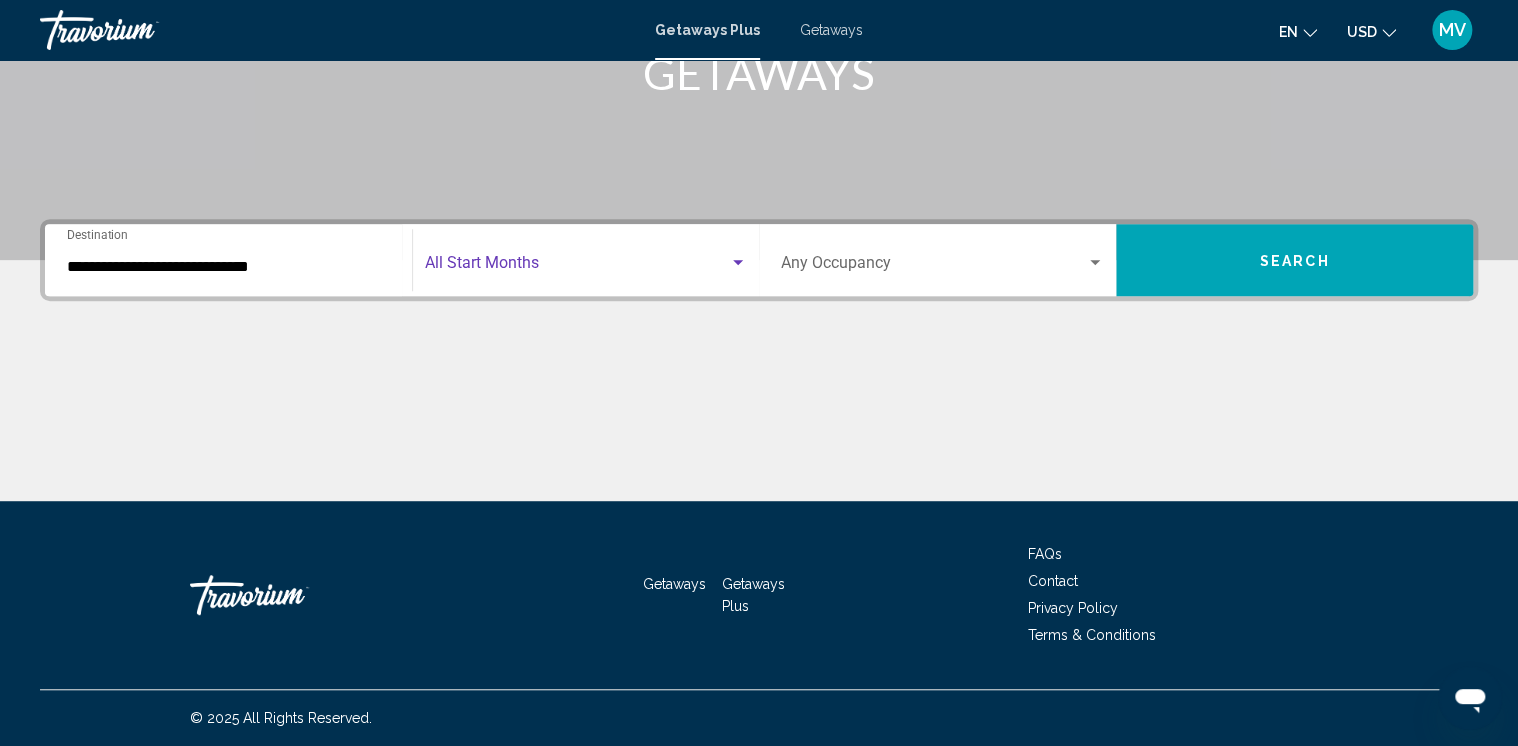 click at bounding box center [738, 263] 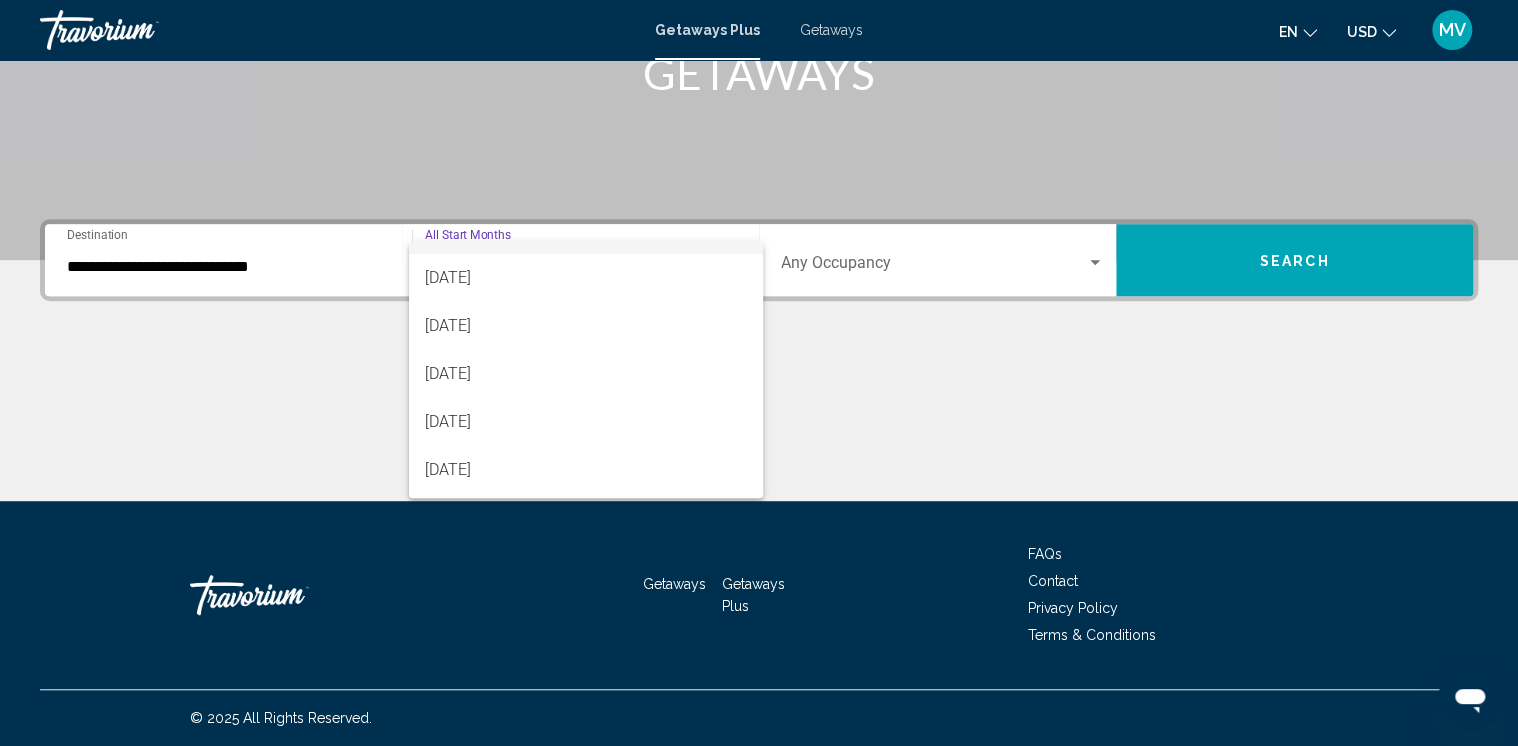 scroll, scrollTop: 186, scrollLeft: 0, axis: vertical 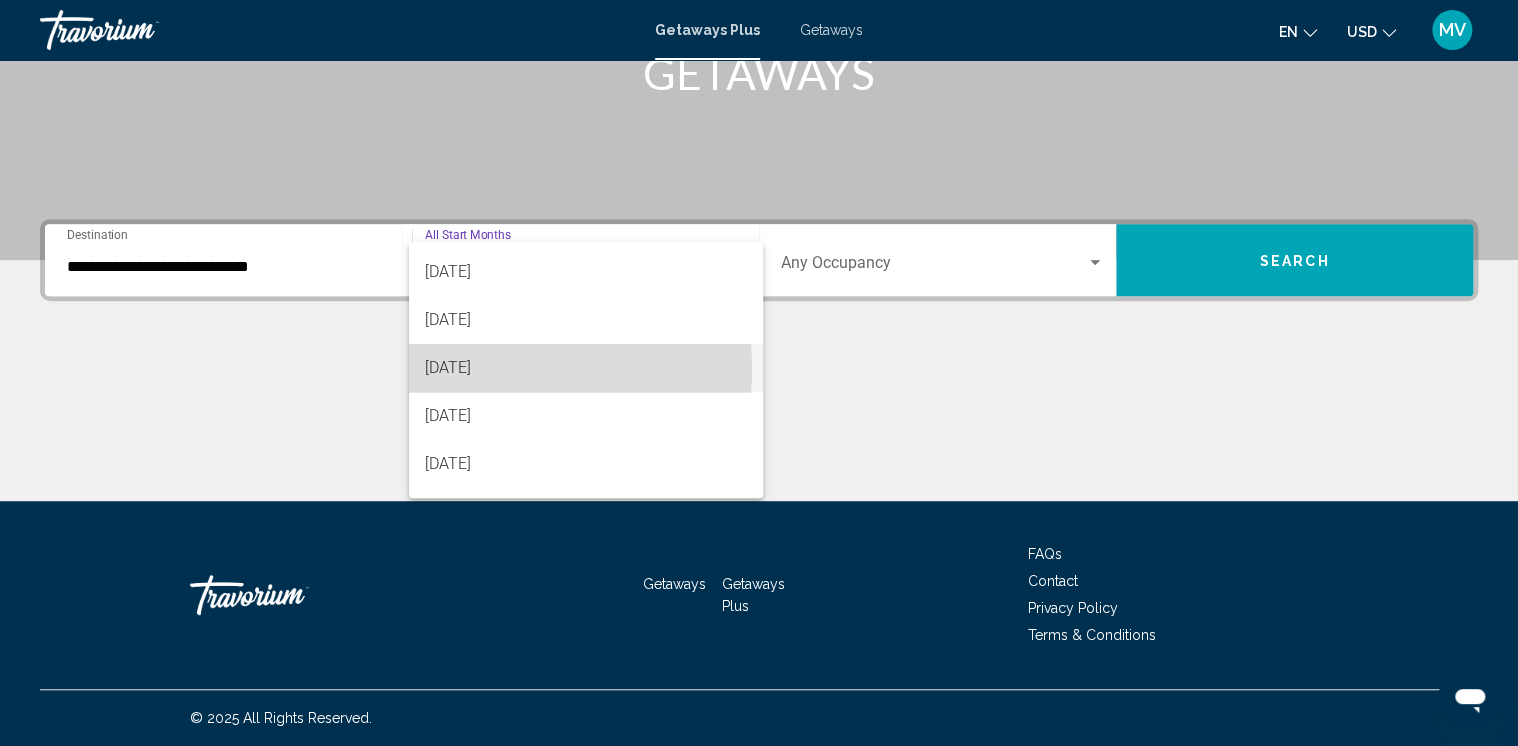 click on "[DATE]" at bounding box center (586, 368) 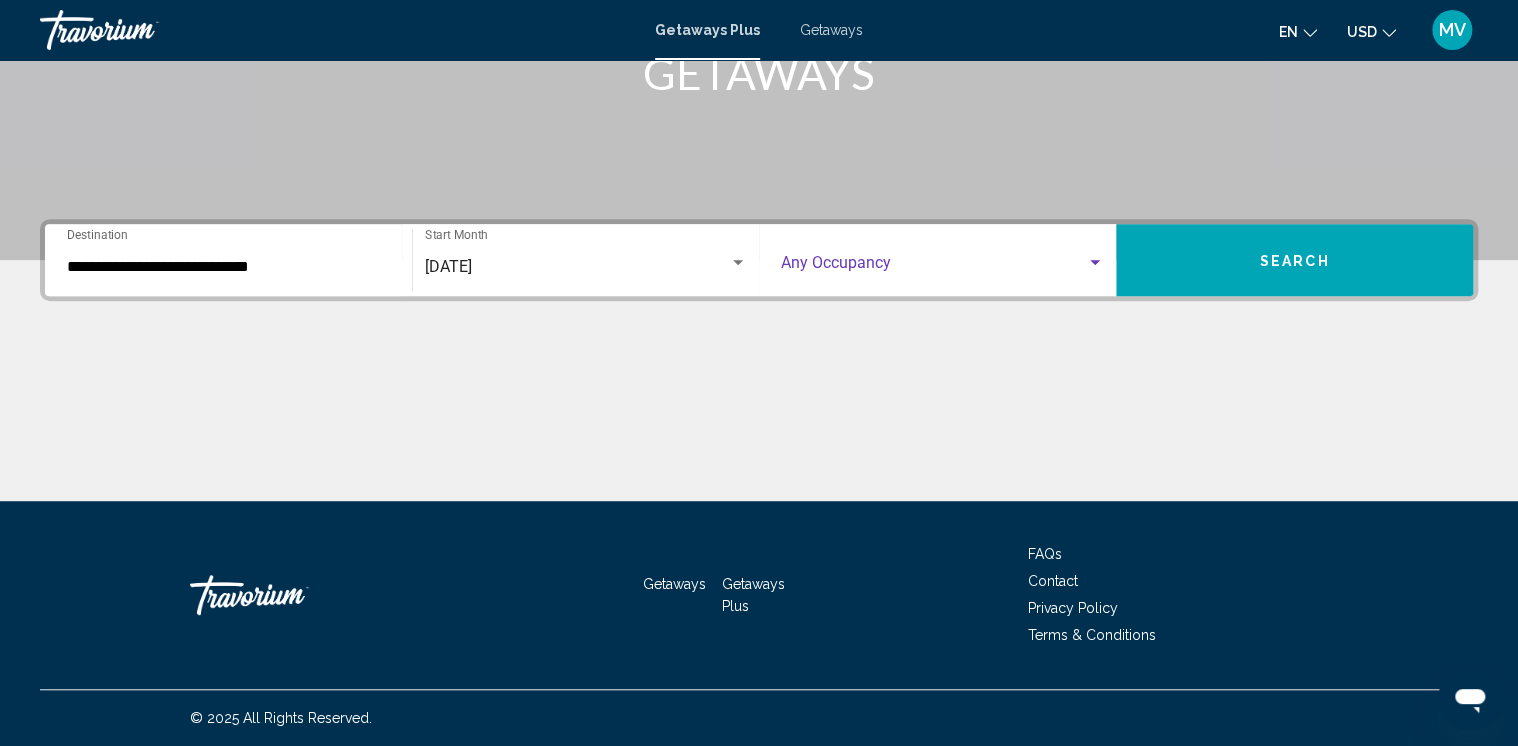 click at bounding box center [1095, 263] 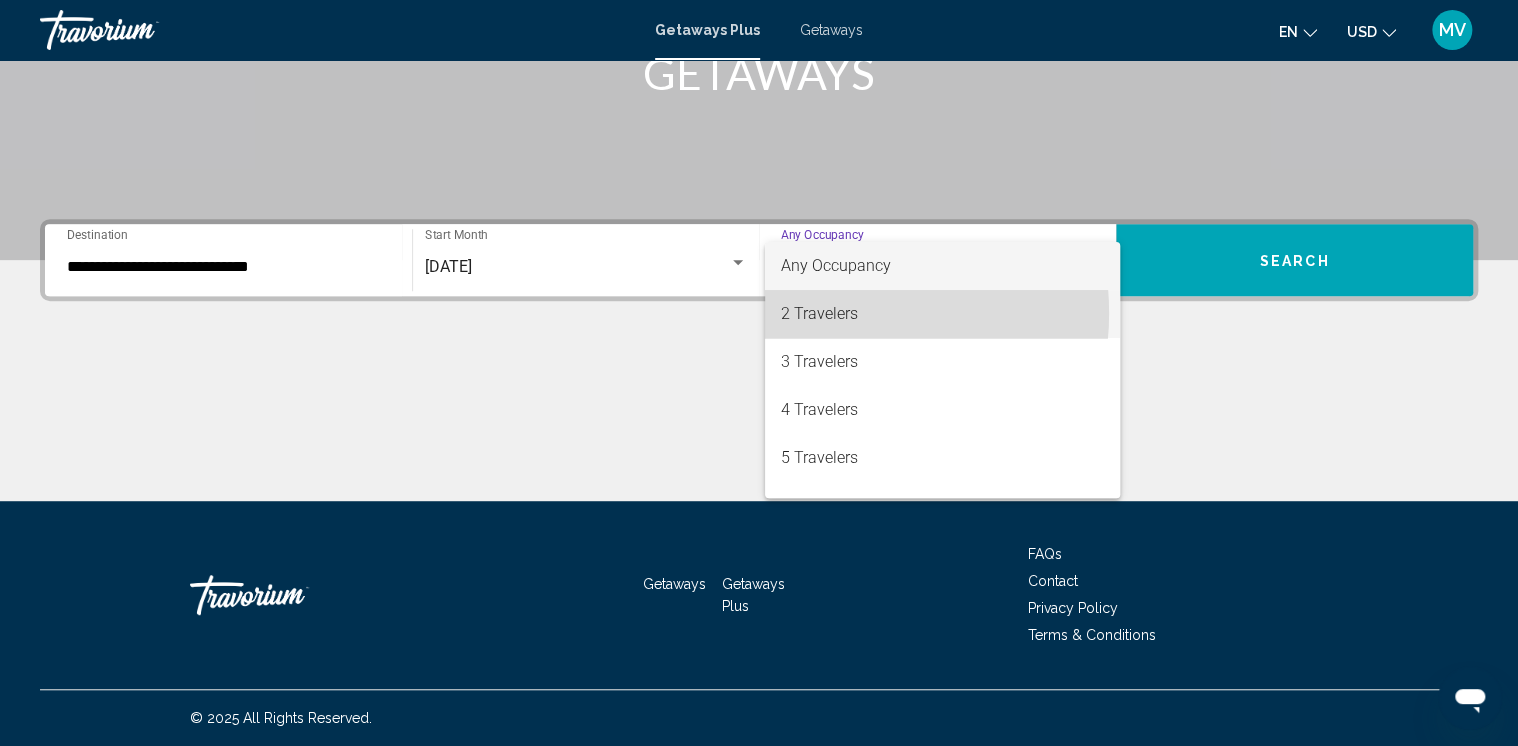 click on "2 Travelers" at bounding box center (942, 314) 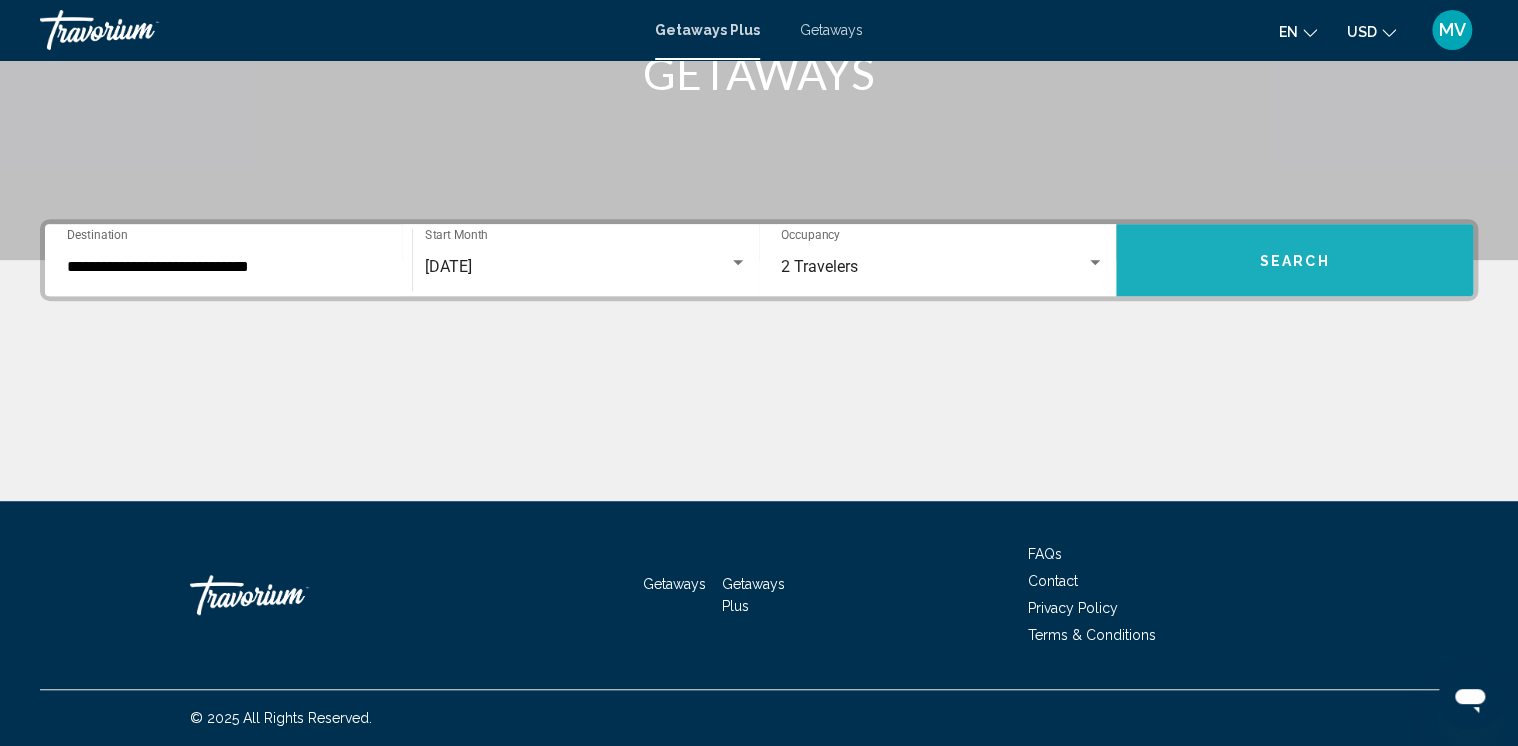 click on "Search" at bounding box center (1294, 260) 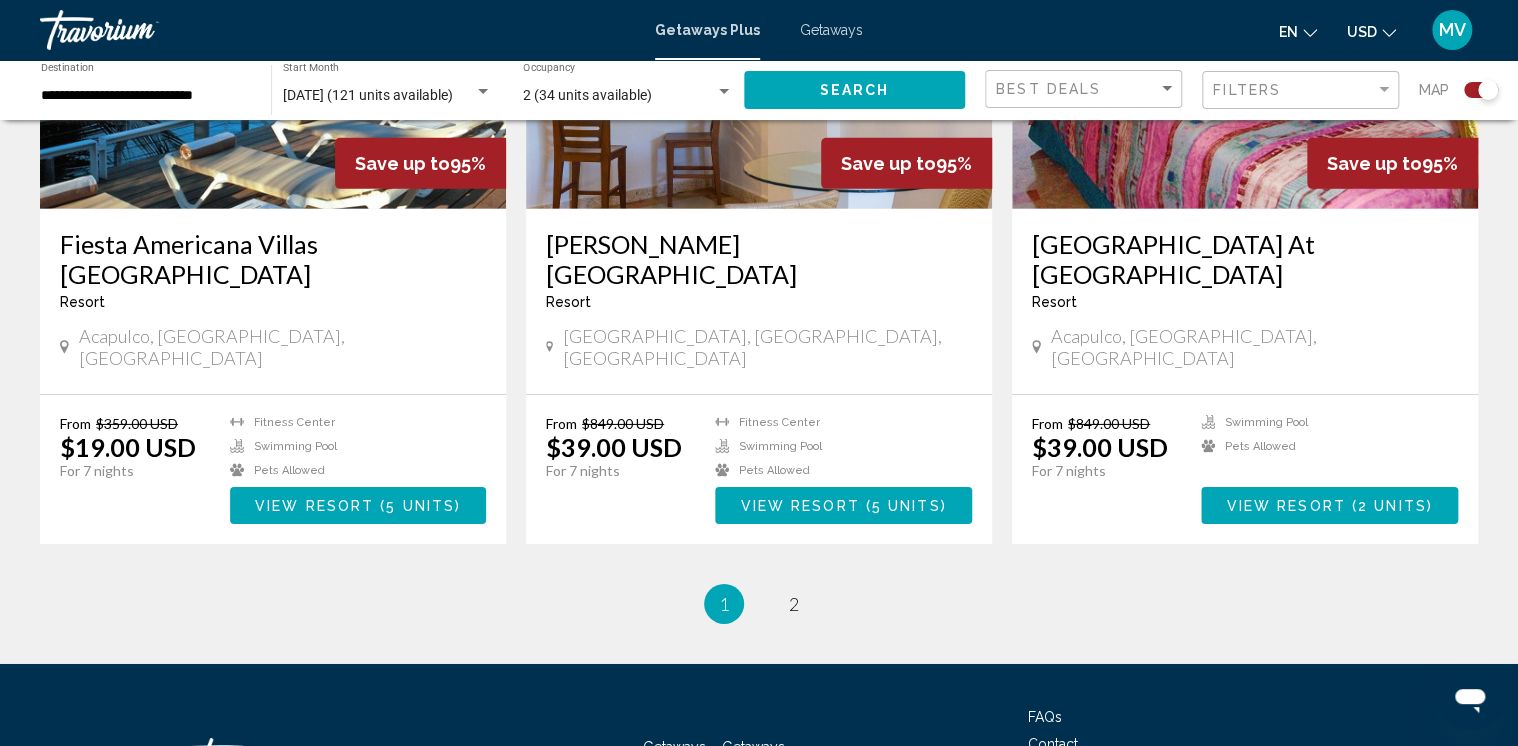 scroll, scrollTop: 3039, scrollLeft: 0, axis: vertical 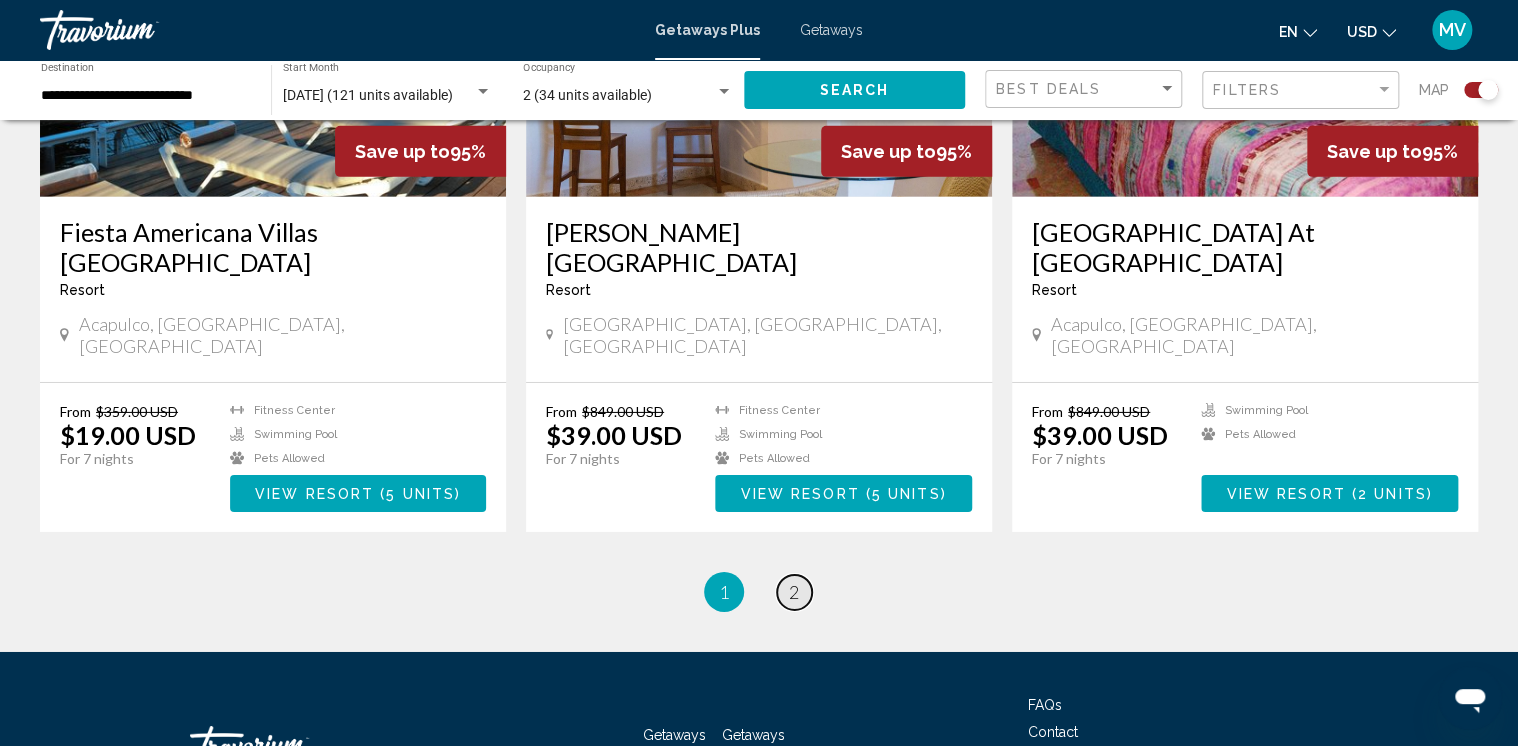 click on "2" at bounding box center (794, 592) 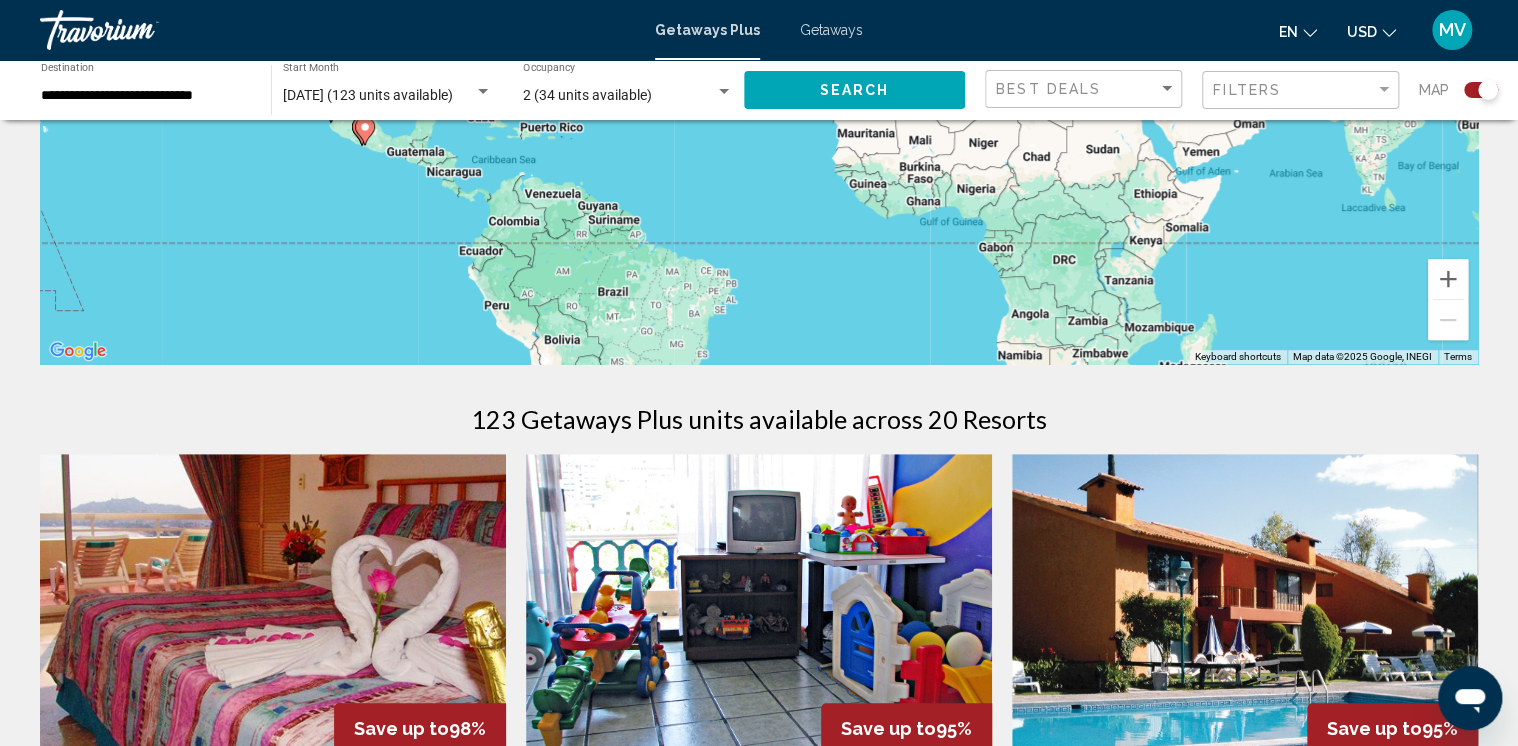 scroll, scrollTop: 376, scrollLeft: 0, axis: vertical 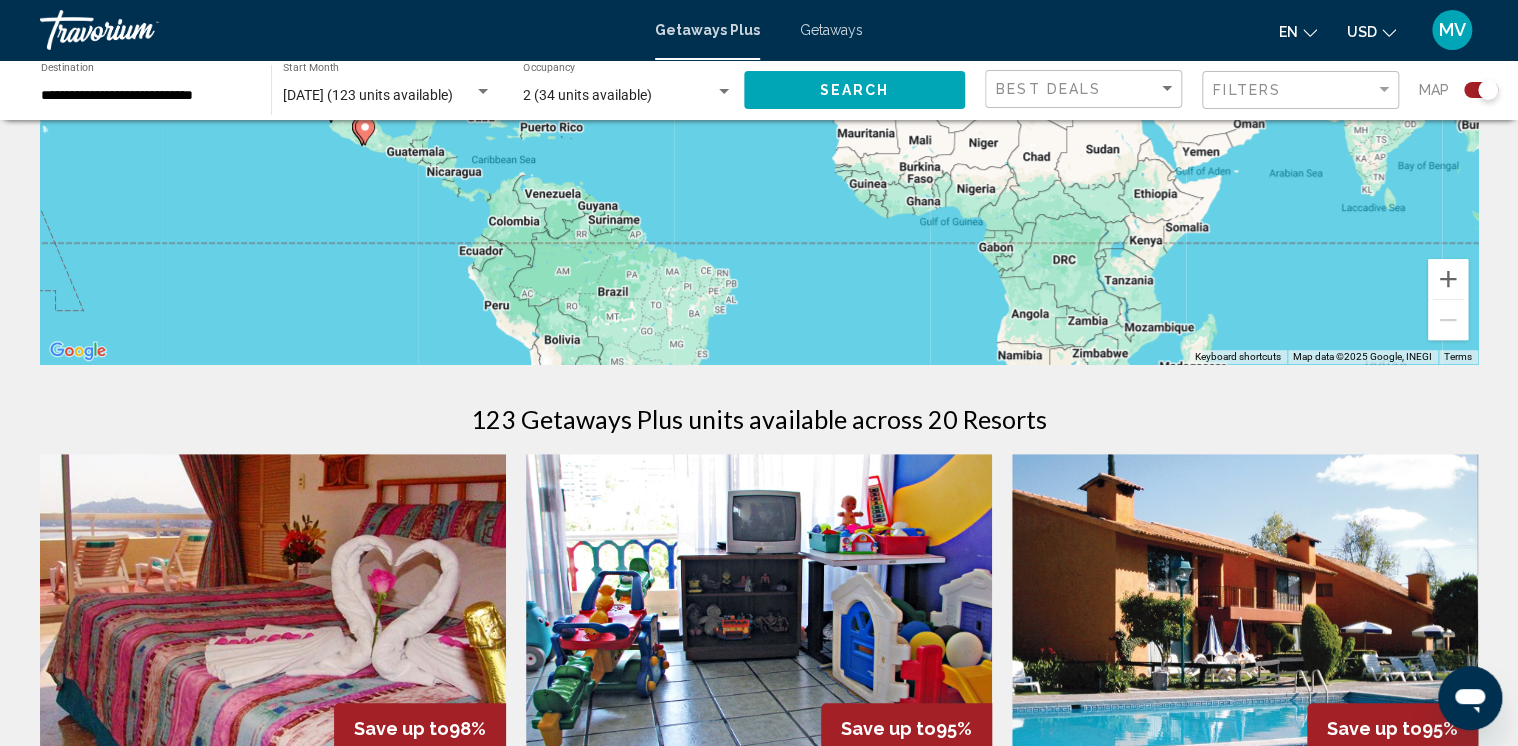 click 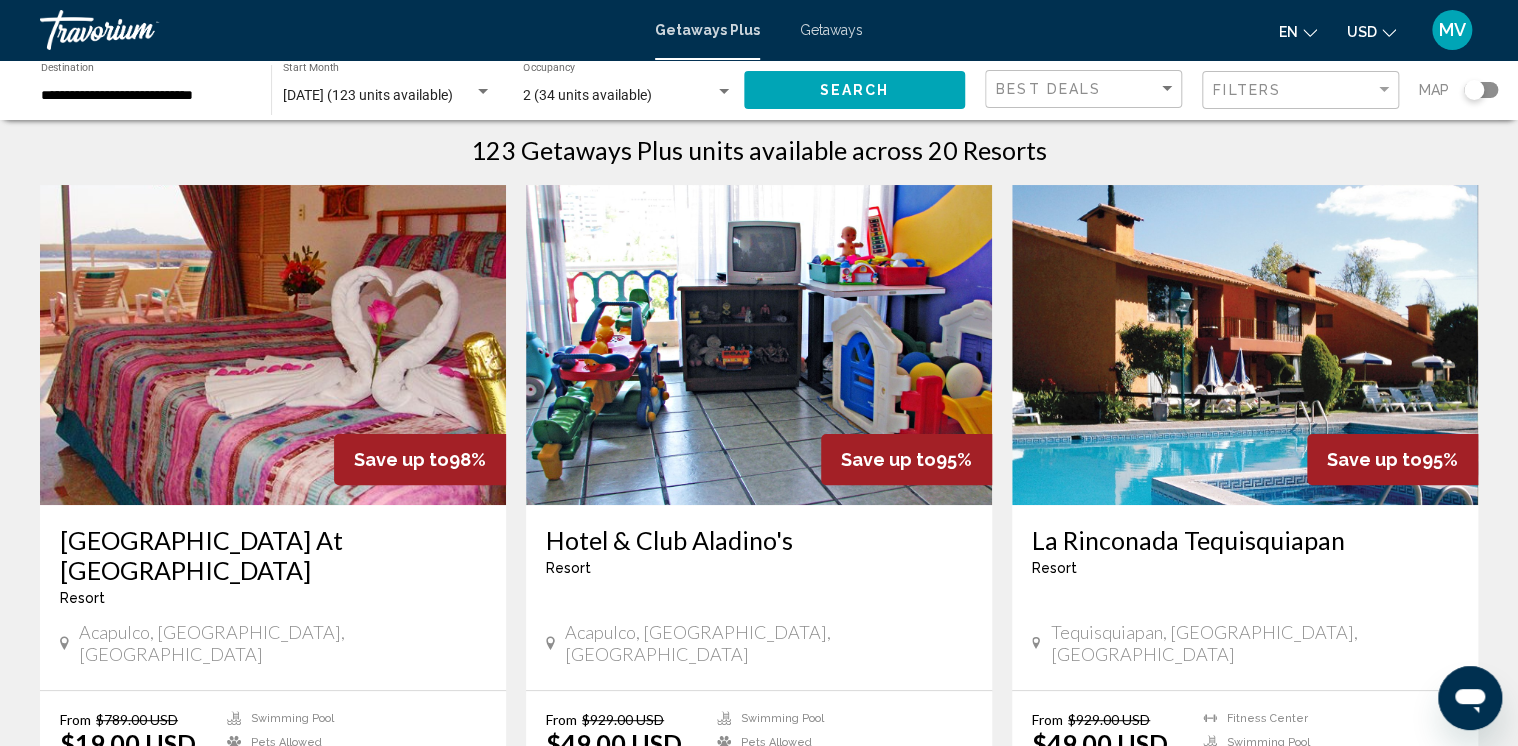 scroll, scrollTop: 0, scrollLeft: 0, axis: both 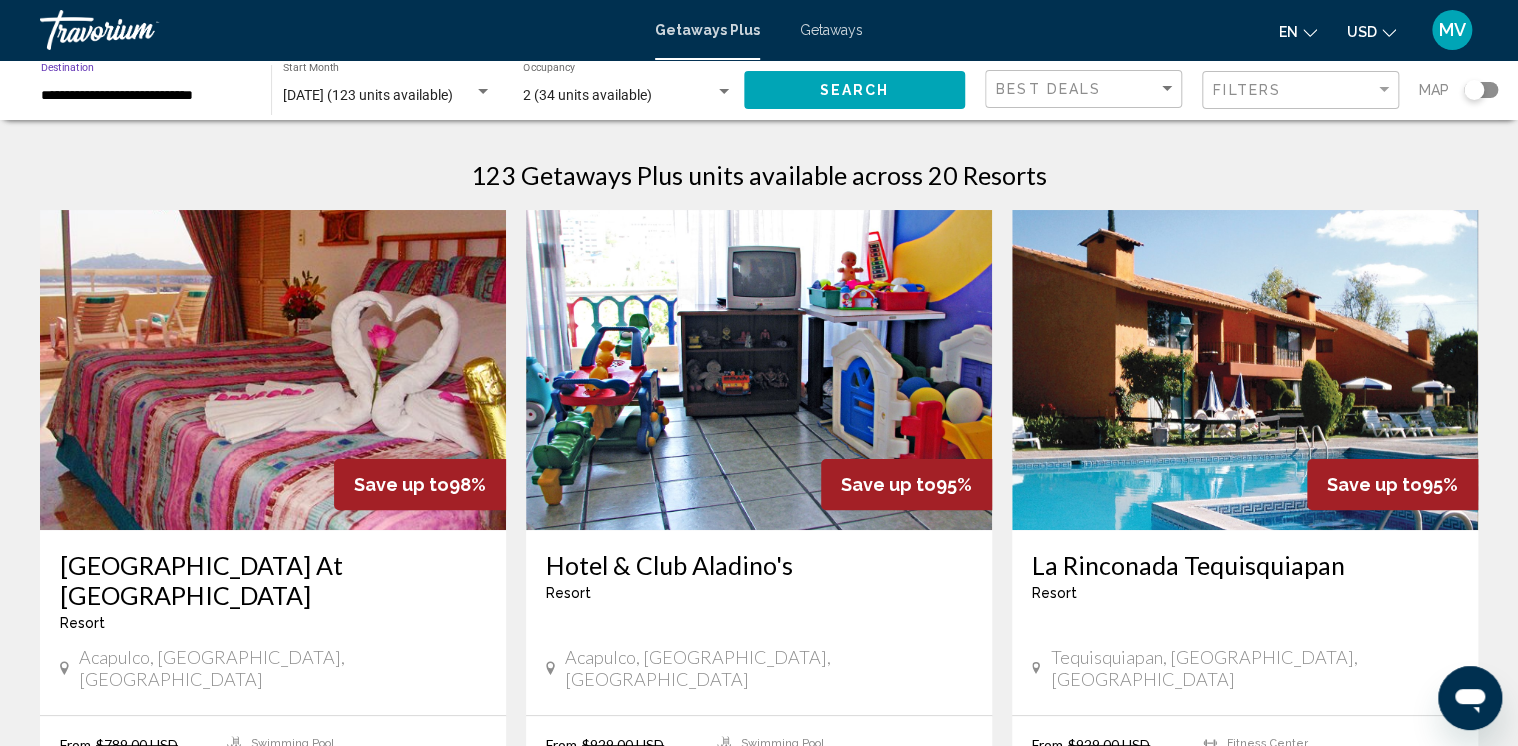 click on "**********" at bounding box center (146, 96) 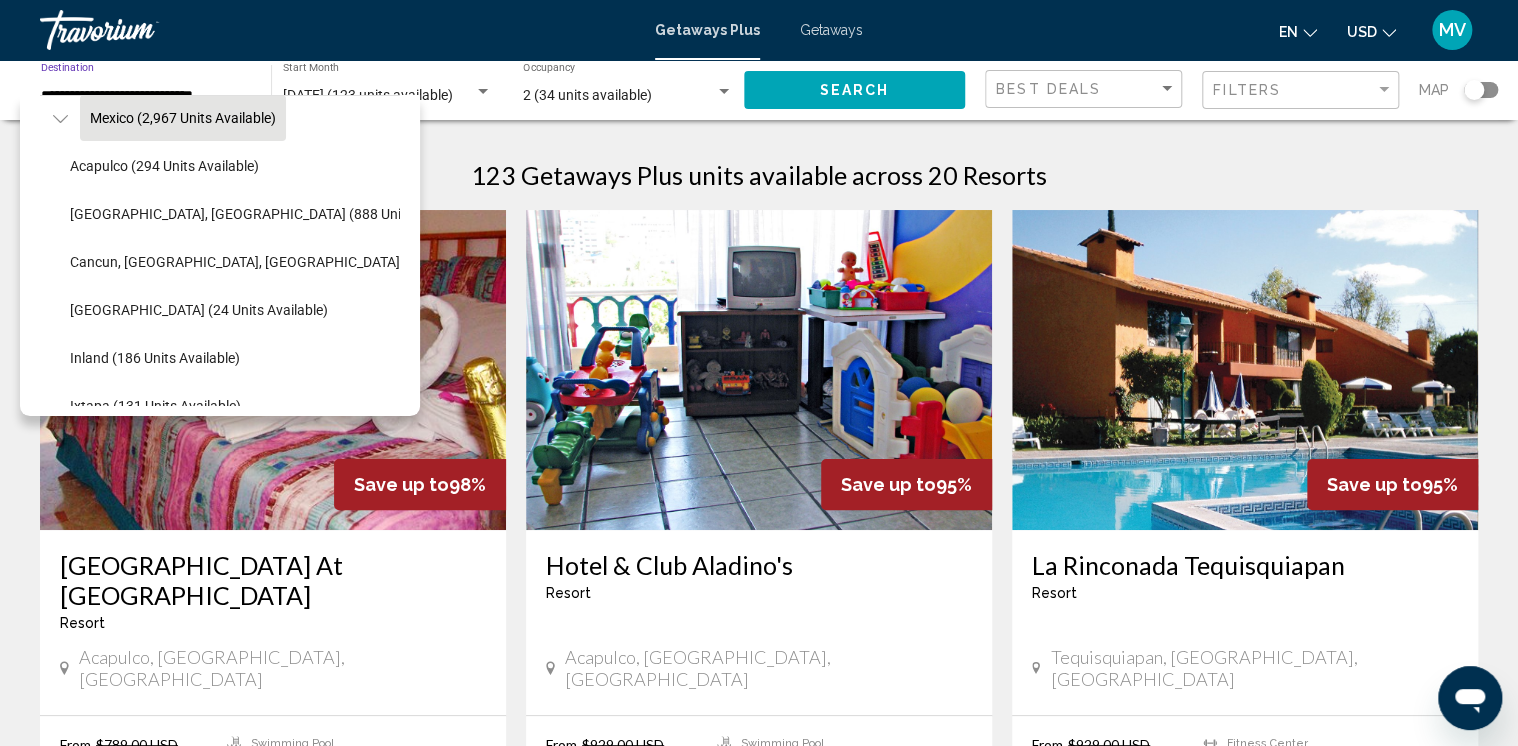 scroll, scrollTop: 108, scrollLeft: 0, axis: vertical 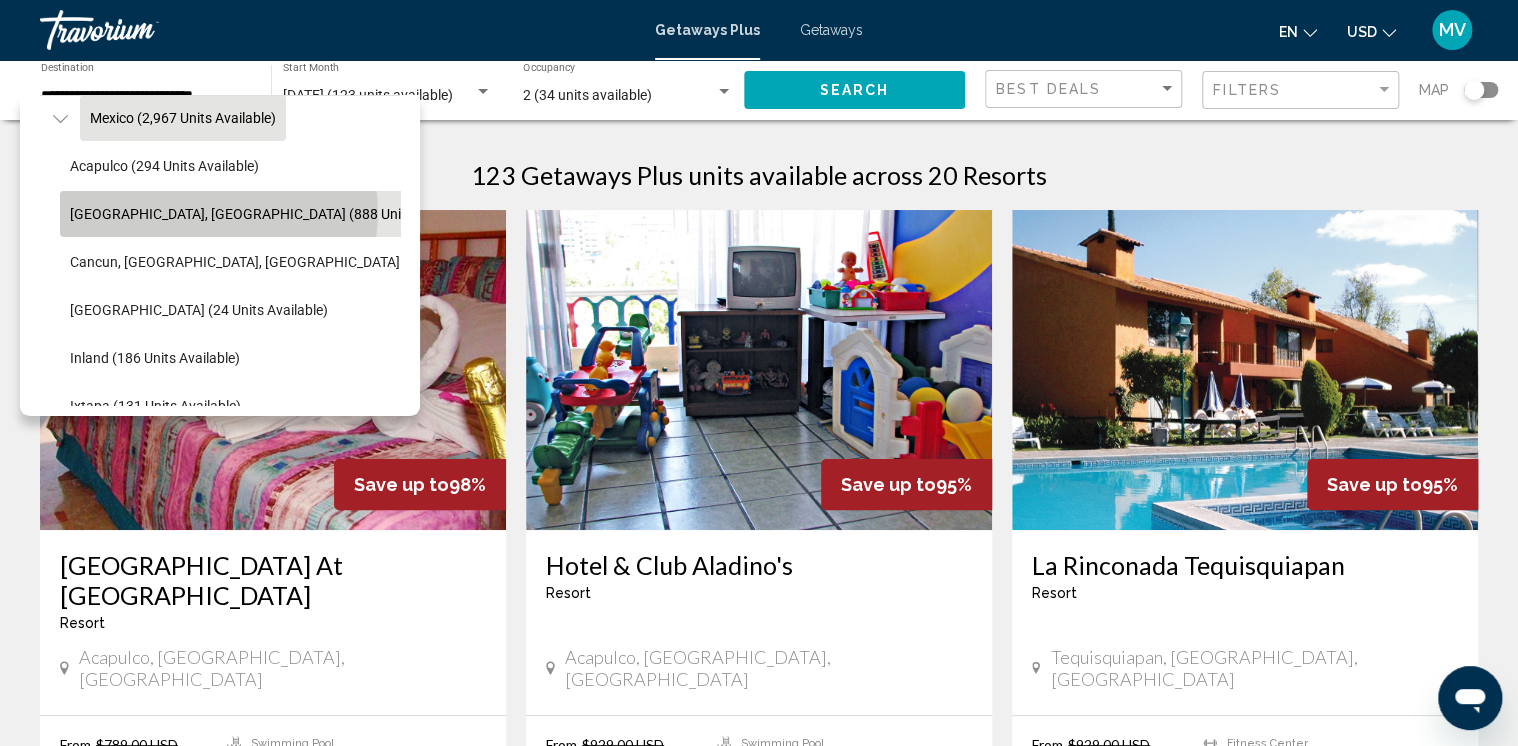 click on "Baja Peninsula, Los Cabos (888 units available)" 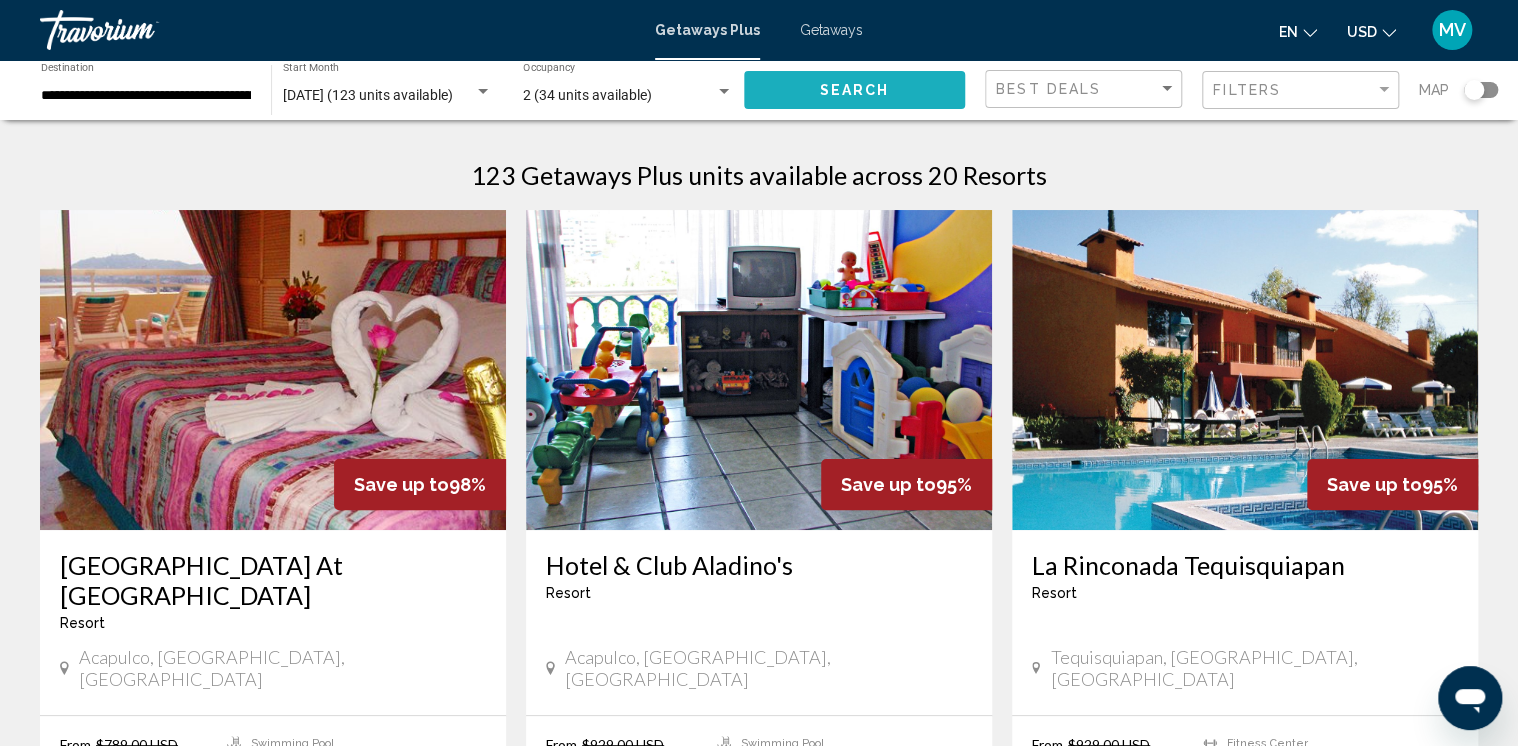 click on "Search" 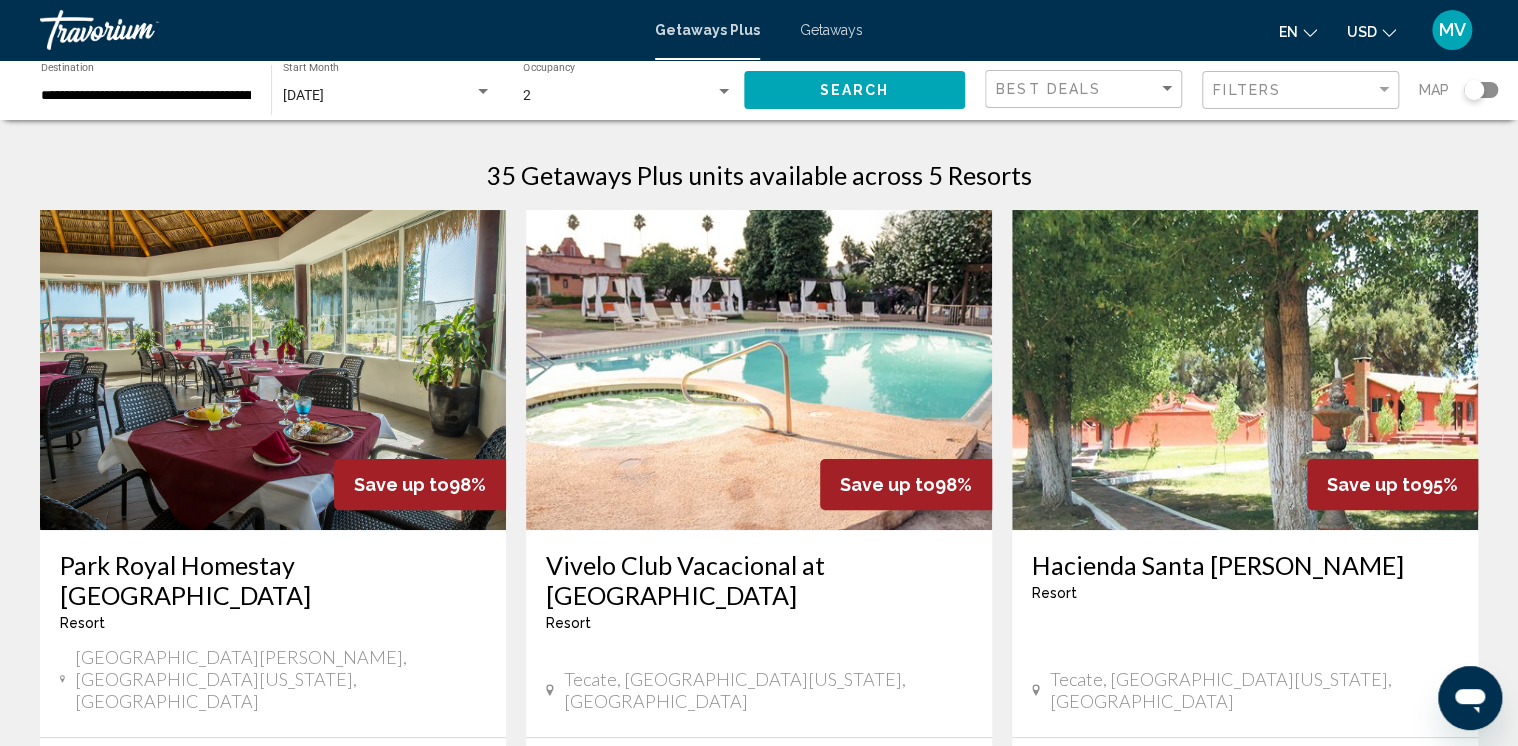click on "**********" at bounding box center (146, 96) 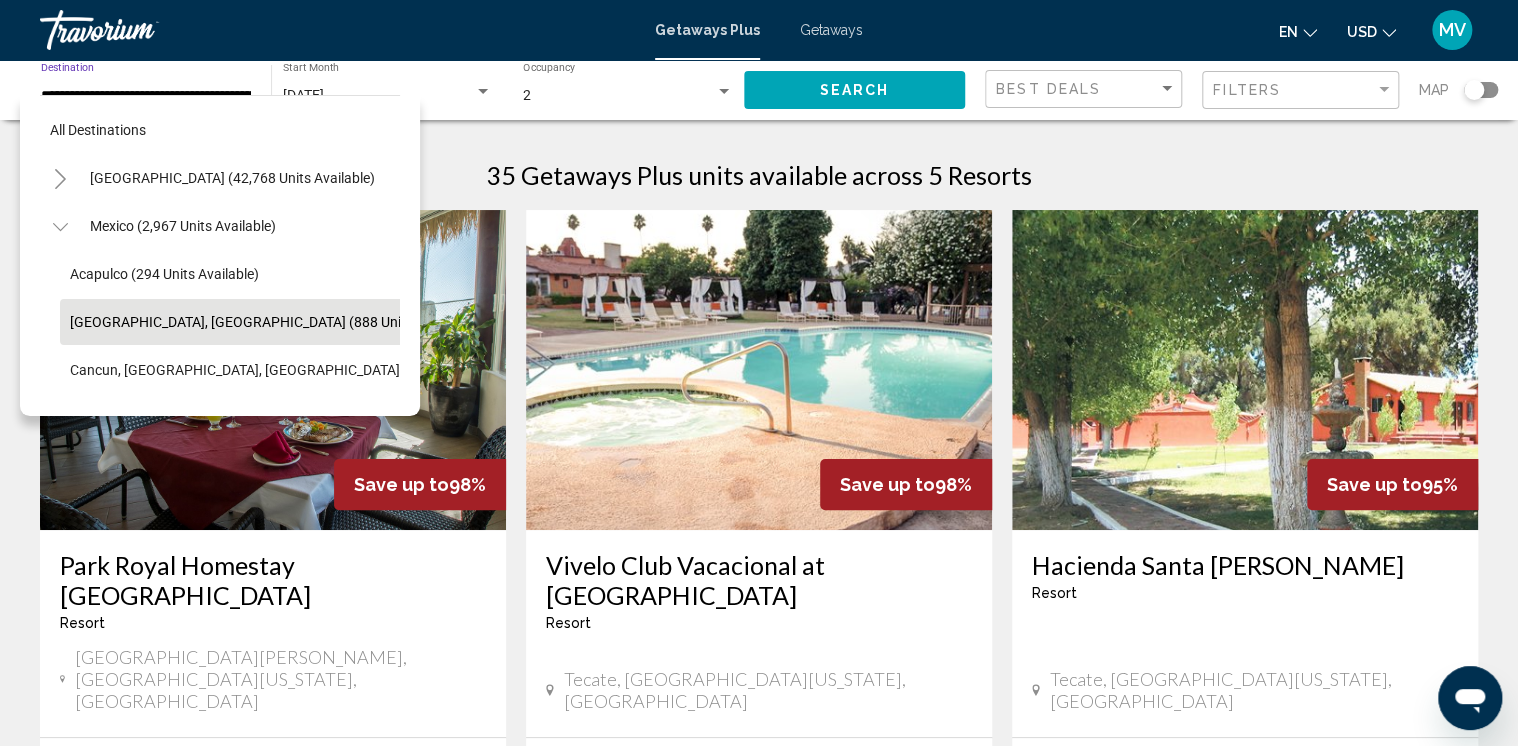 scroll, scrollTop: 76, scrollLeft: 0, axis: vertical 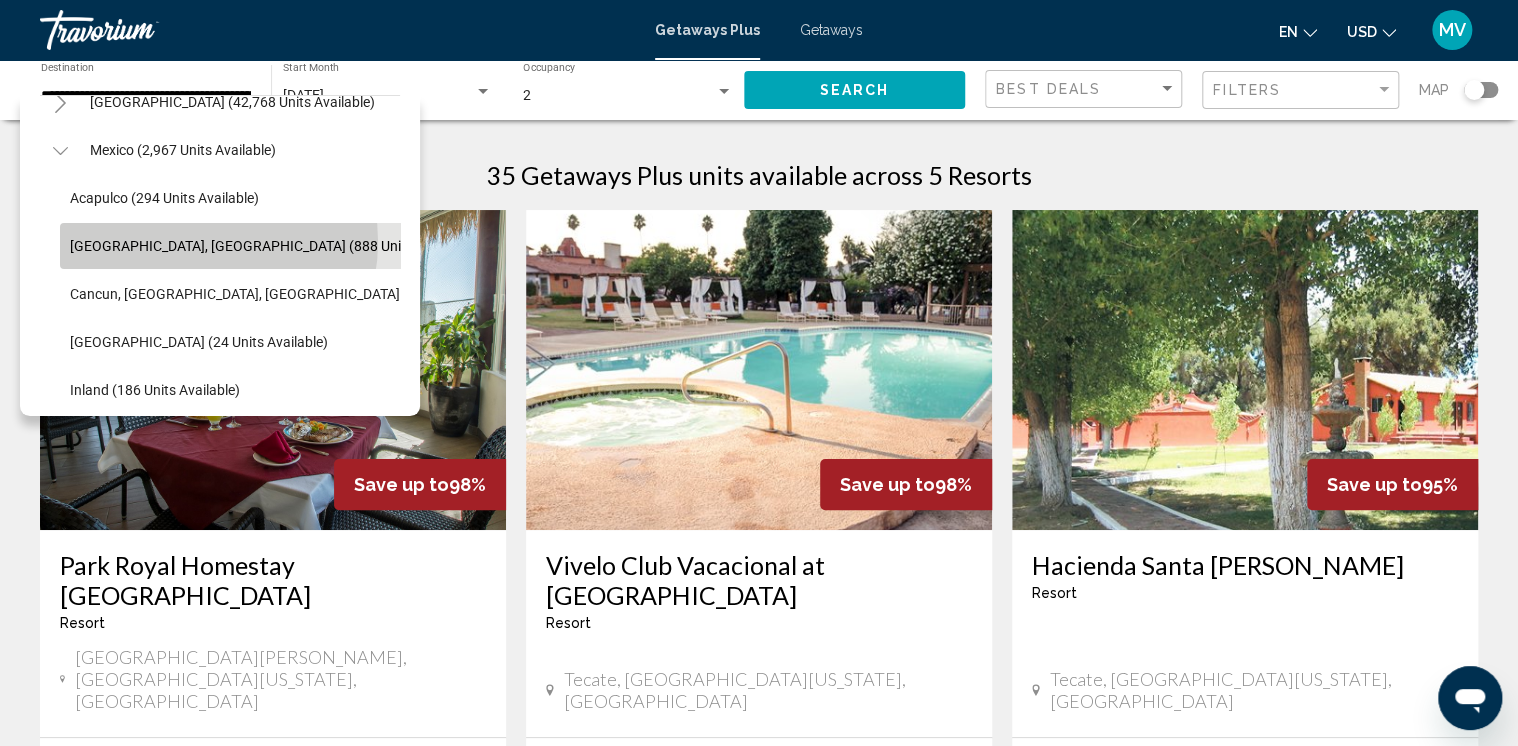 click on "Baja Peninsula, Los Cabos (888 units available)" 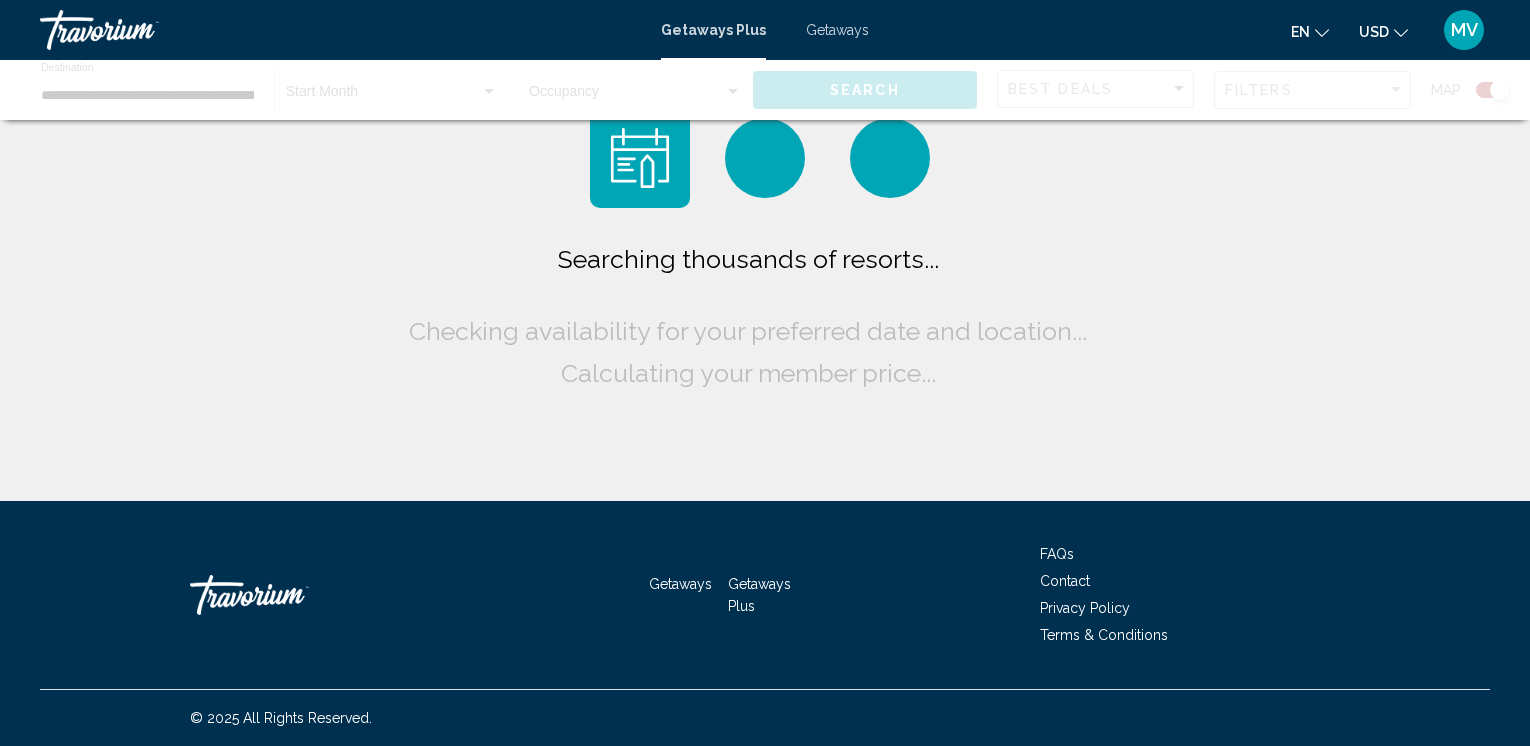 scroll, scrollTop: 0, scrollLeft: 0, axis: both 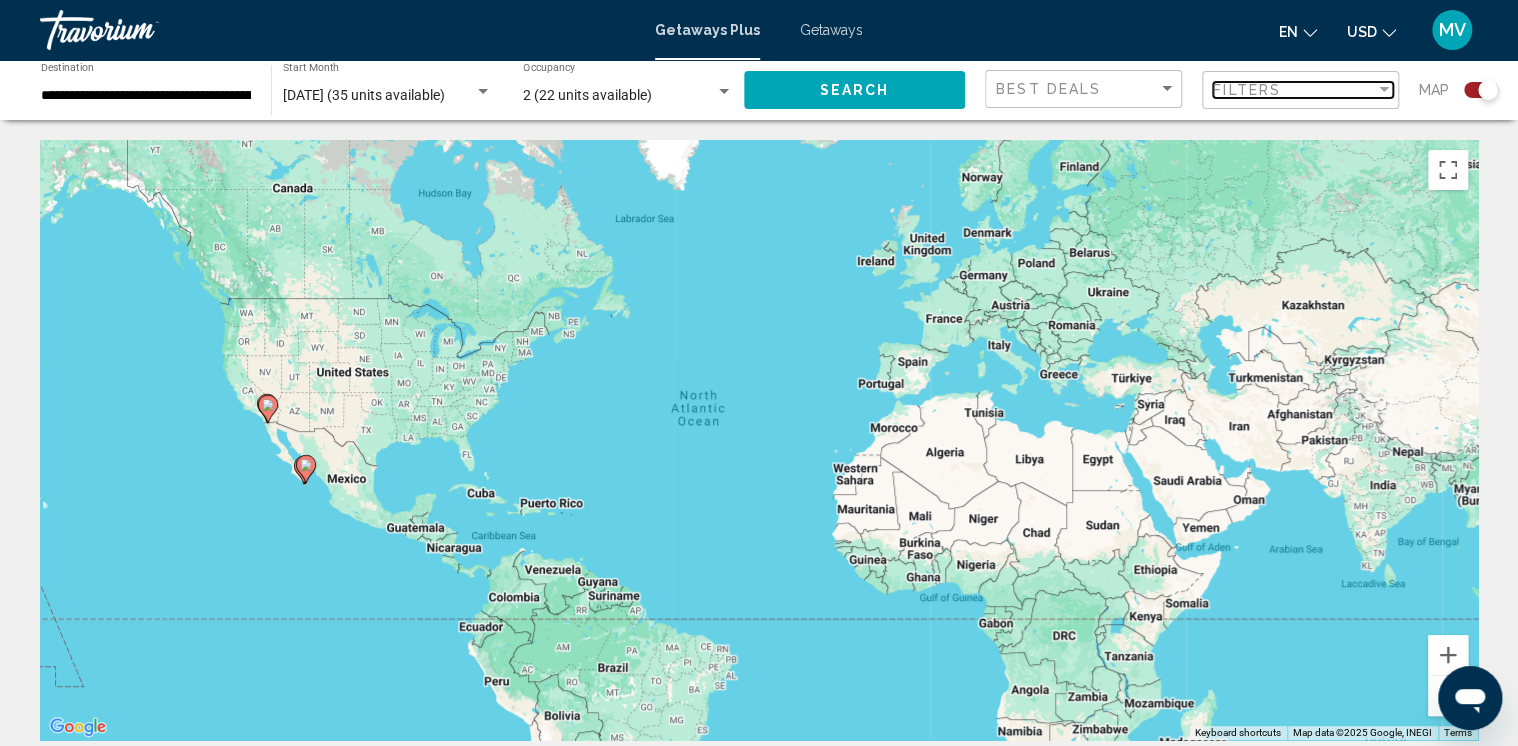 click on "Filters" at bounding box center [1294, 90] 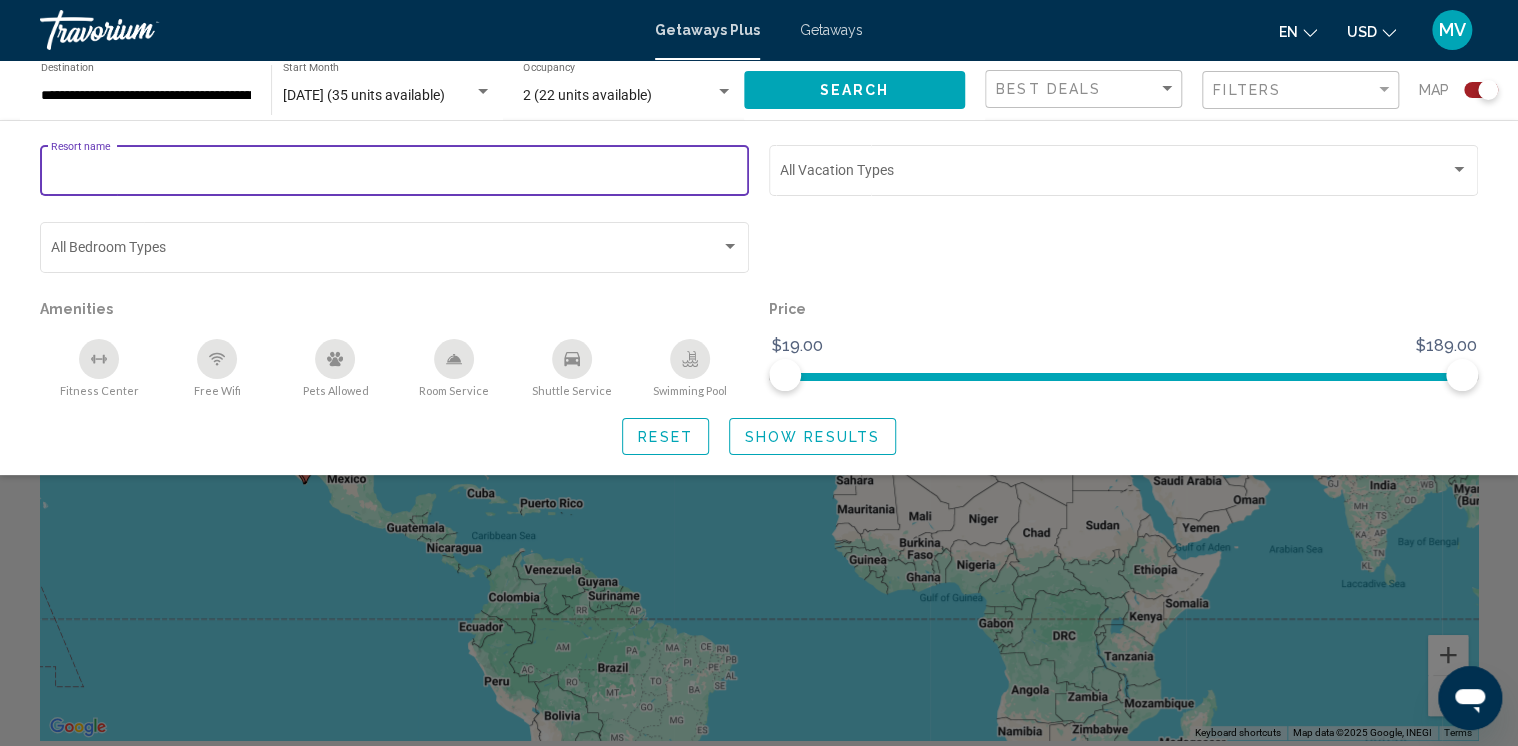 click on "Resort name" at bounding box center (395, 174) 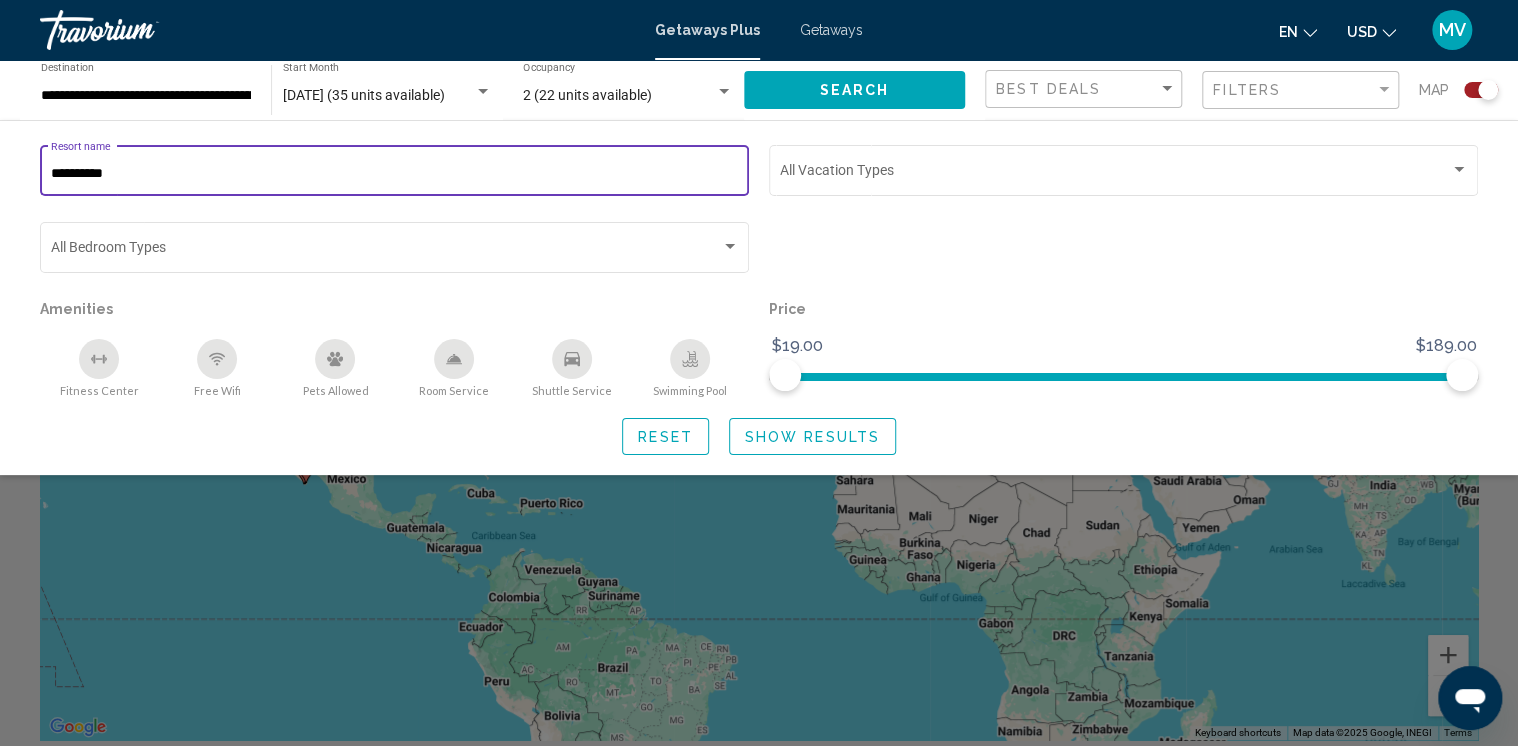 click on "**********" at bounding box center [395, 174] 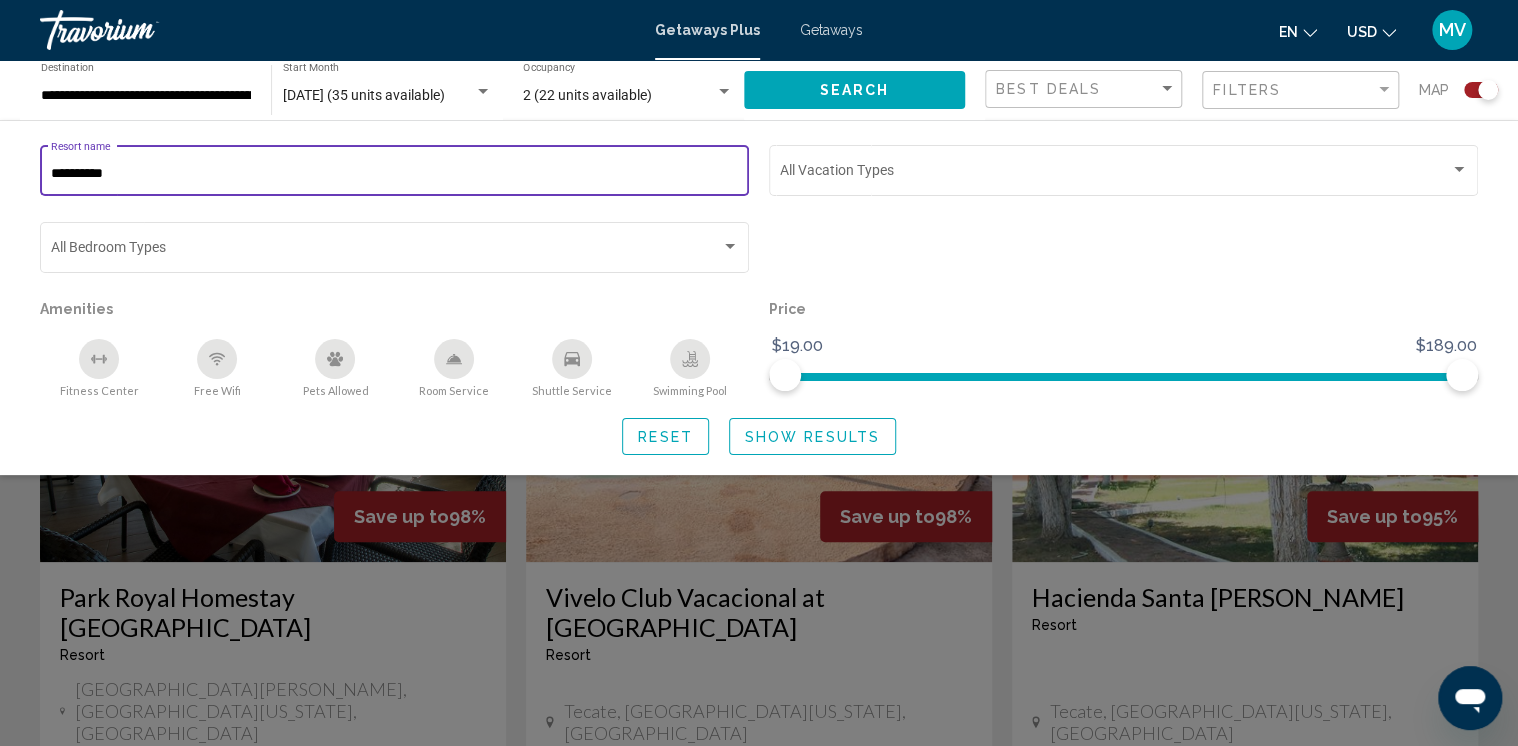 scroll, scrollTop: 580, scrollLeft: 0, axis: vertical 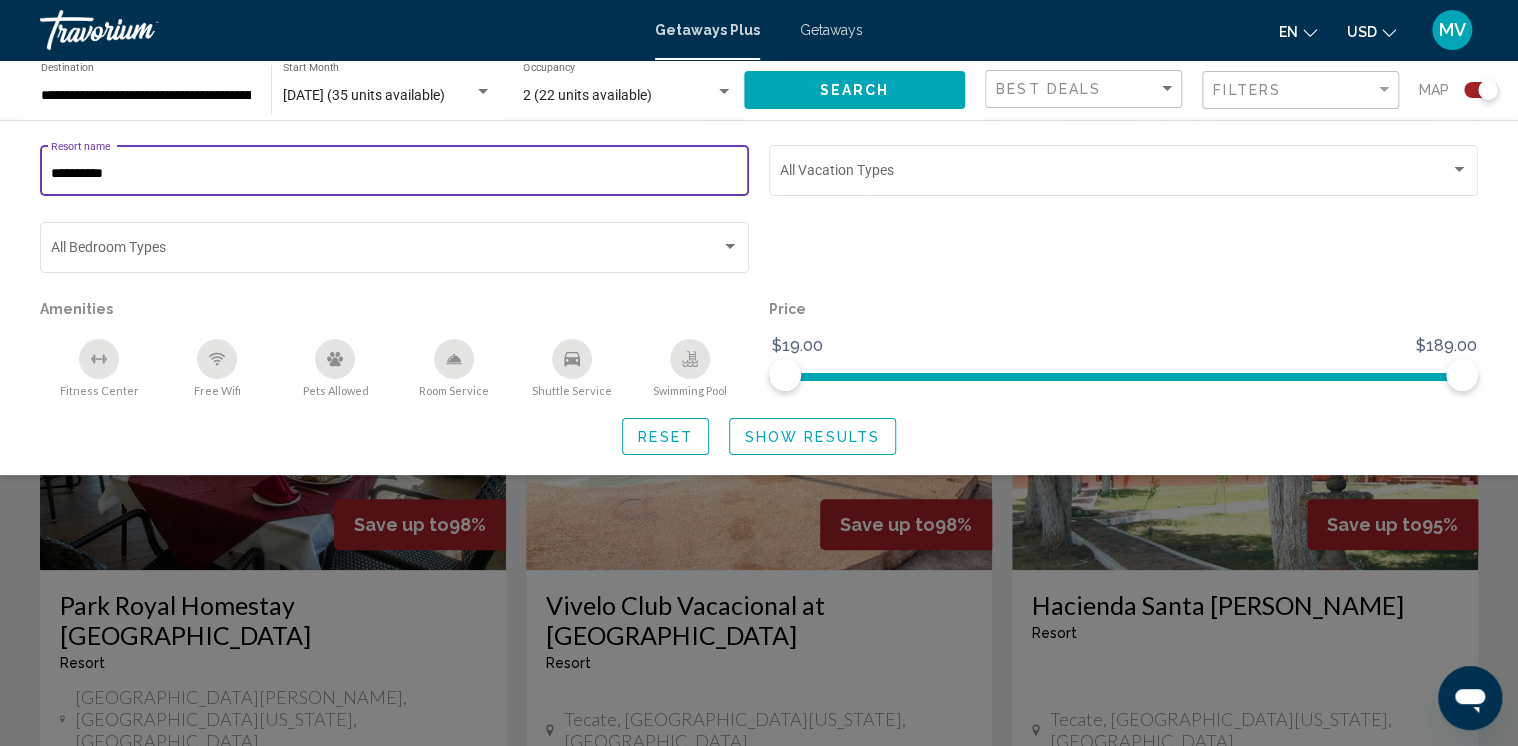 click on "Getaways" at bounding box center [831, 30] 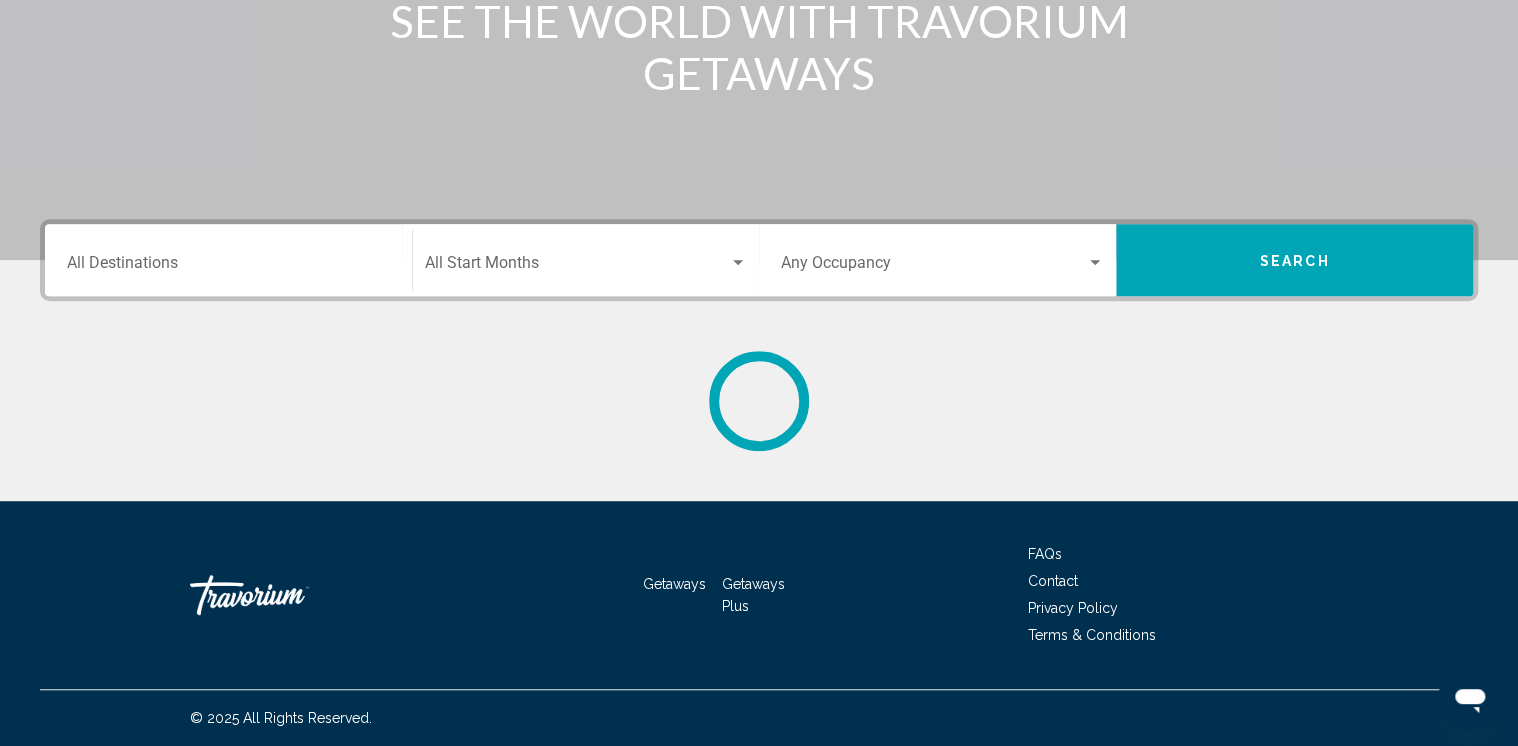 scroll, scrollTop: 0, scrollLeft: 0, axis: both 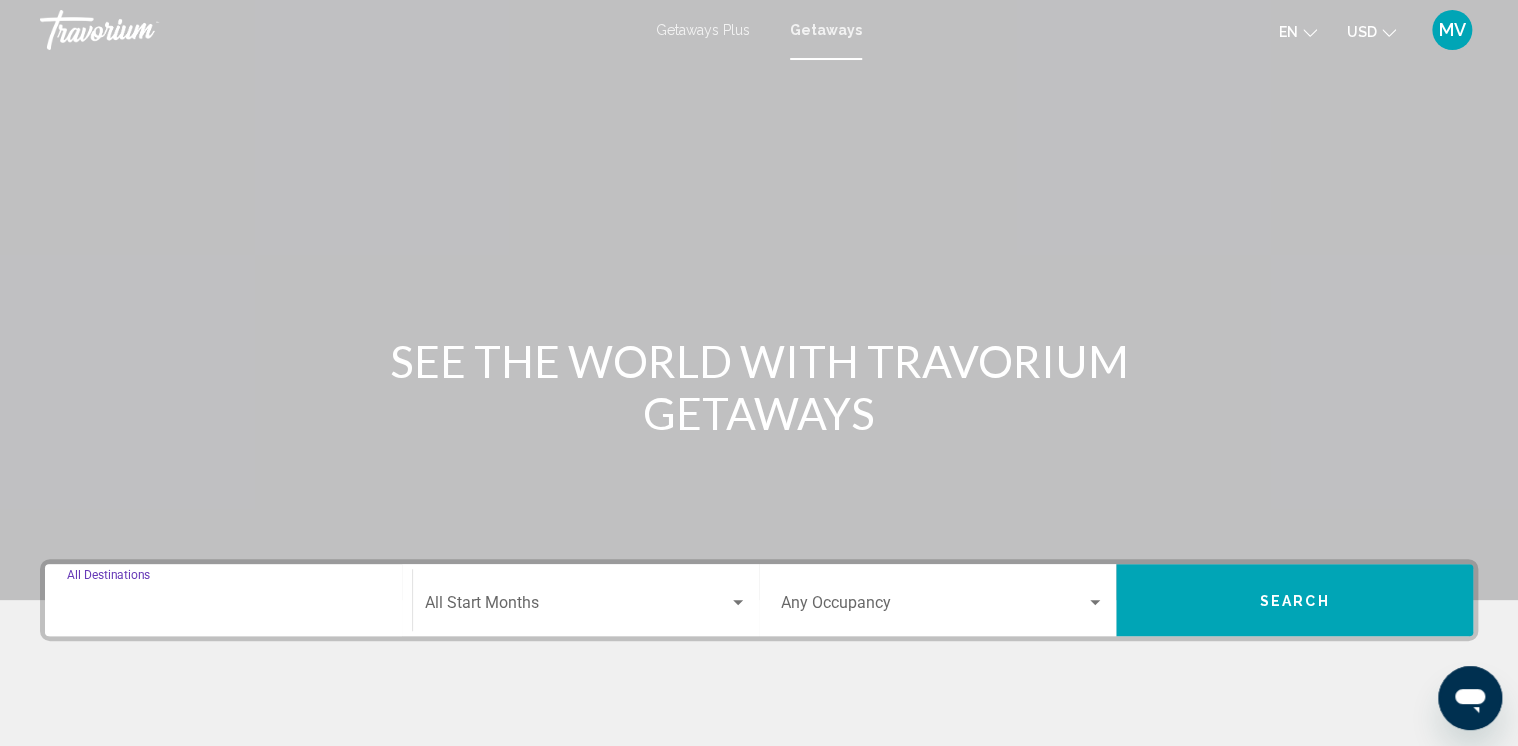 click on "Destination All Destinations" at bounding box center [228, 607] 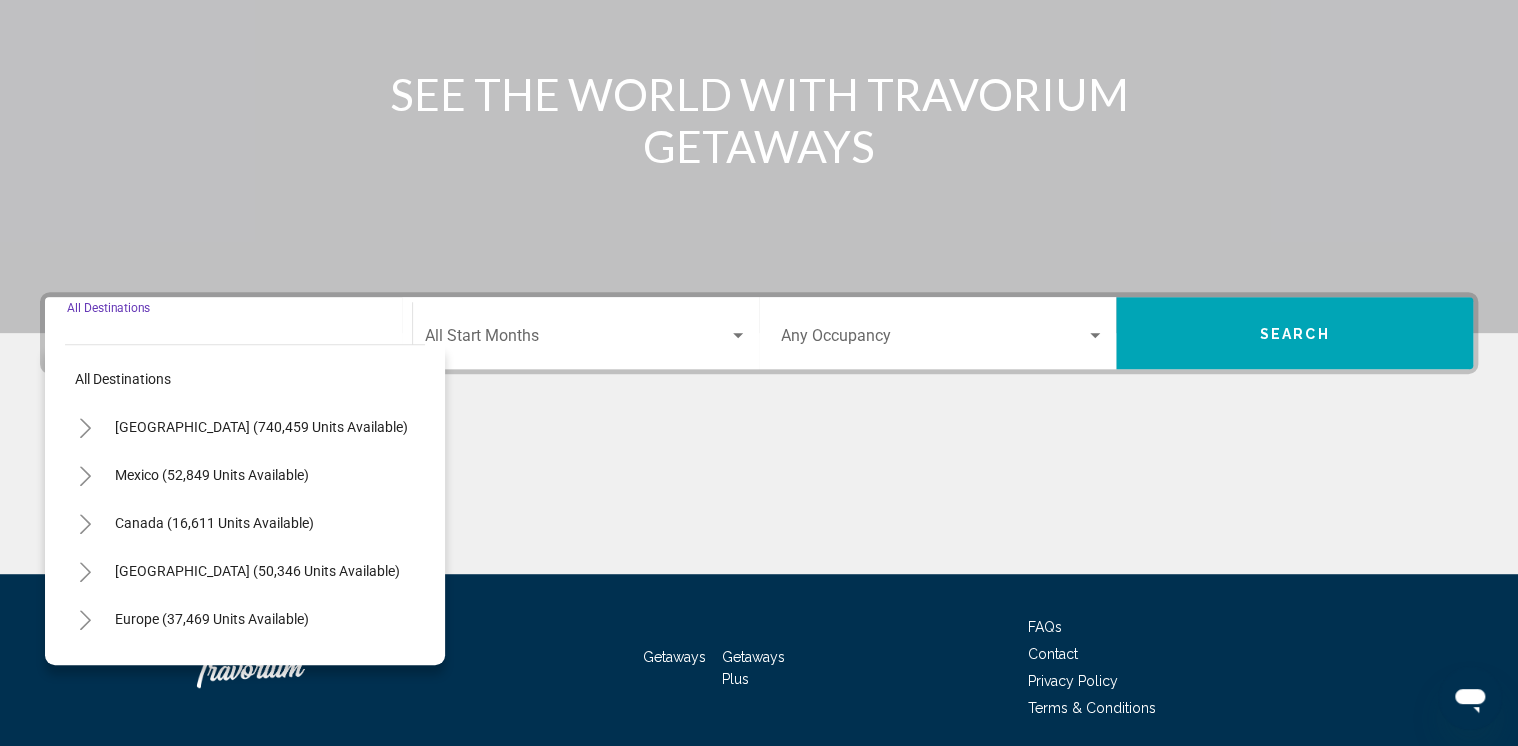 scroll, scrollTop: 340, scrollLeft: 0, axis: vertical 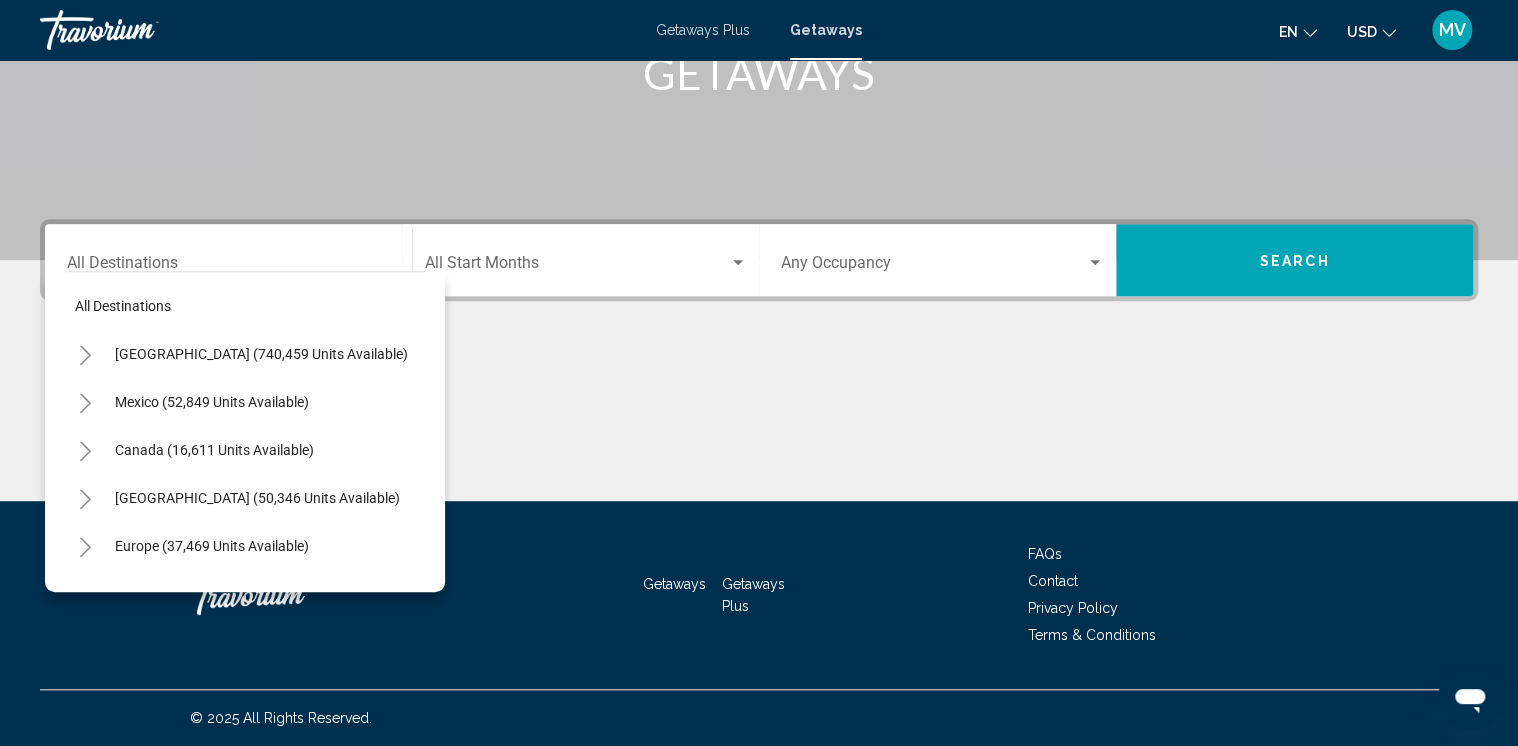 click at bounding box center (759, 426) 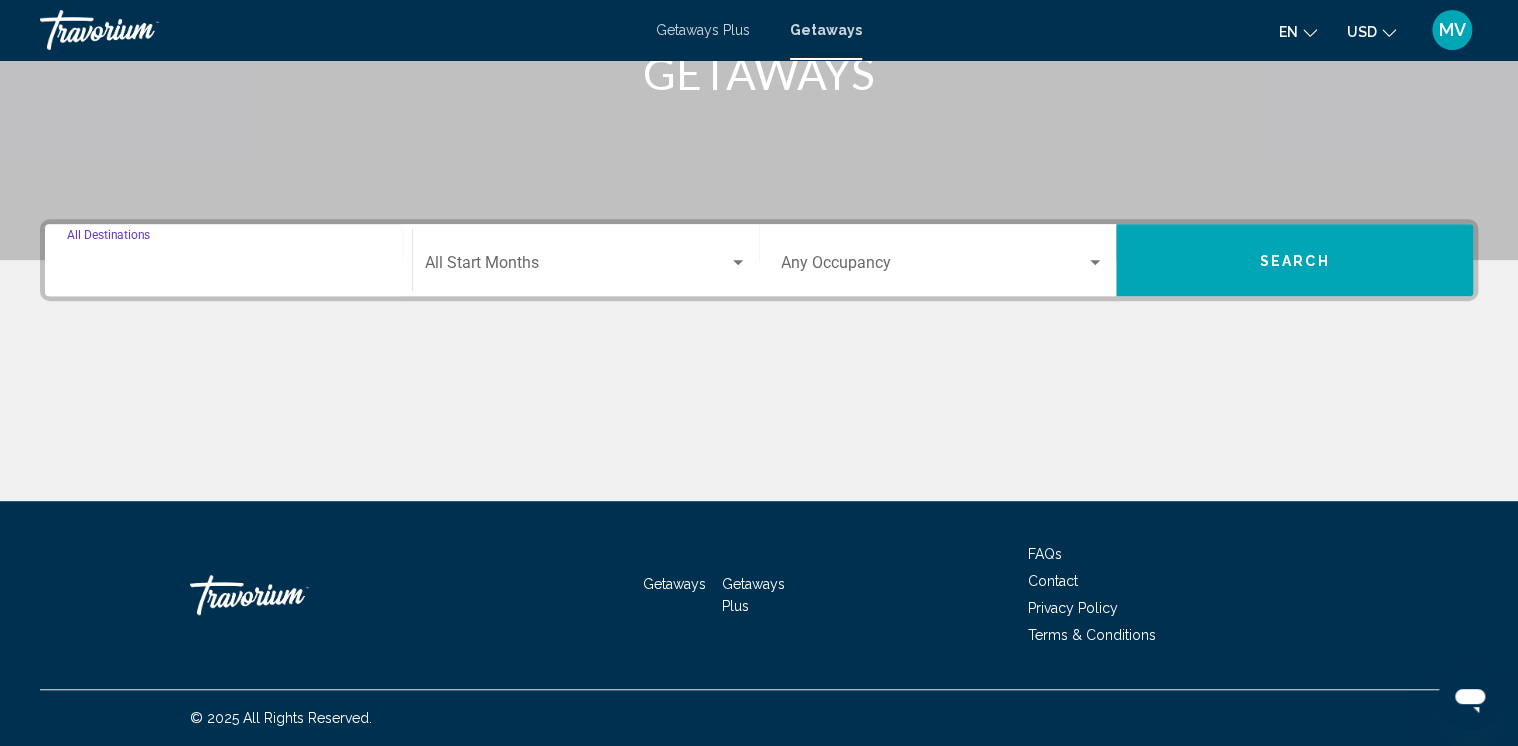 click on "Destination All Destinations" at bounding box center [228, 267] 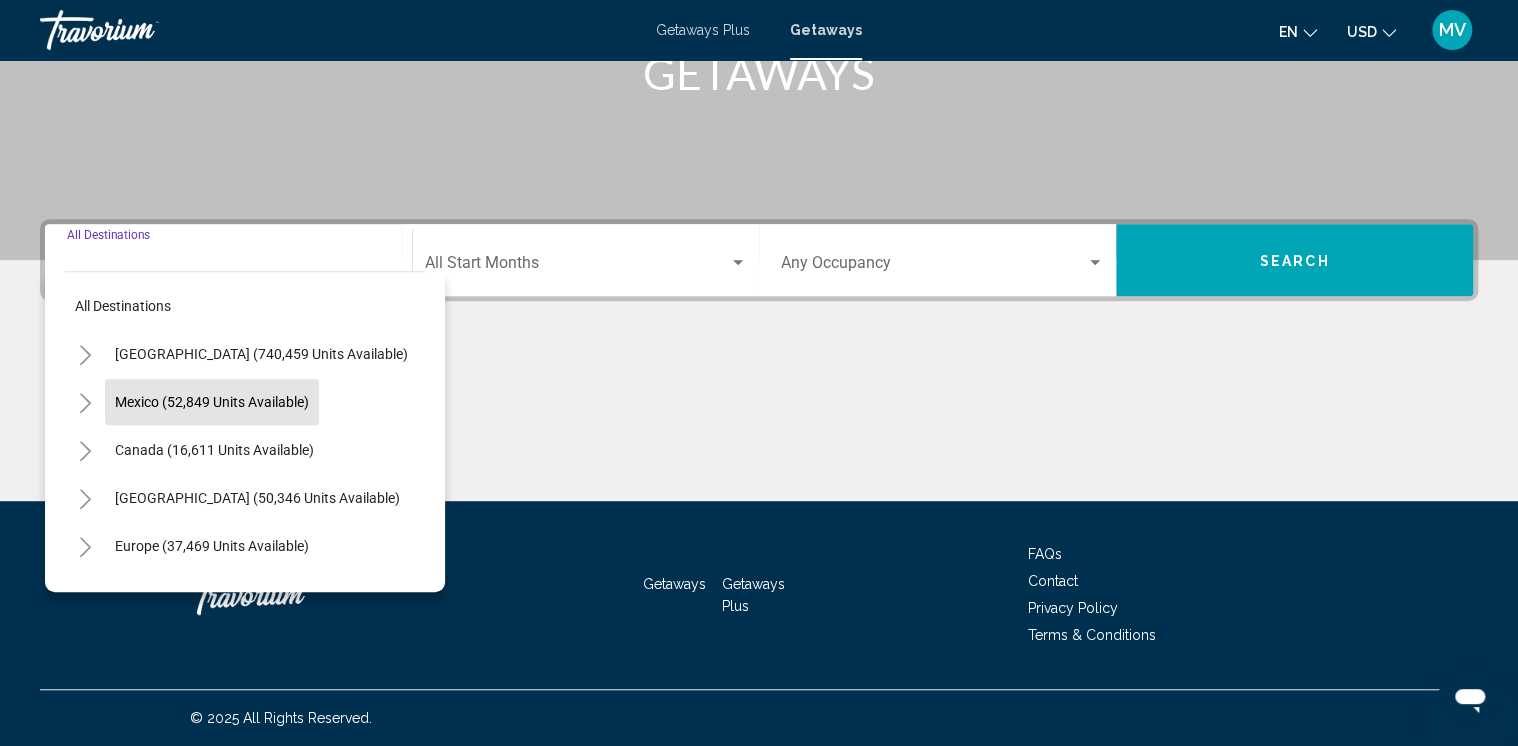 click on "Mexico (52,849 units available)" at bounding box center [214, 450] 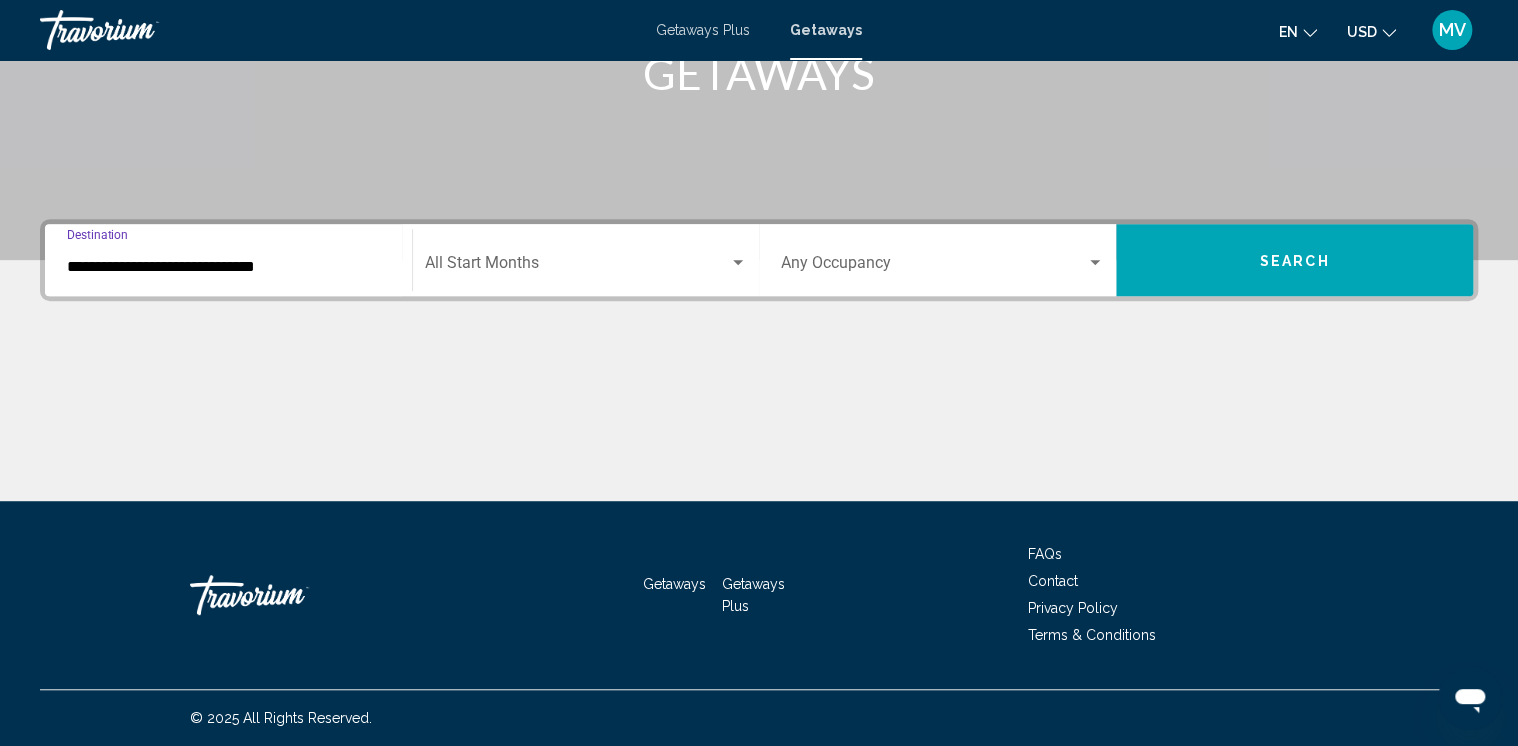 click on "**********" at bounding box center [228, 267] 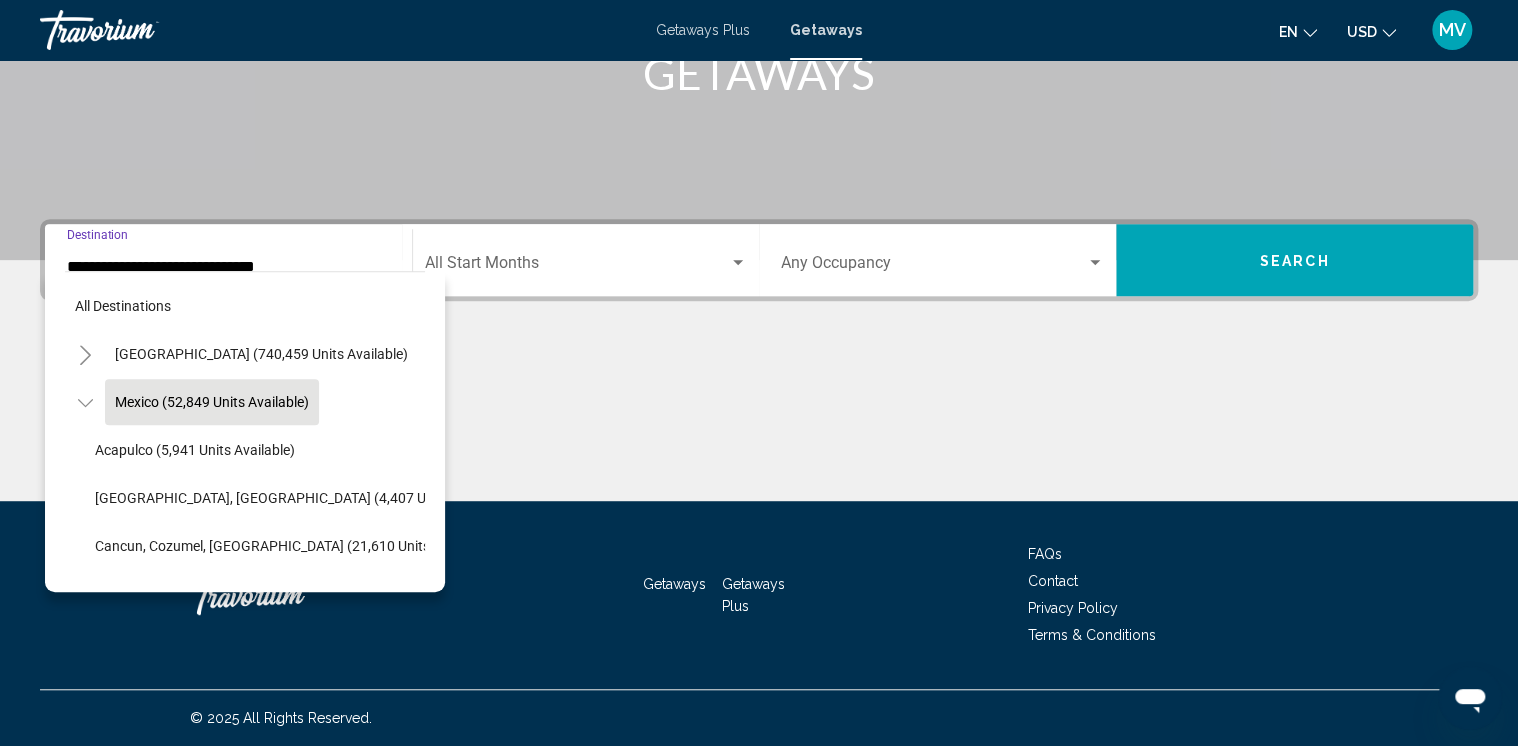 click 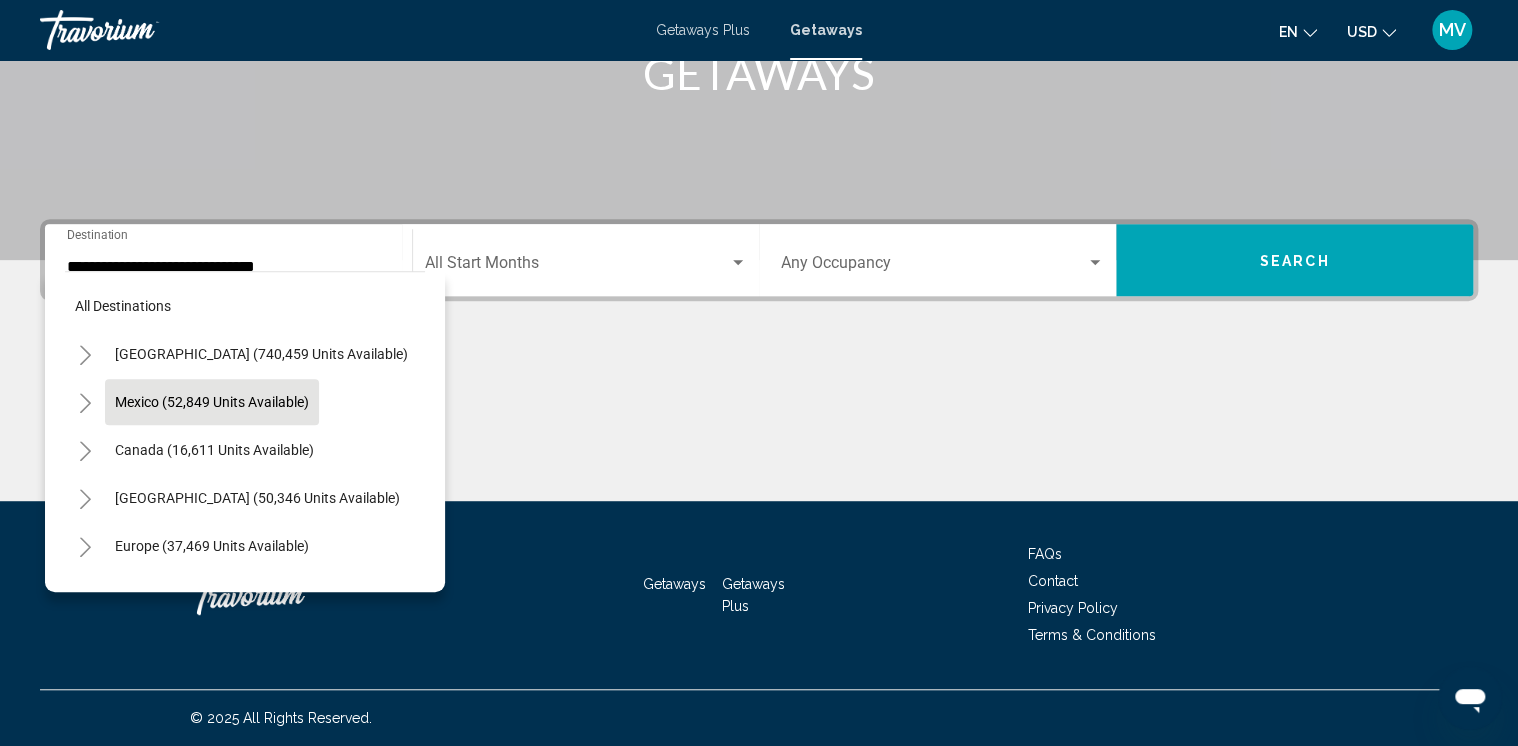 click 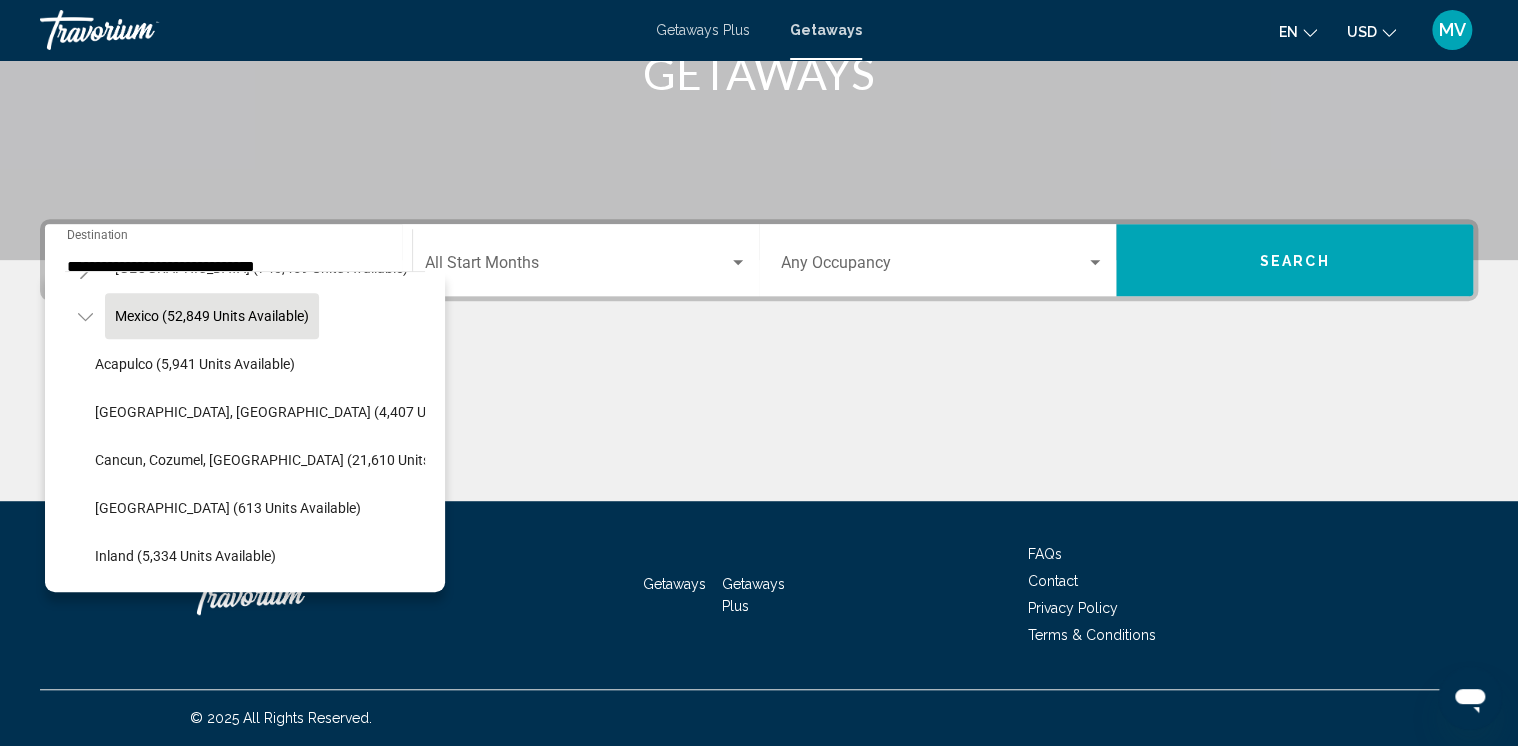 scroll, scrollTop: 62, scrollLeft: 0, axis: vertical 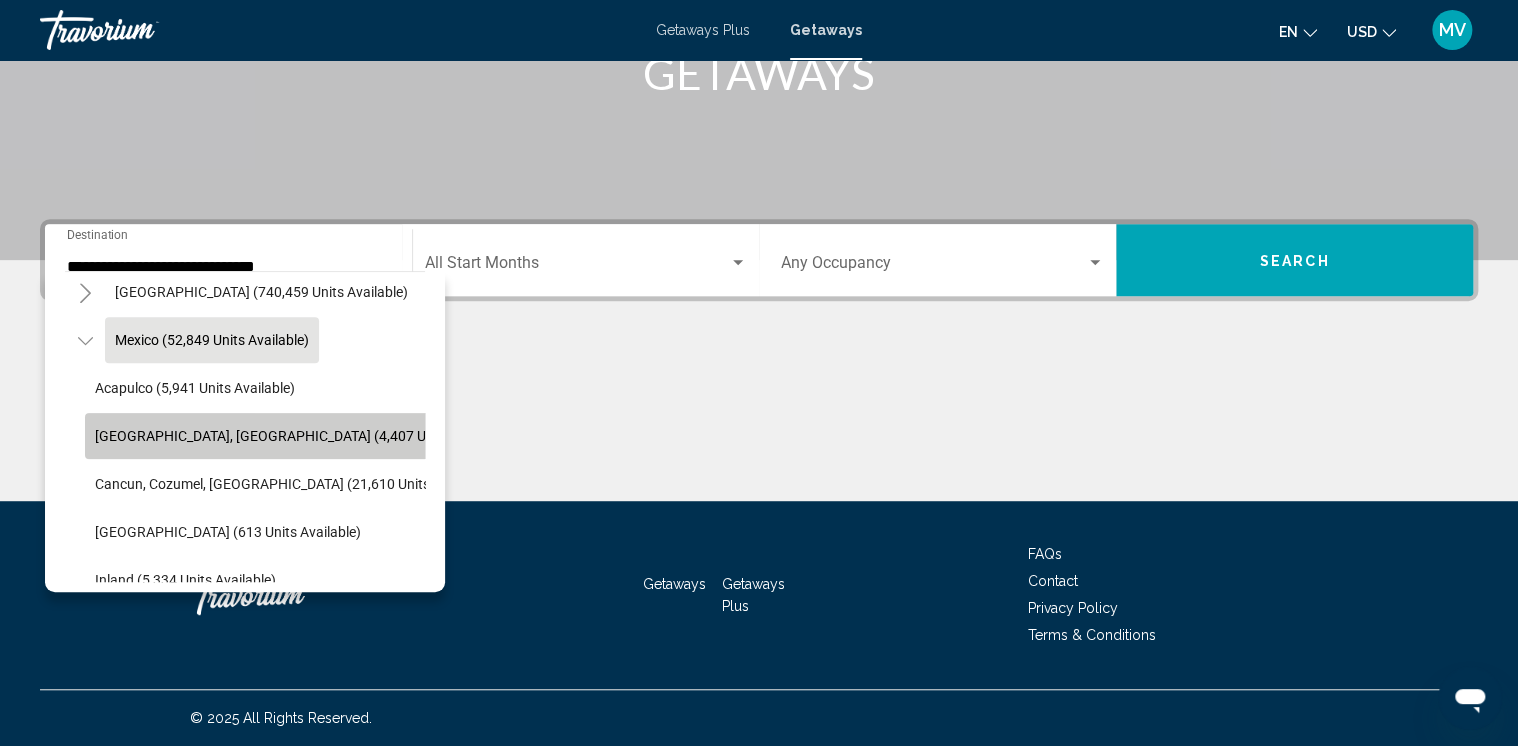 click on "[GEOGRAPHIC_DATA], [GEOGRAPHIC_DATA] (4,407 units available)" 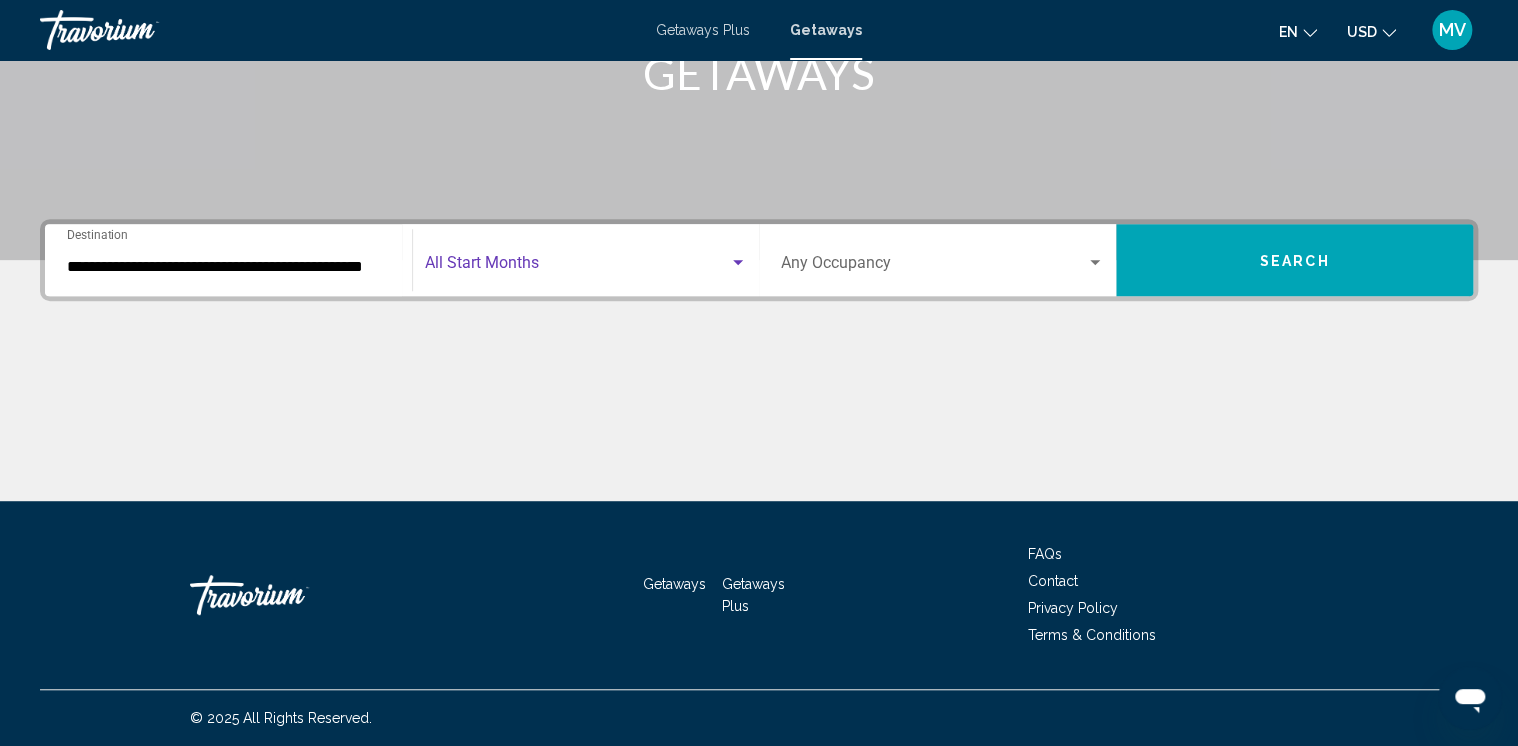 click at bounding box center (738, 263) 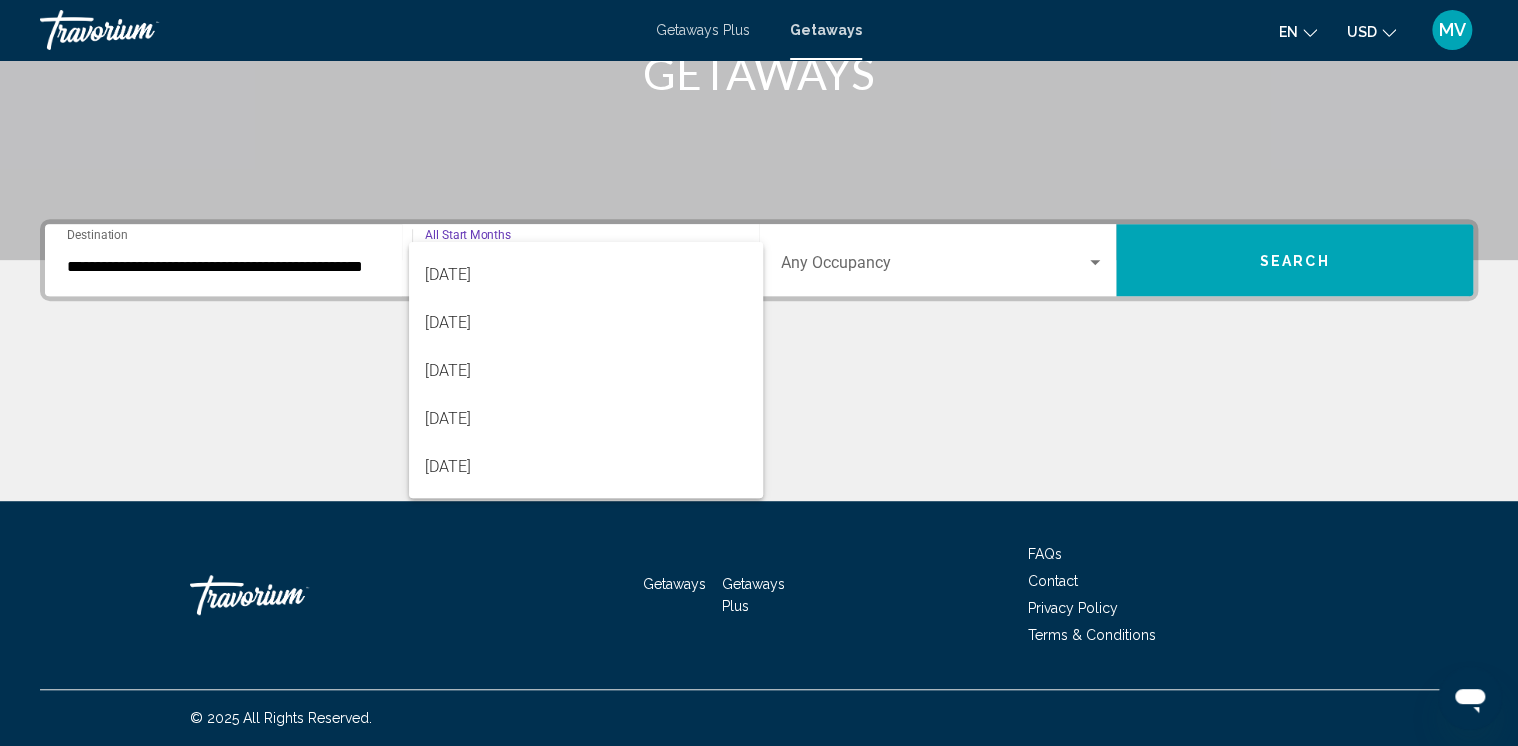 scroll, scrollTop: 224, scrollLeft: 0, axis: vertical 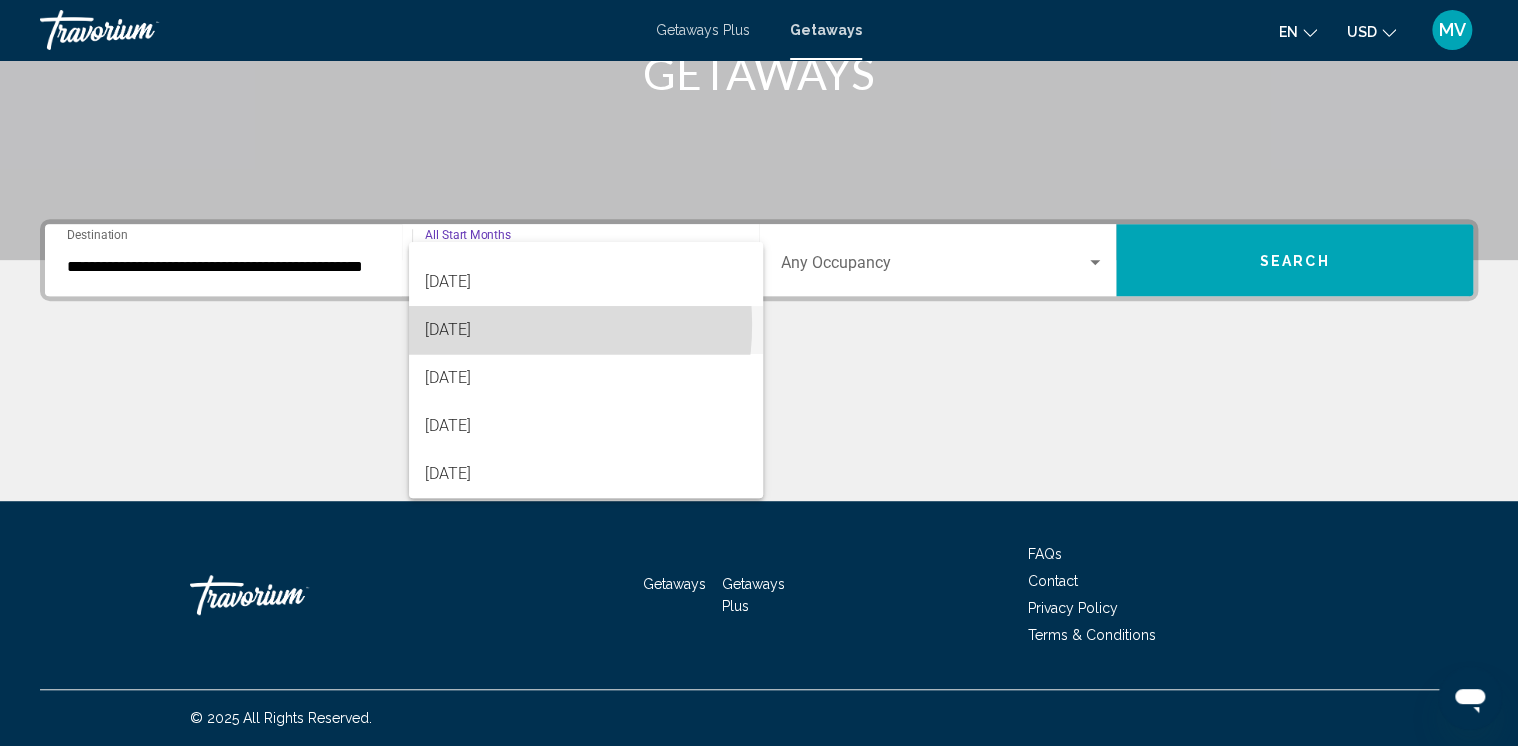 click on "[DATE]" at bounding box center [586, 330] 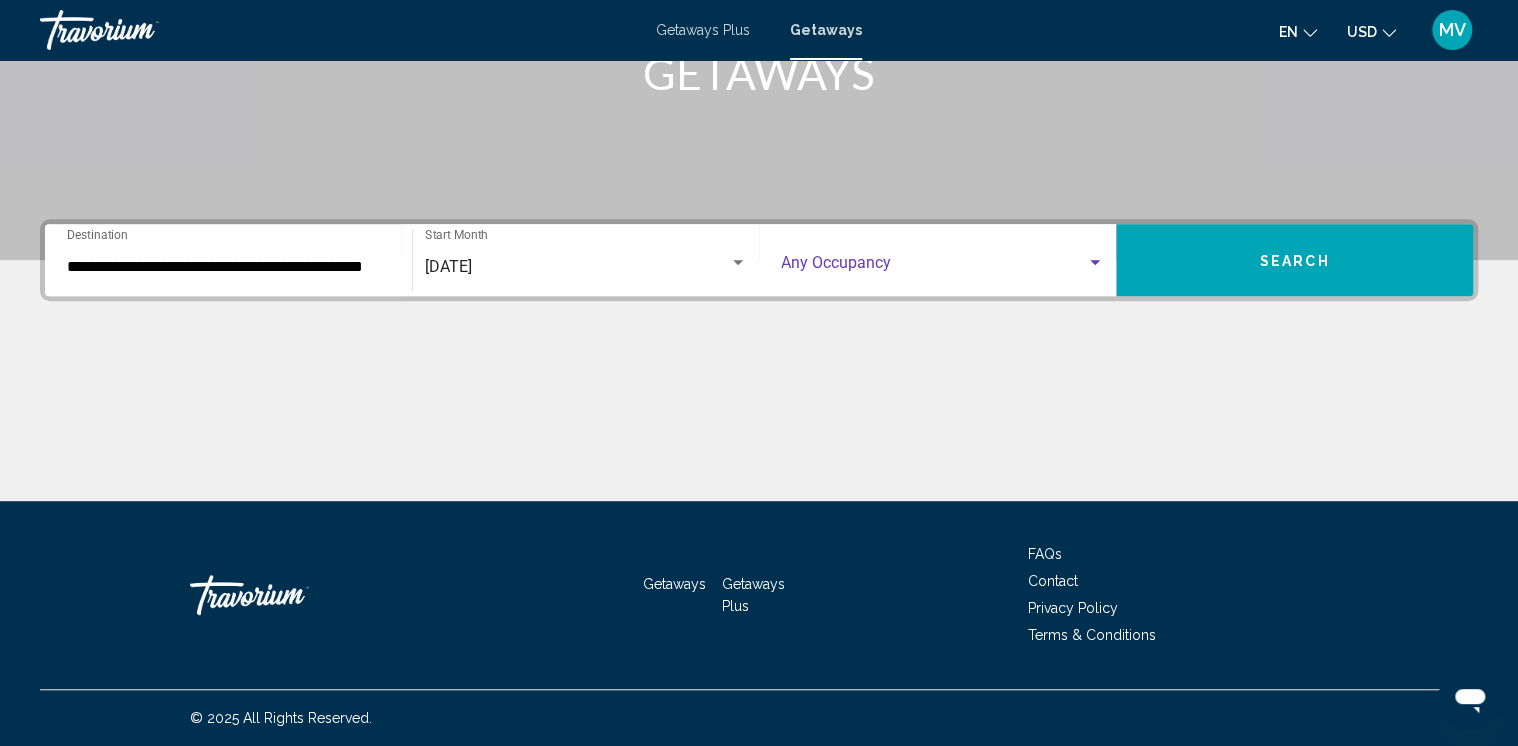 click at bounding box center [1095, 263] 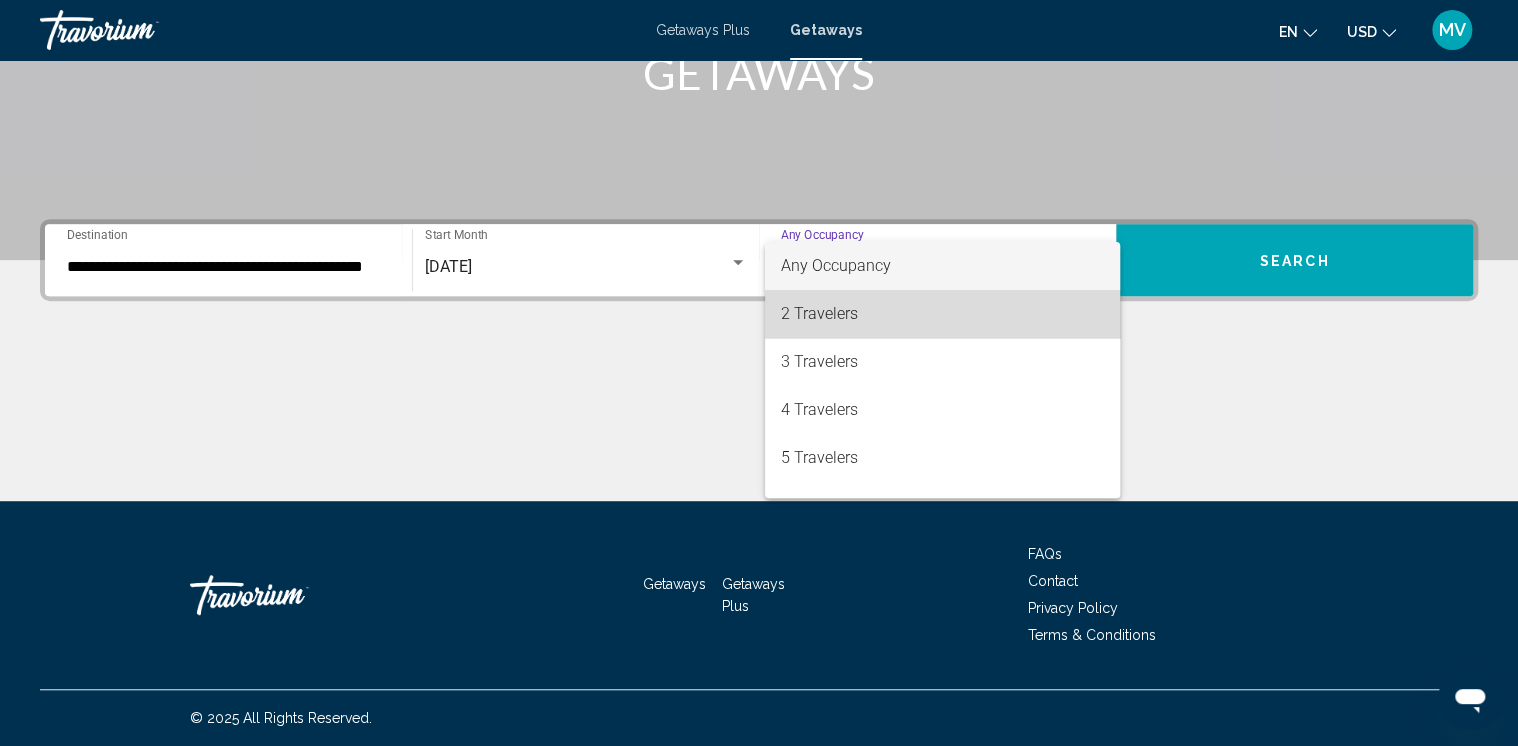 click on "2 Travelers" at bounding box center [942, 314] 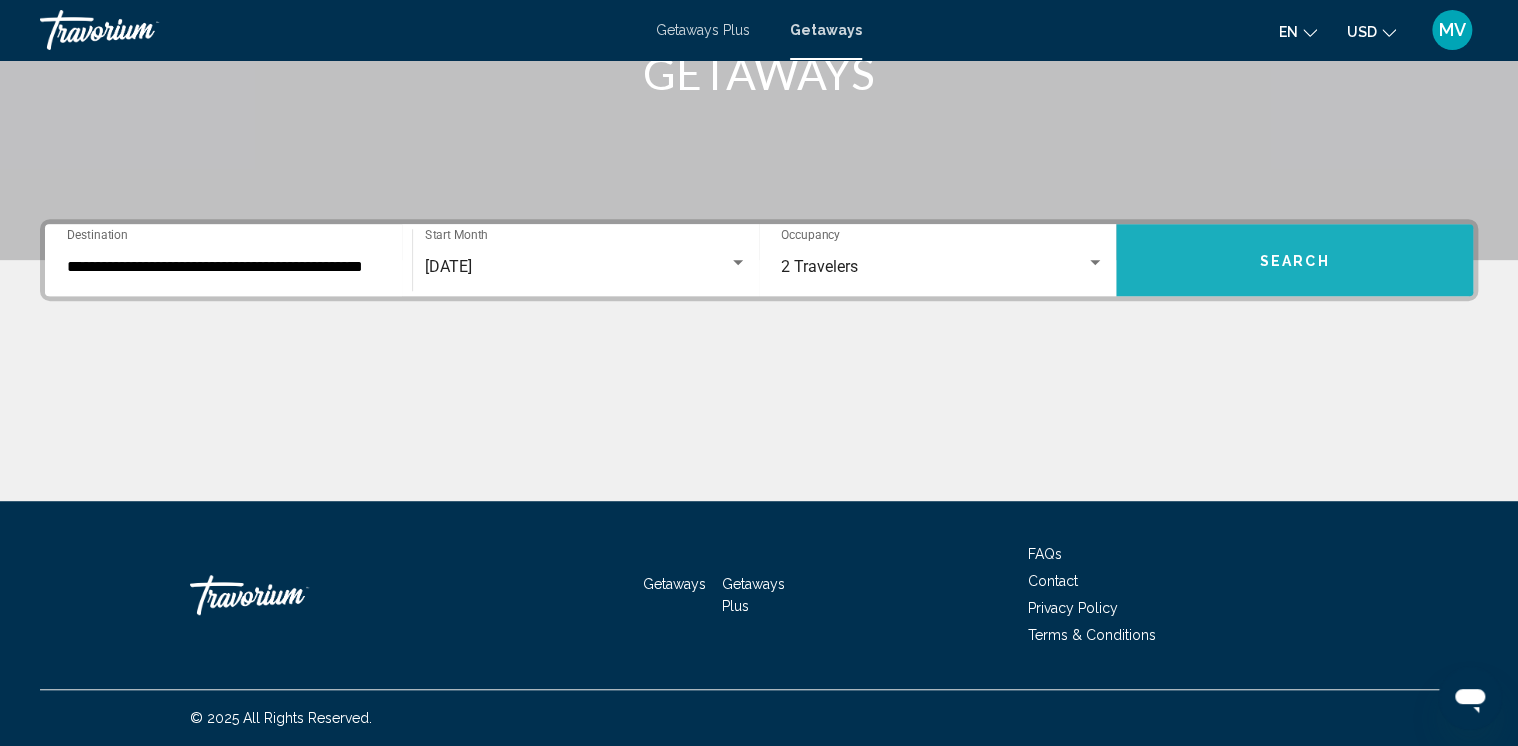 click on "Search" at bounding box center (1295, 261) 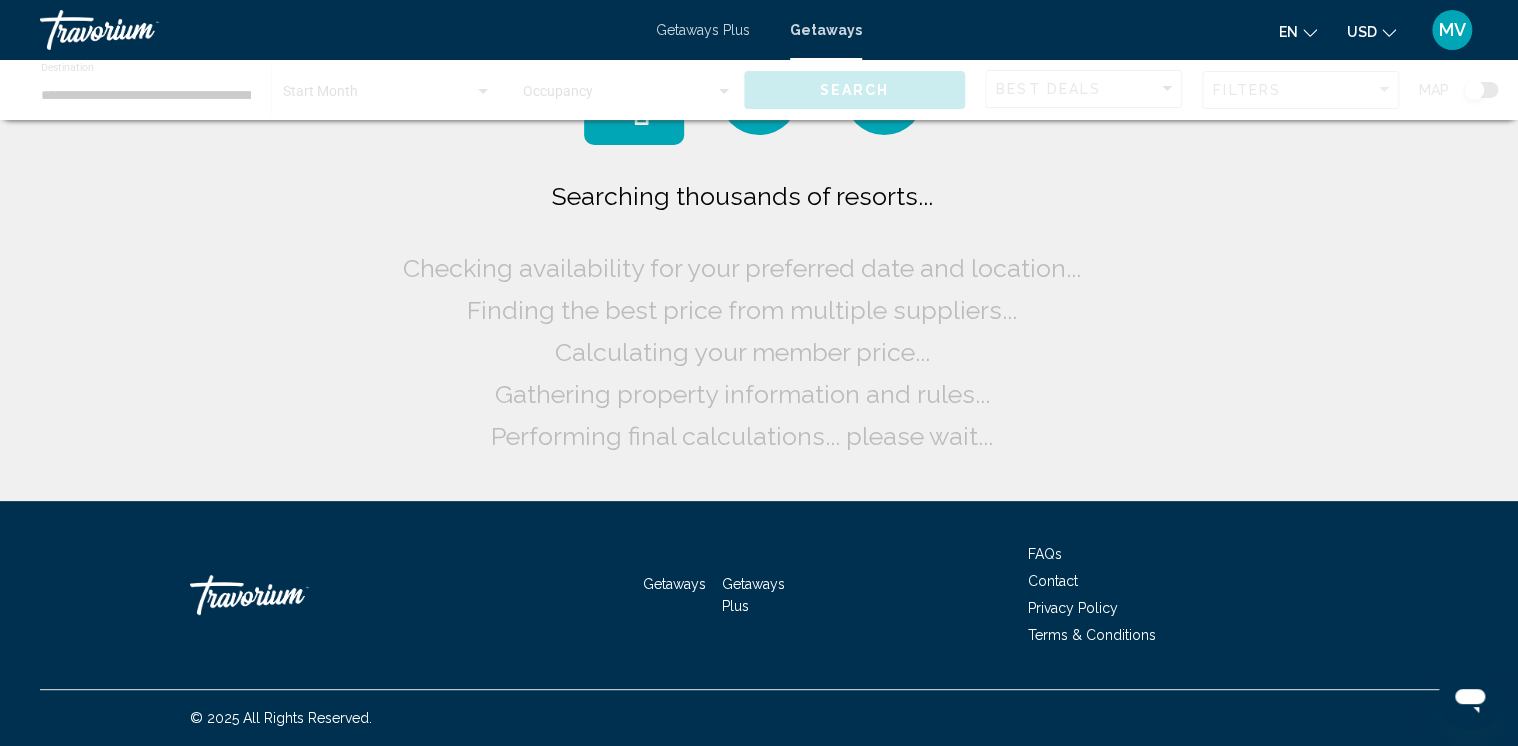 scroll, scrollTop: 0, scrollLeft: 0, axis: both 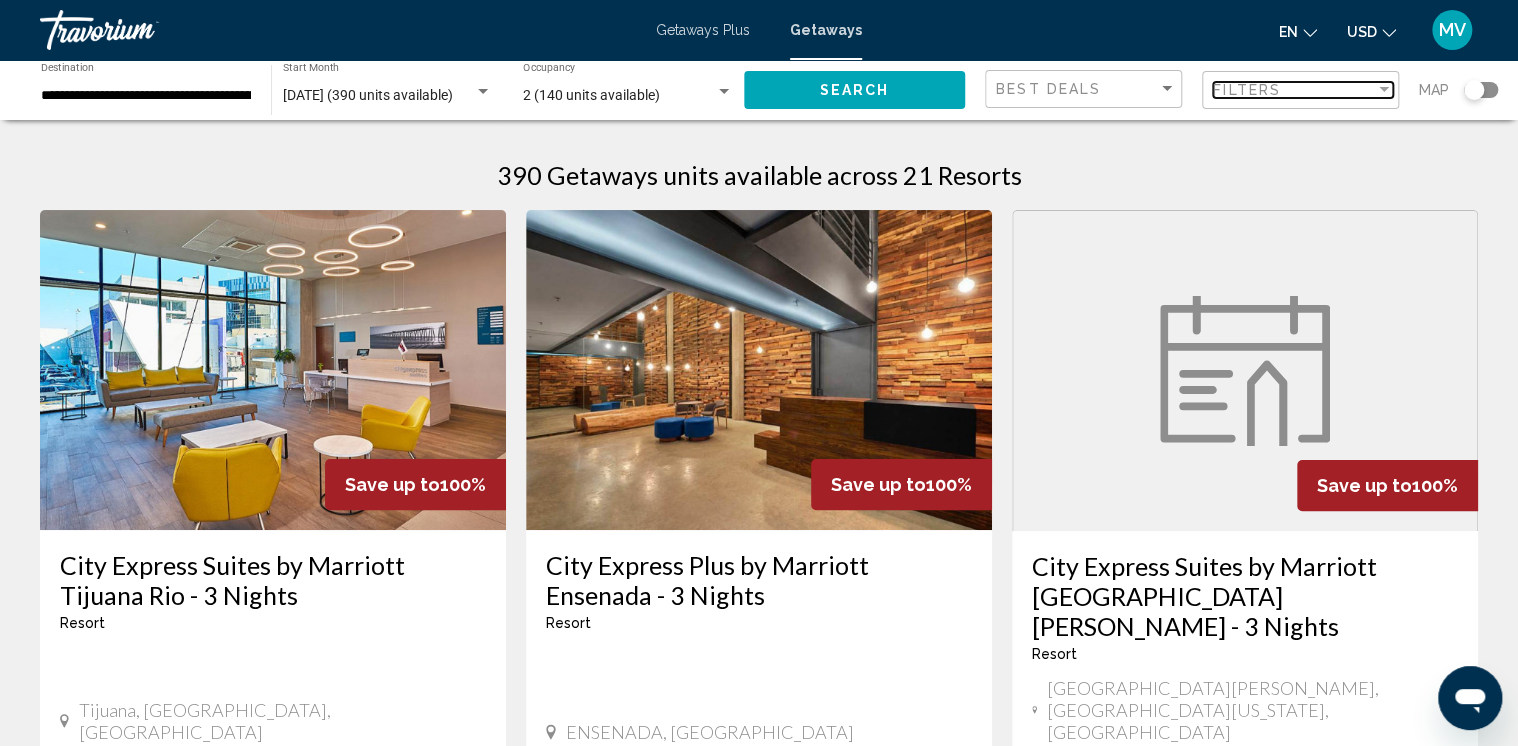 click on "Filters" at bounding box center (1294, 90) 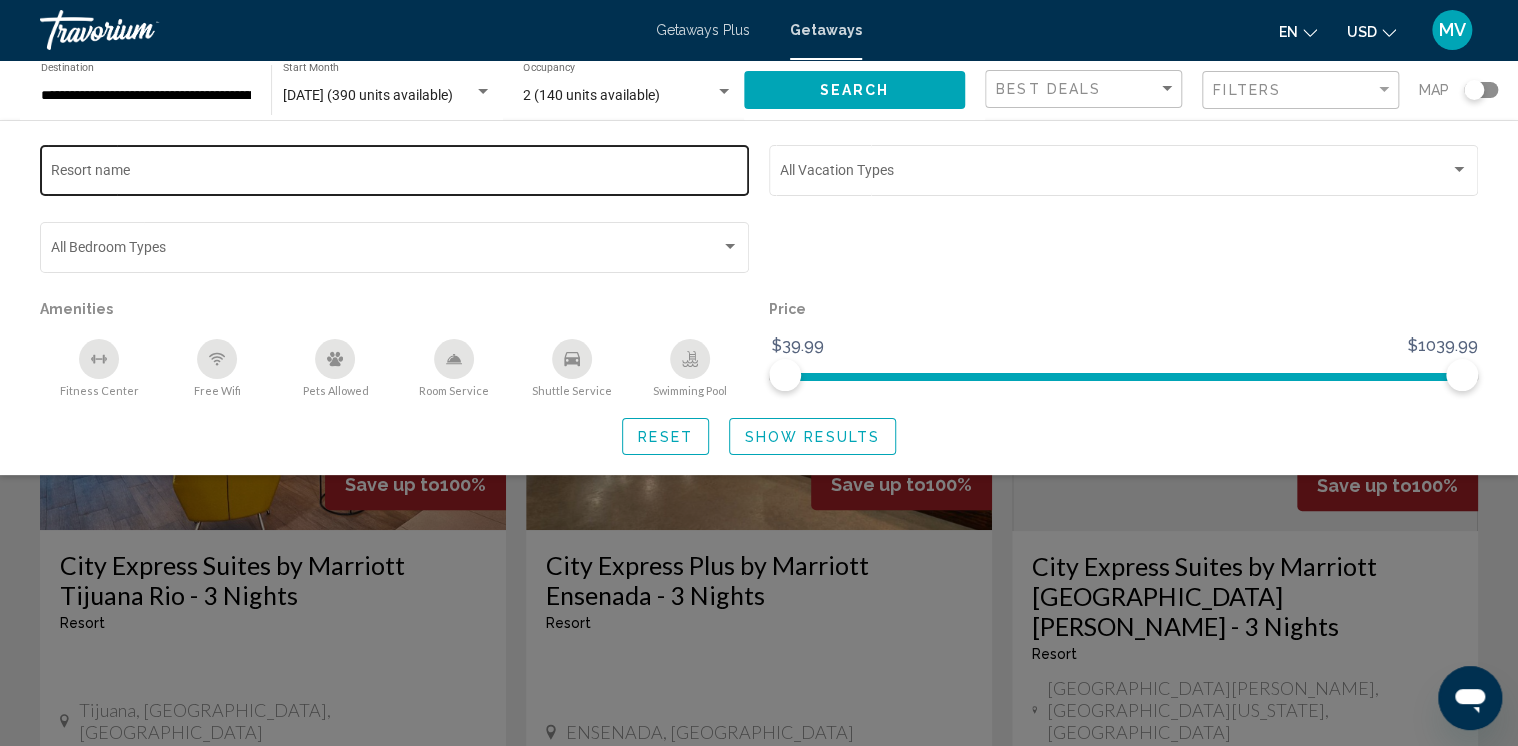click on "Resort name" at bounding box center [395, 174] 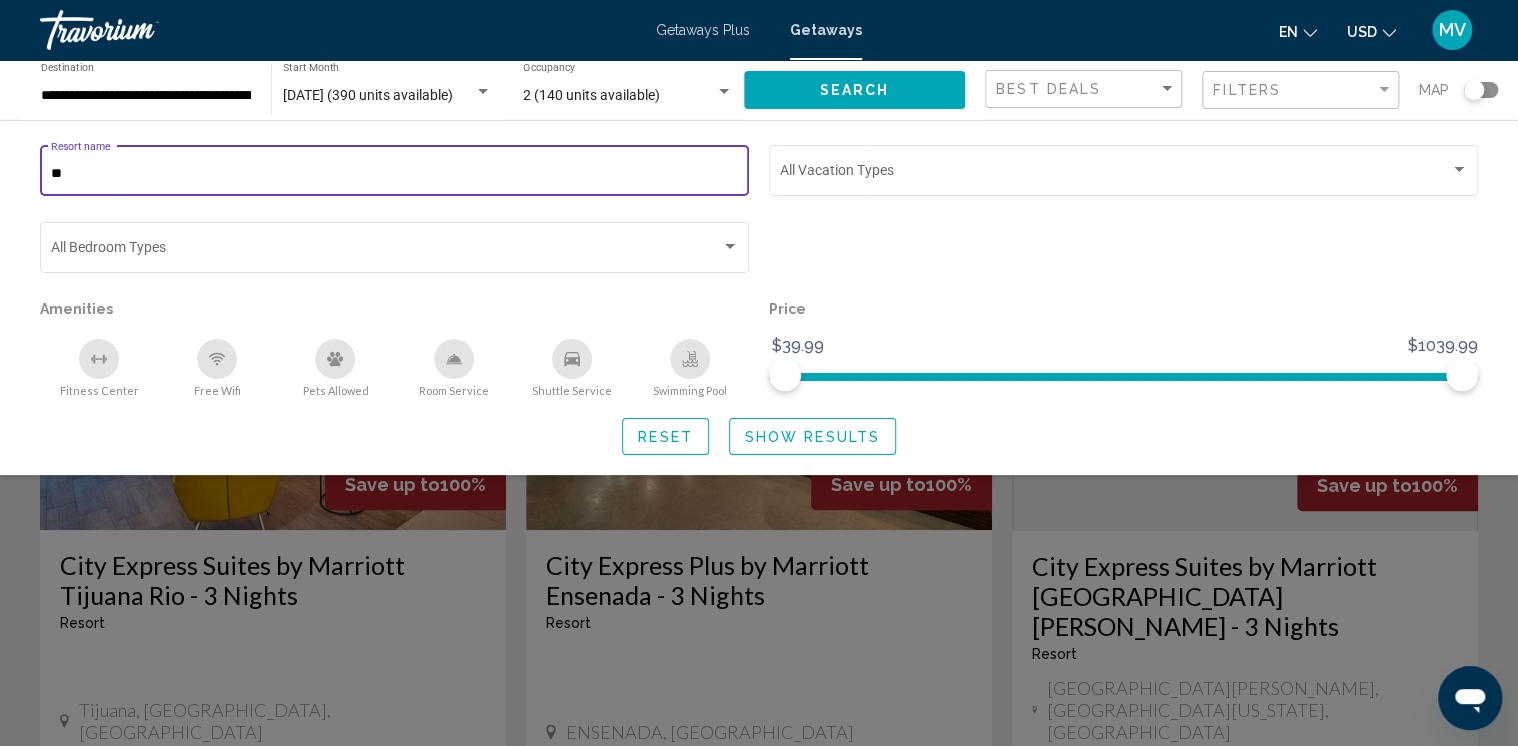 type on "*" 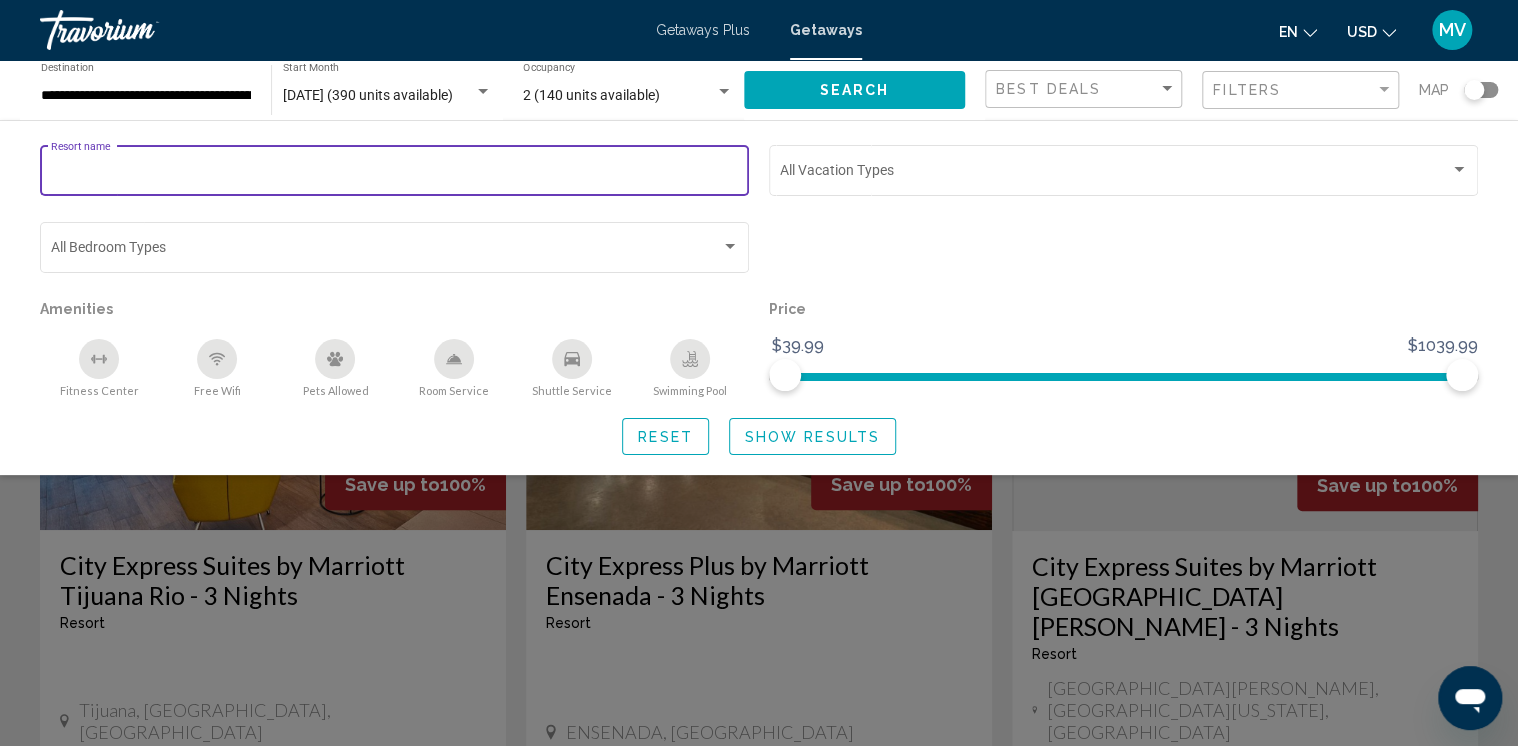 click 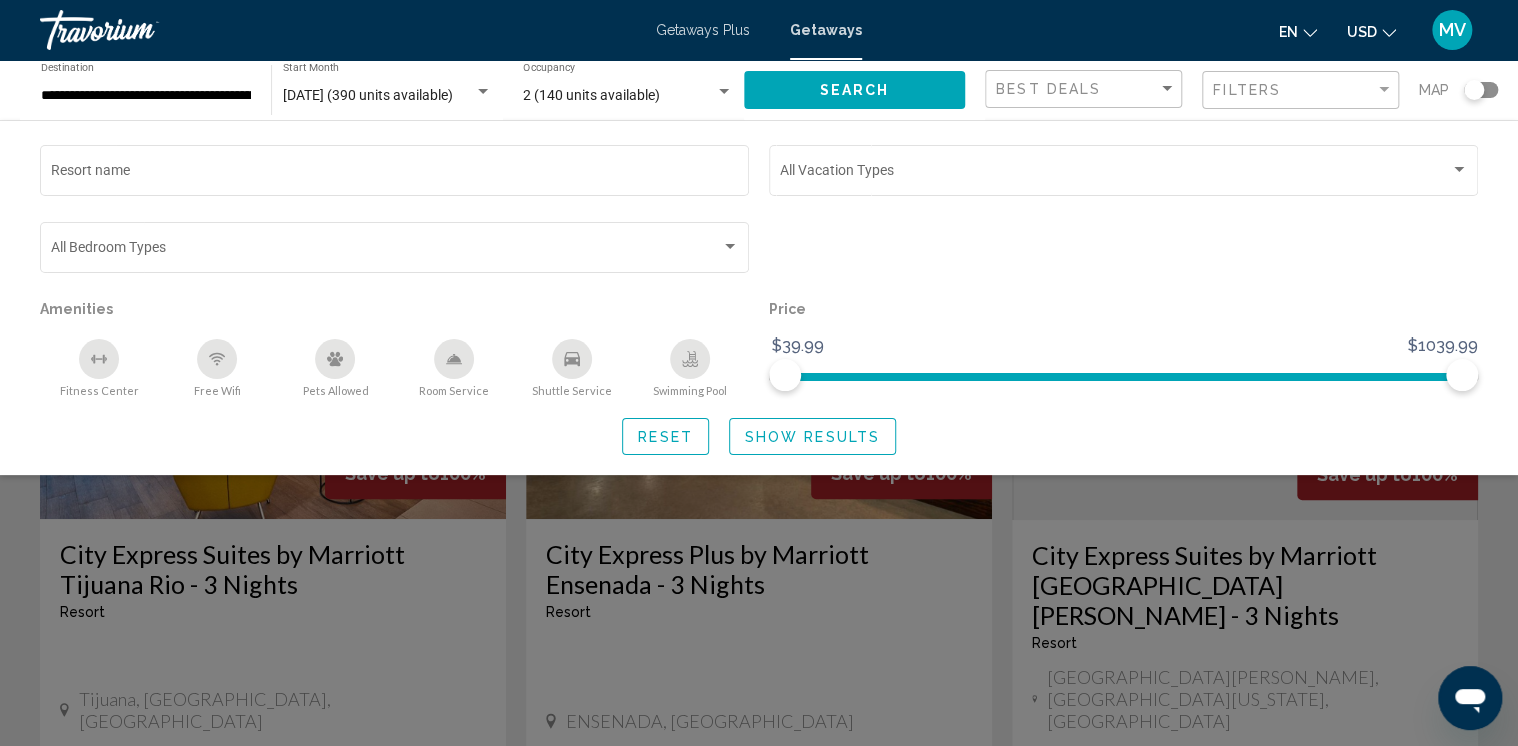 scroll, scrollTop: 0, scrollLeft: 0, axis: both 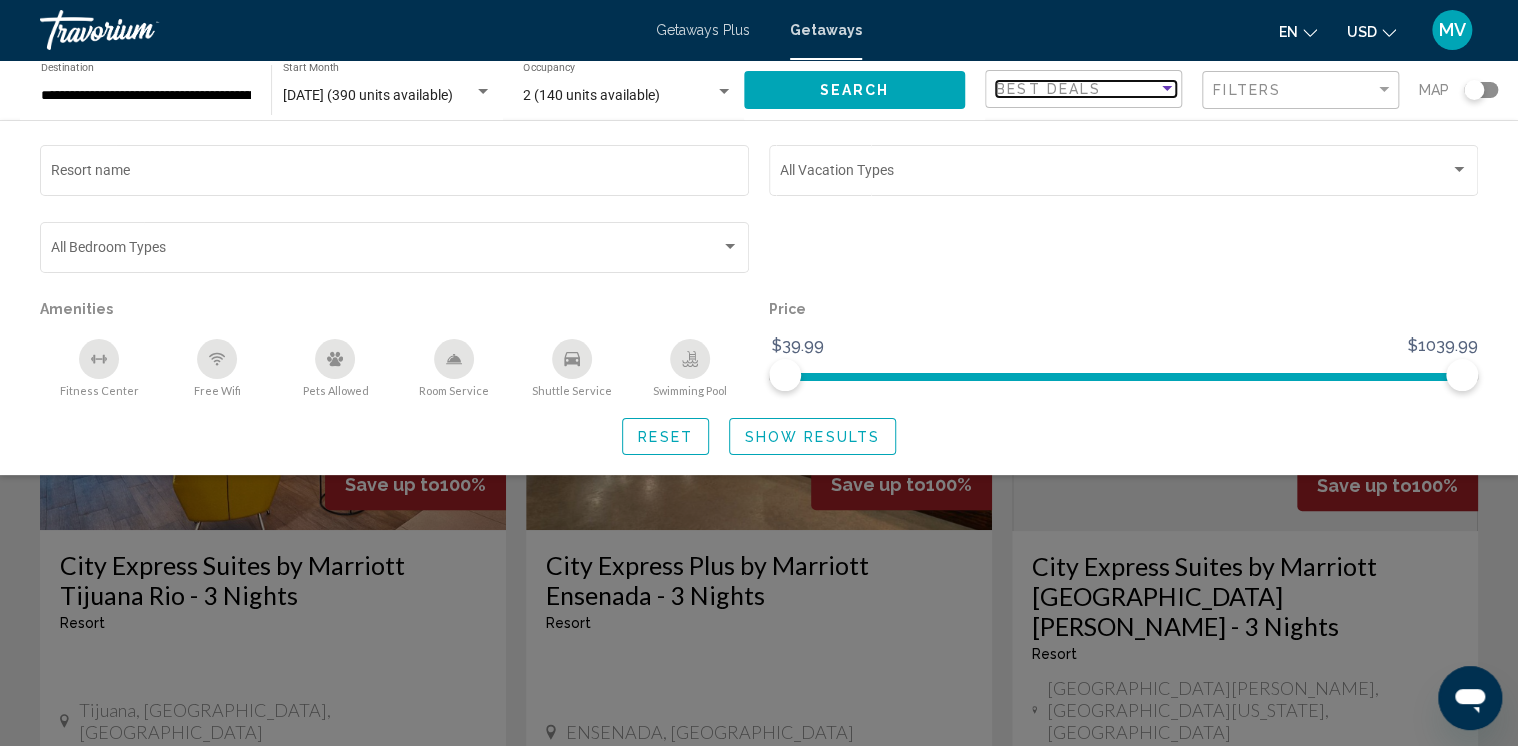 click on "Best Deals" at bounding box center [1048, 89] 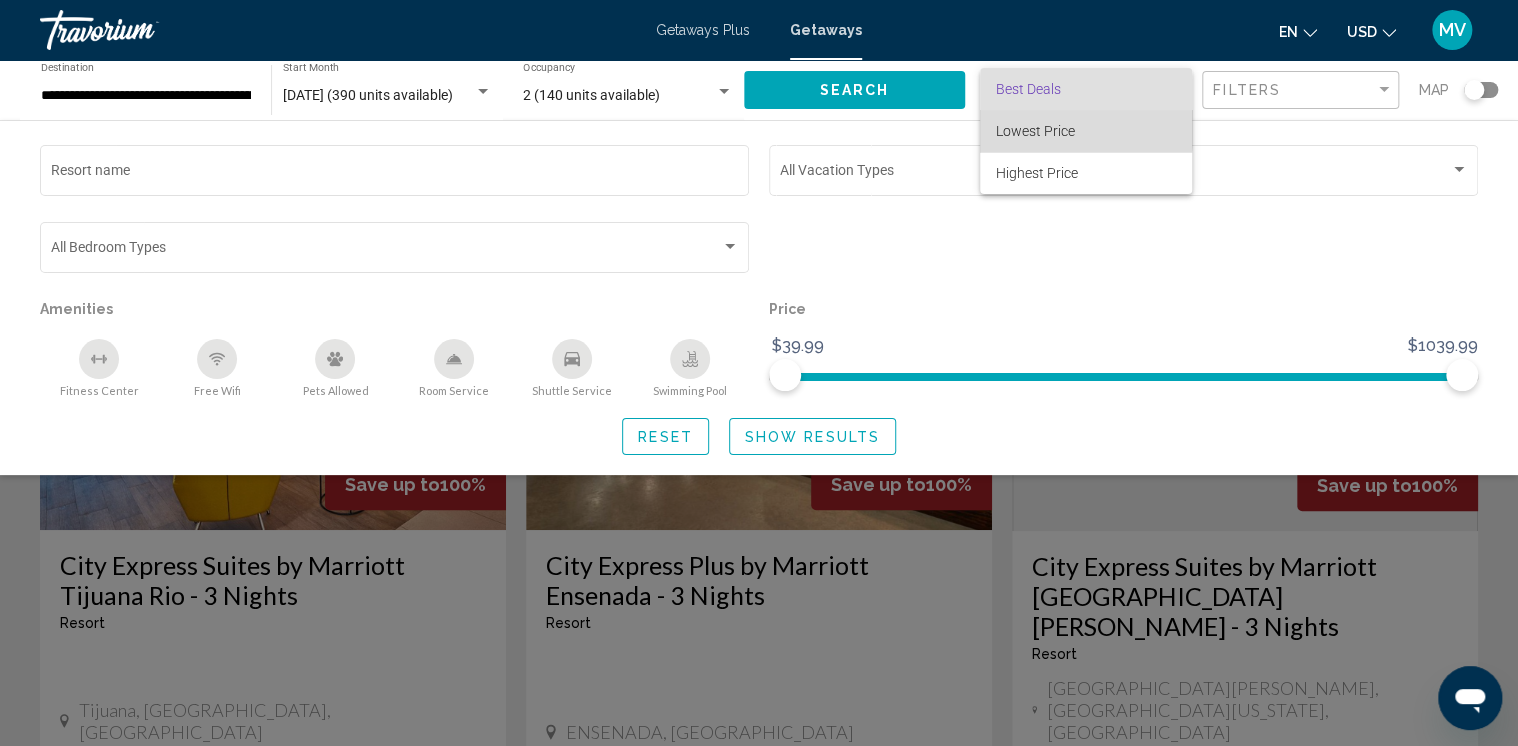 click on "Lowest Price" at bounding box center [1035, 131] 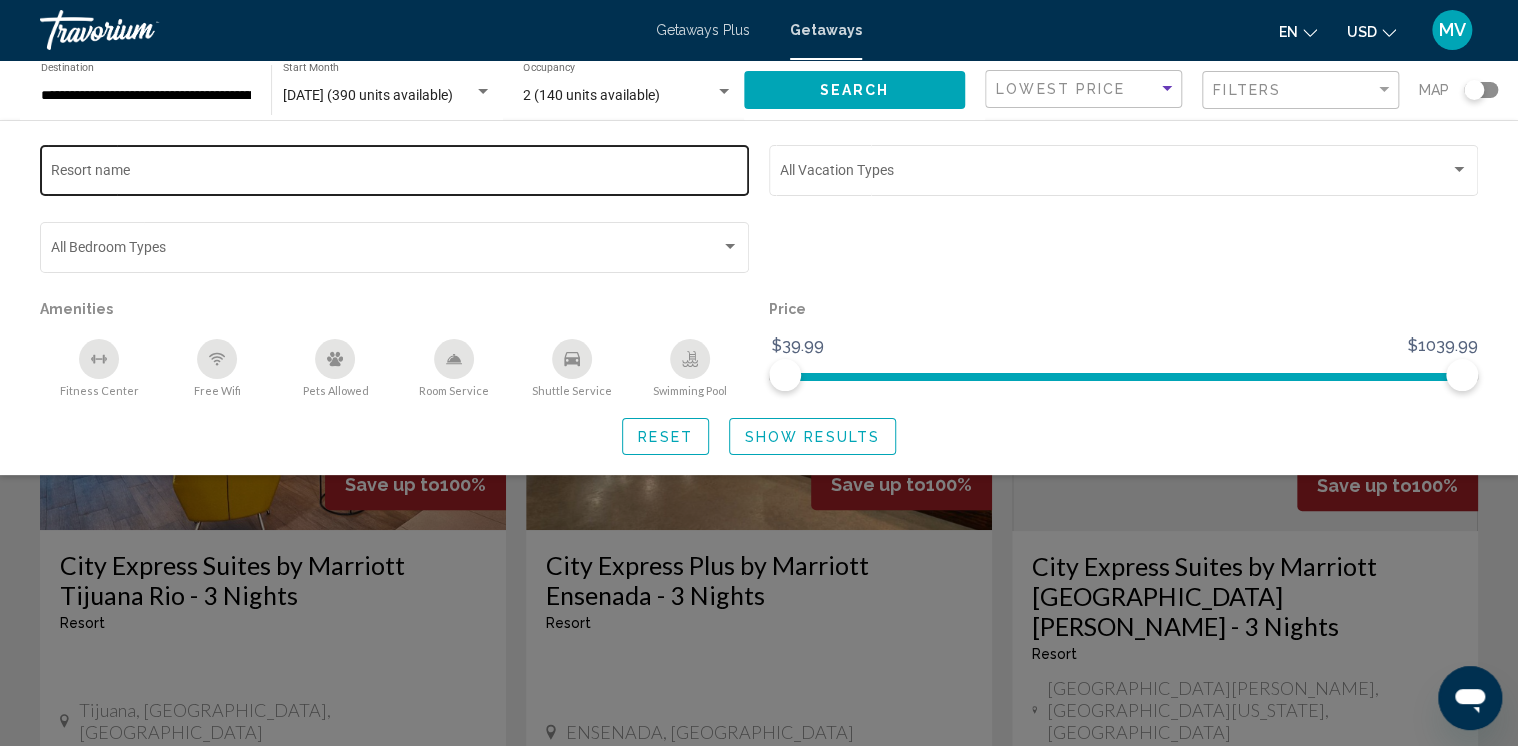 click on "Resort name" at bounding box center (395, 174) 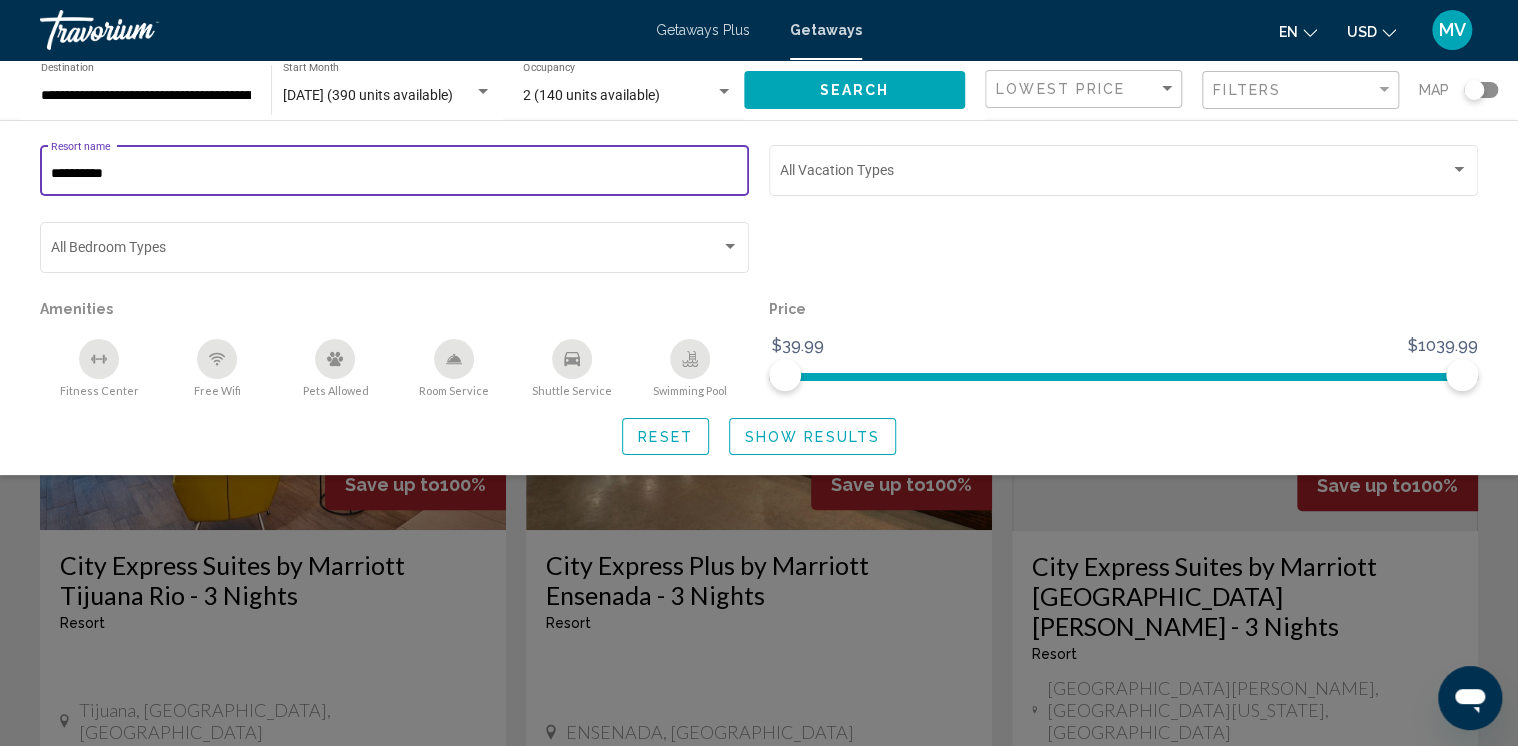 type on "**********" 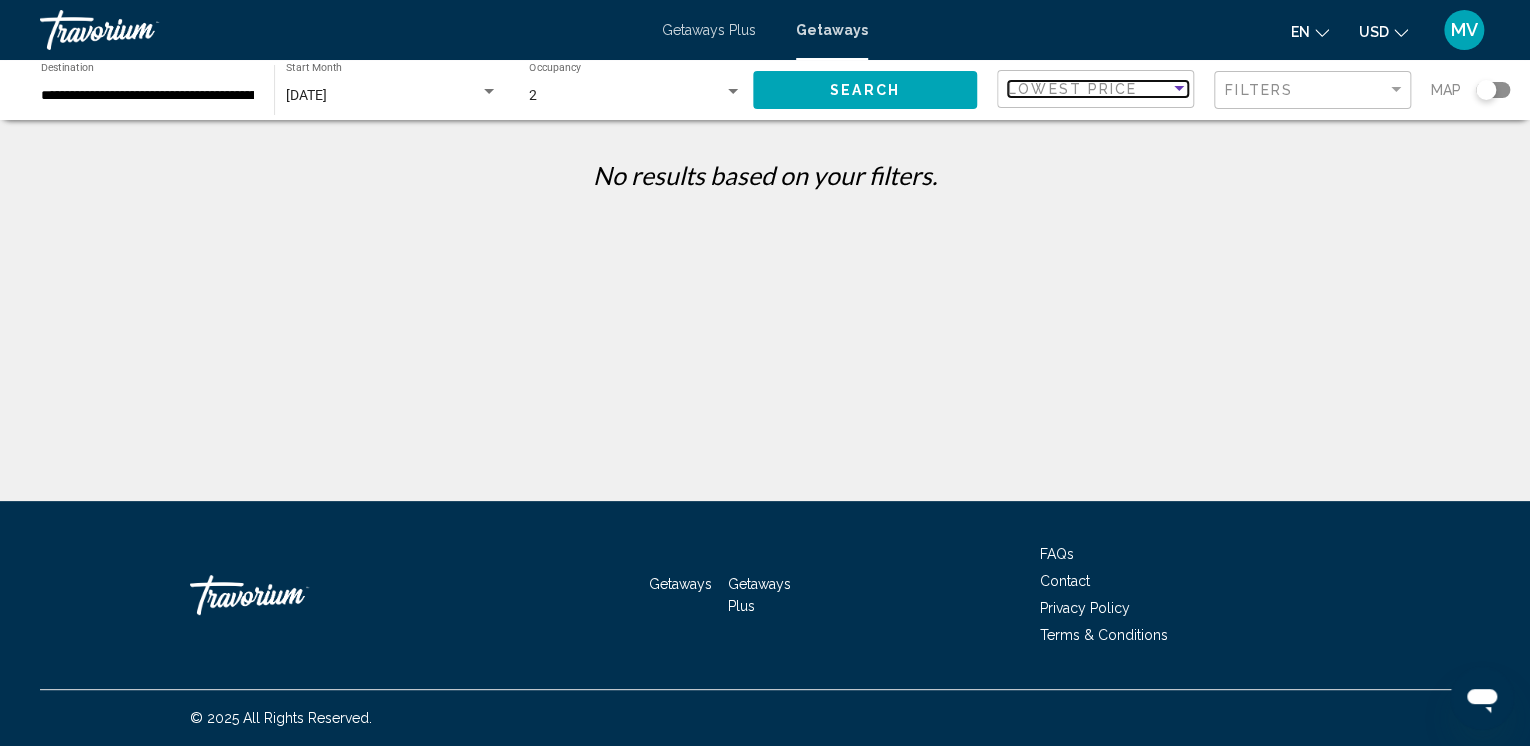click on "Lowest Price" at bounding box center (1072, 89) 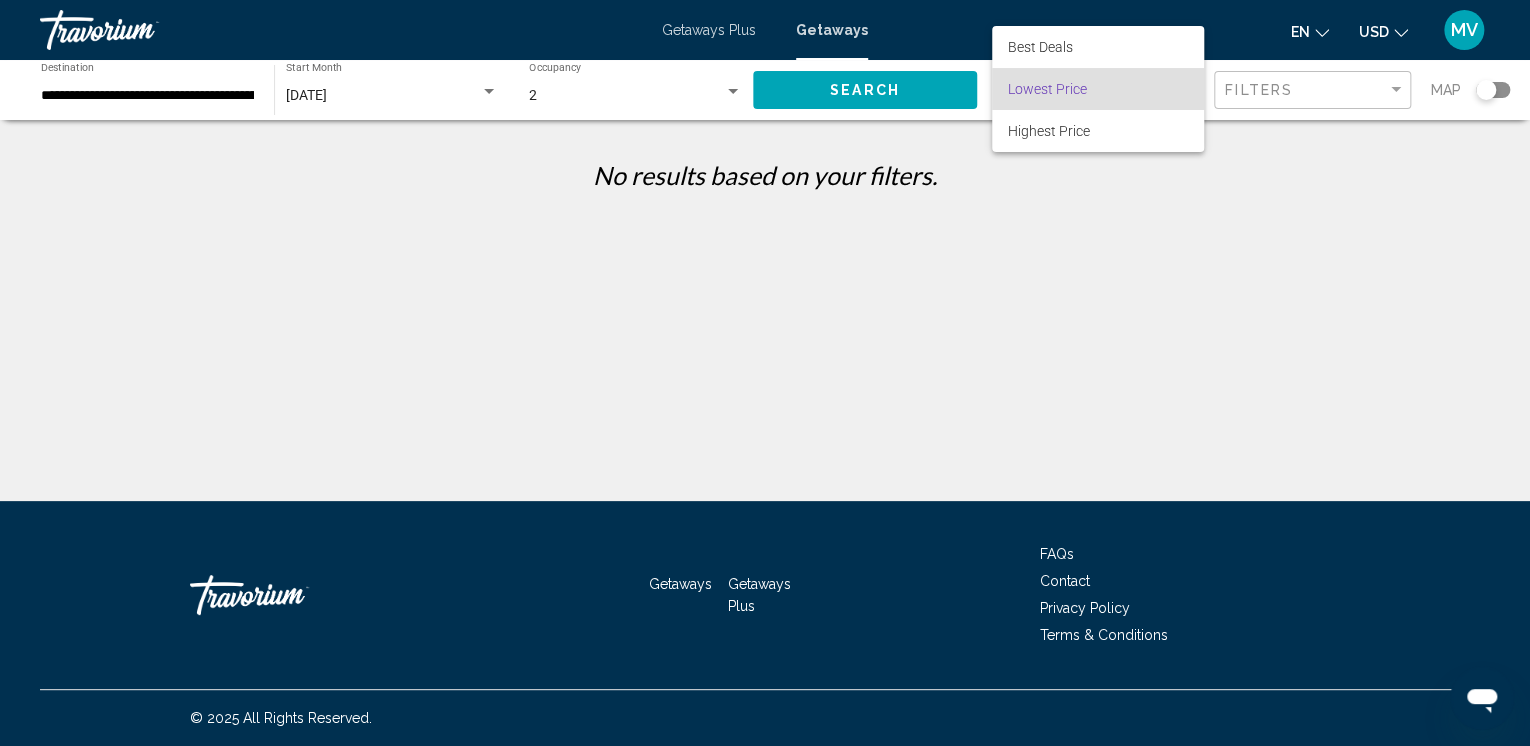 click on "Lowest Price" at bounding box center (1098, 89) 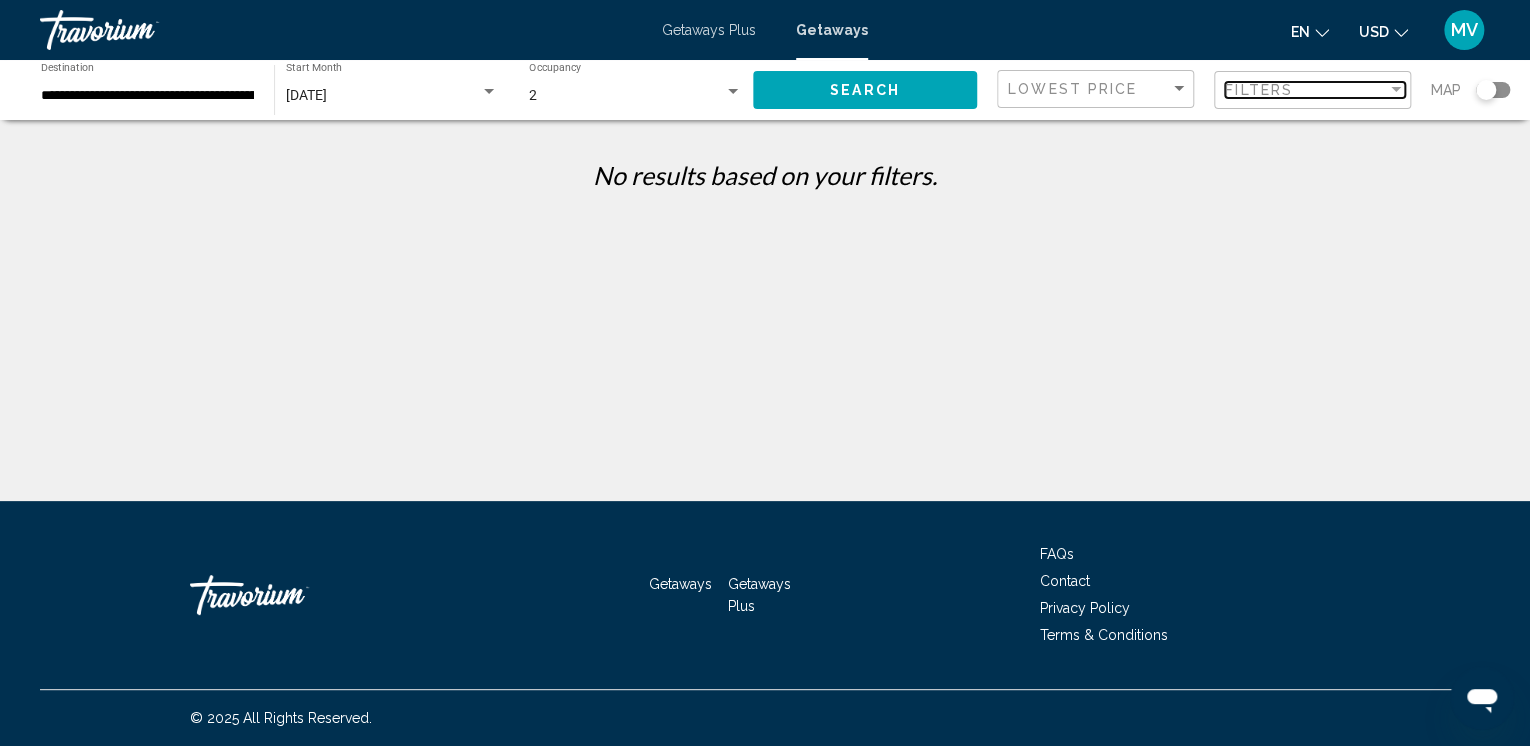 click at bounding box center (1396, 90) 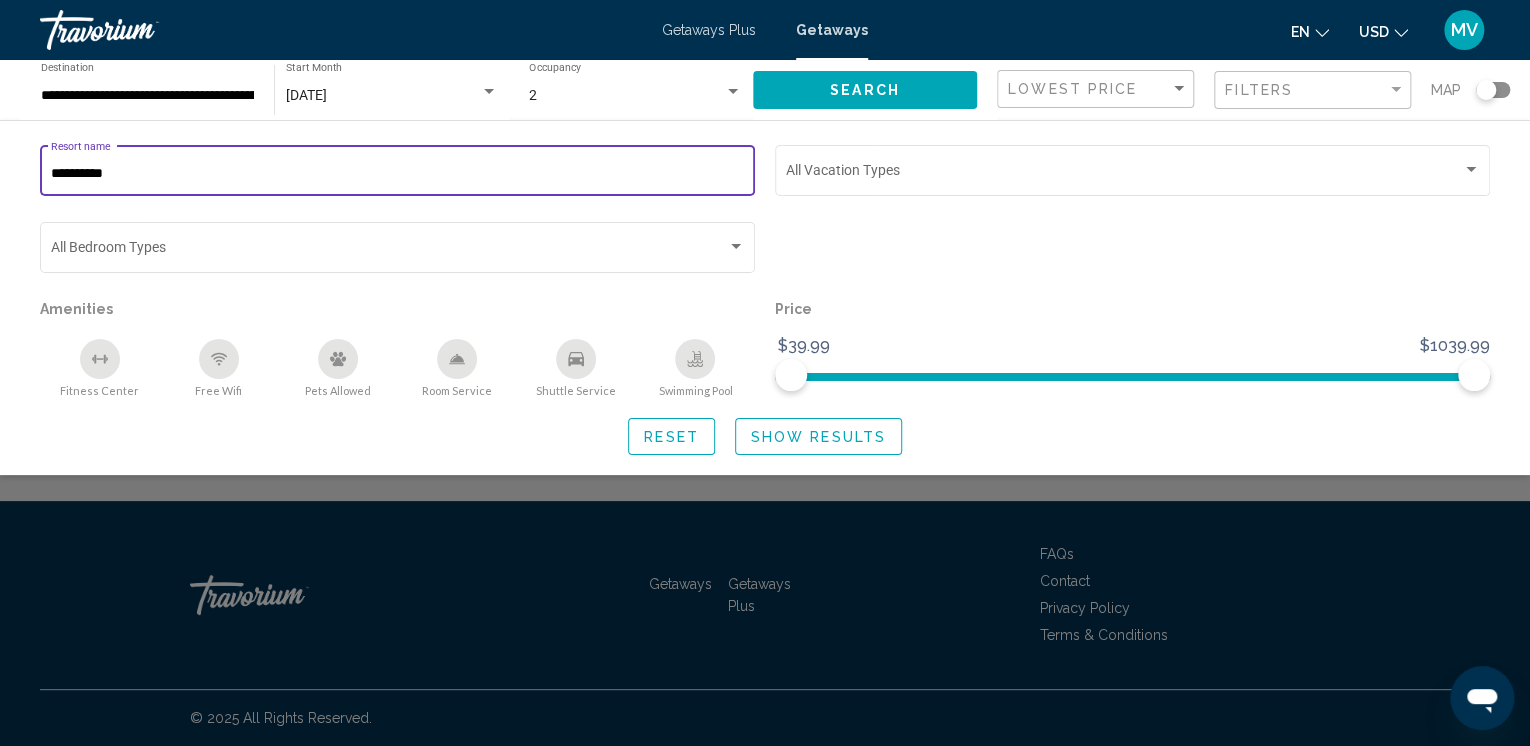 click on "**********" at bounding box center [398, 174] 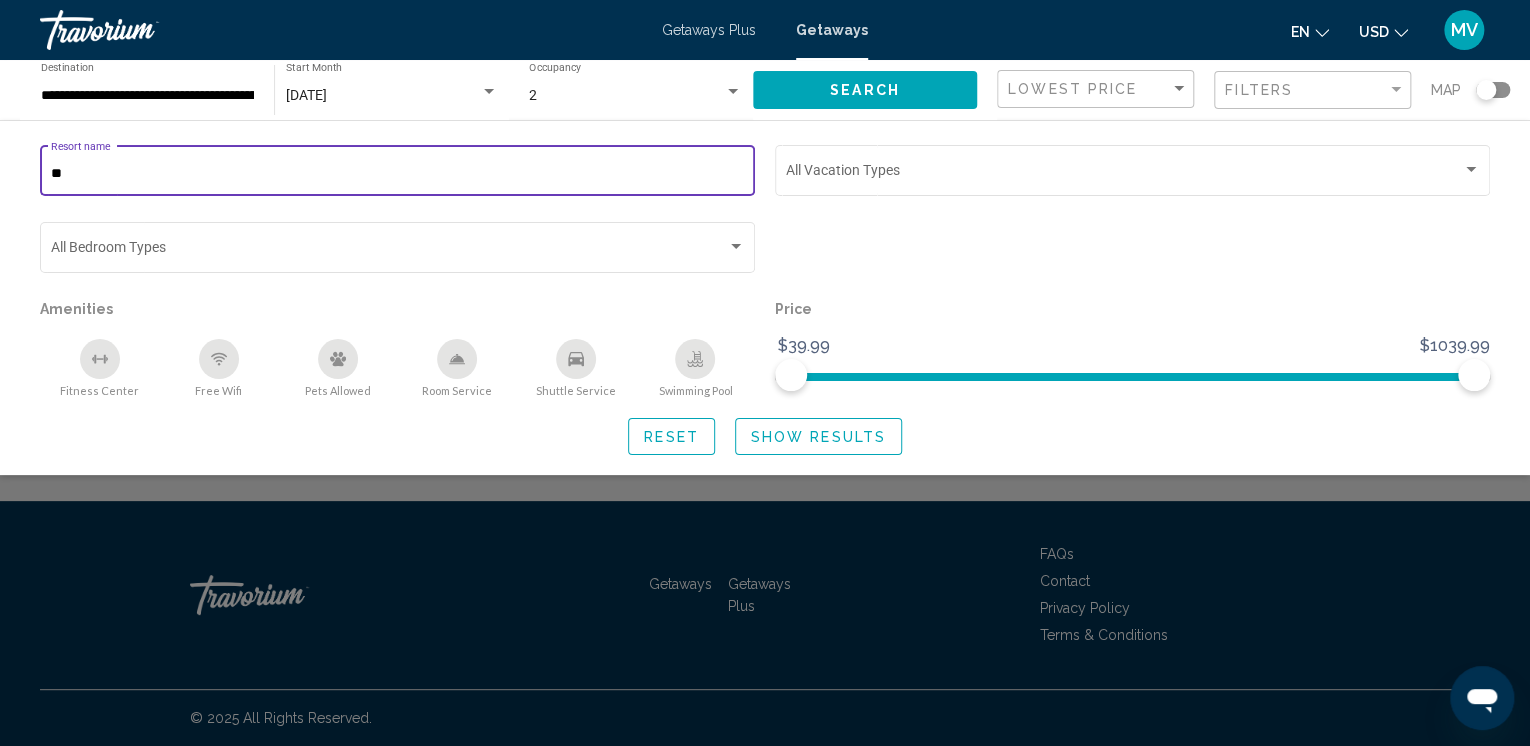 type on "*" 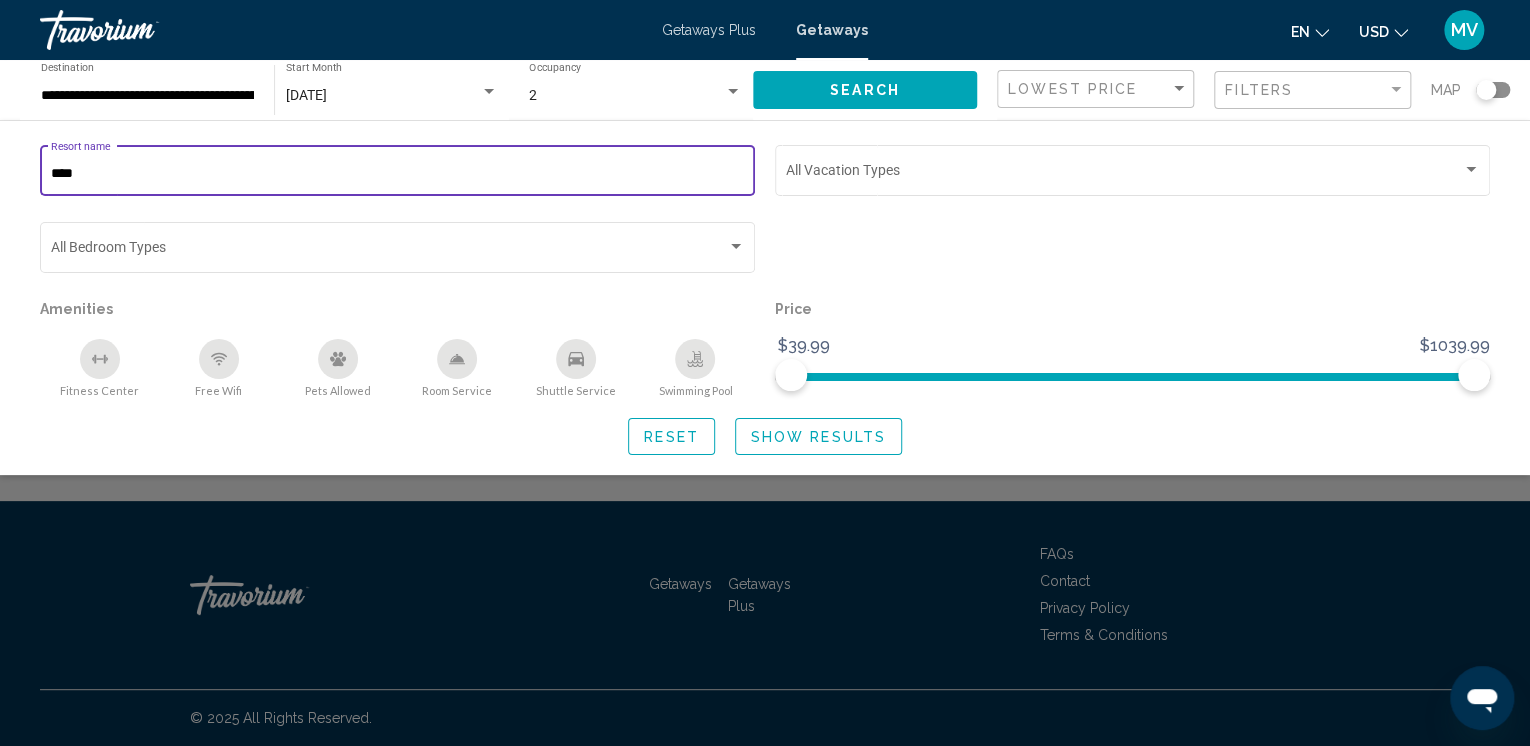 type on "****" 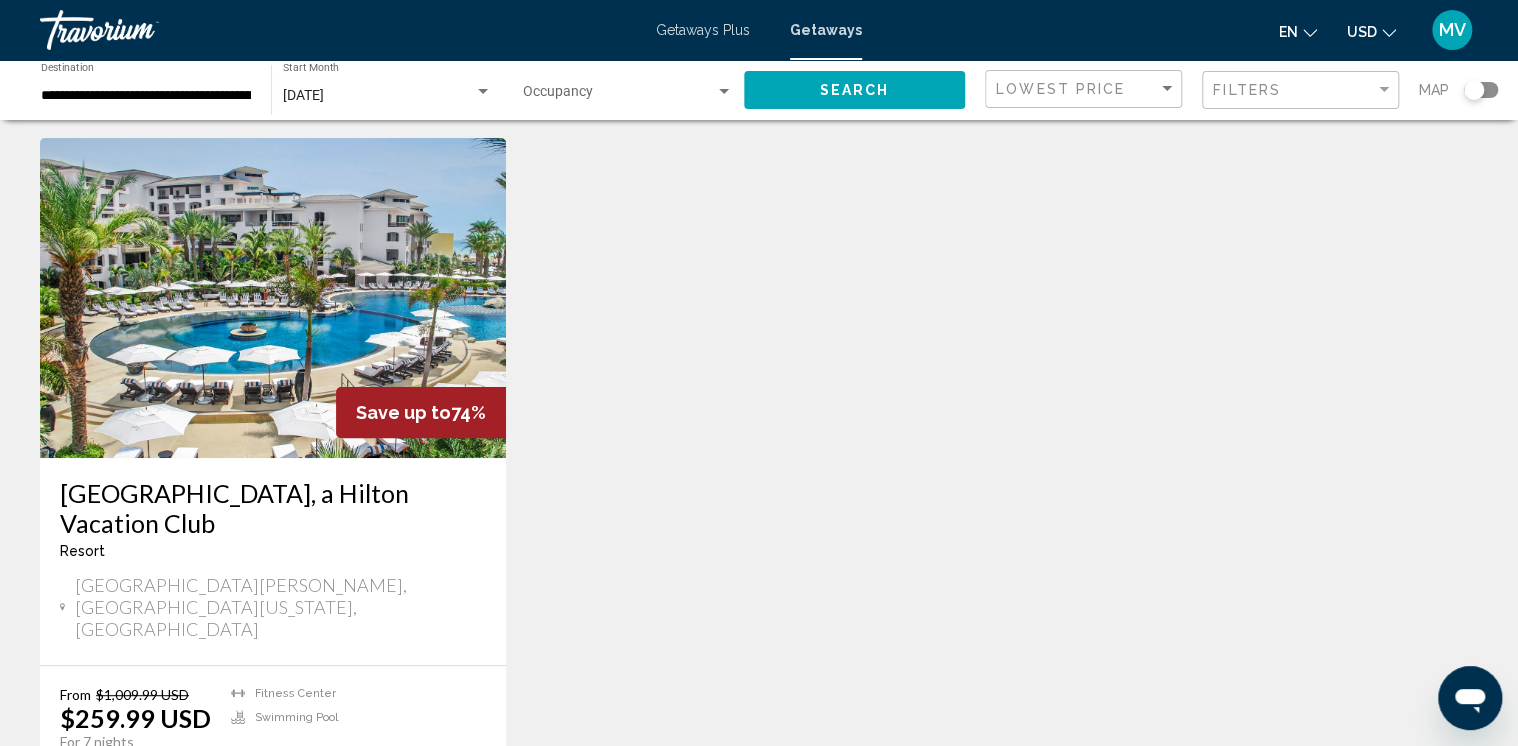 scroll, scrollTop: 72, scrollLeft: 0, axis: vertical 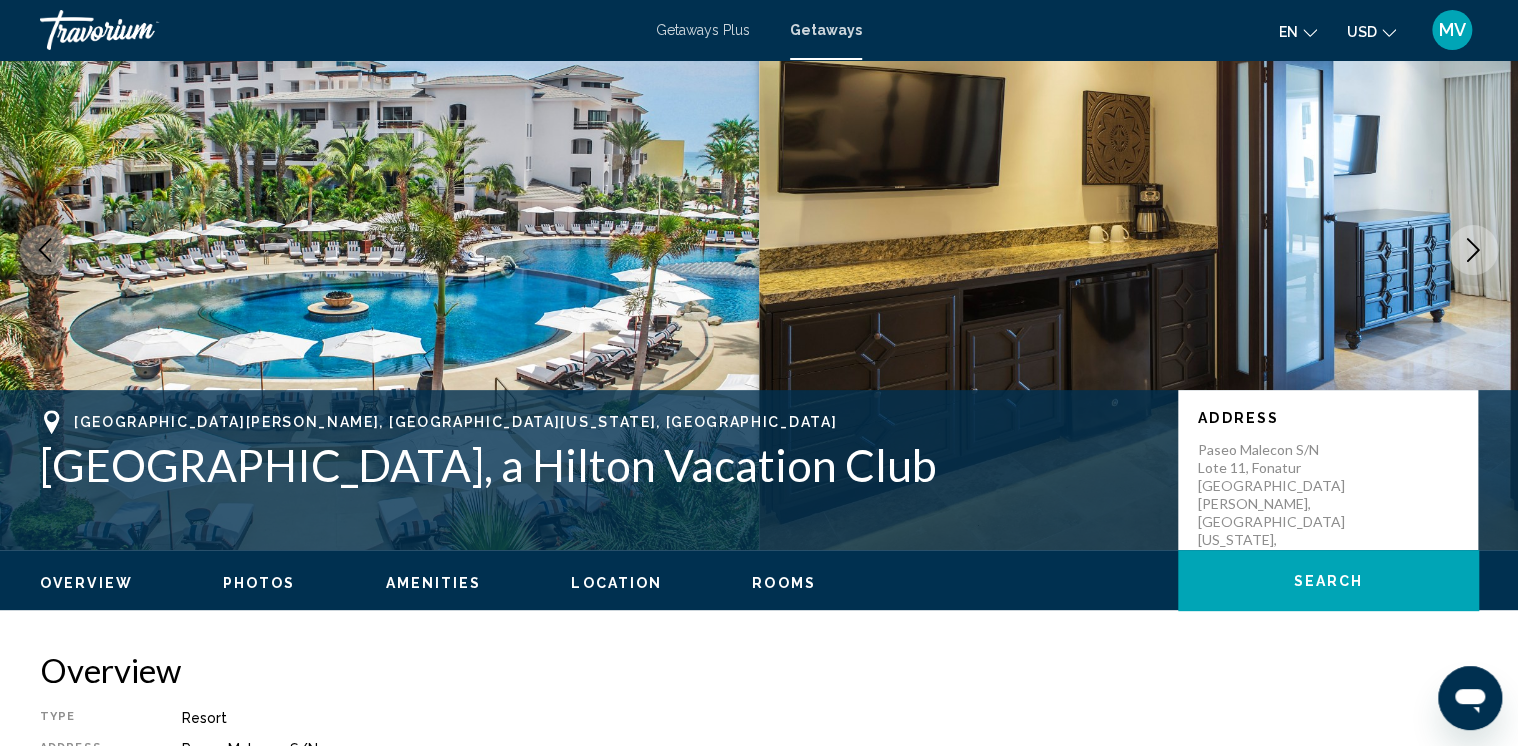 click on "Photos" at bounding box center [259, 583] 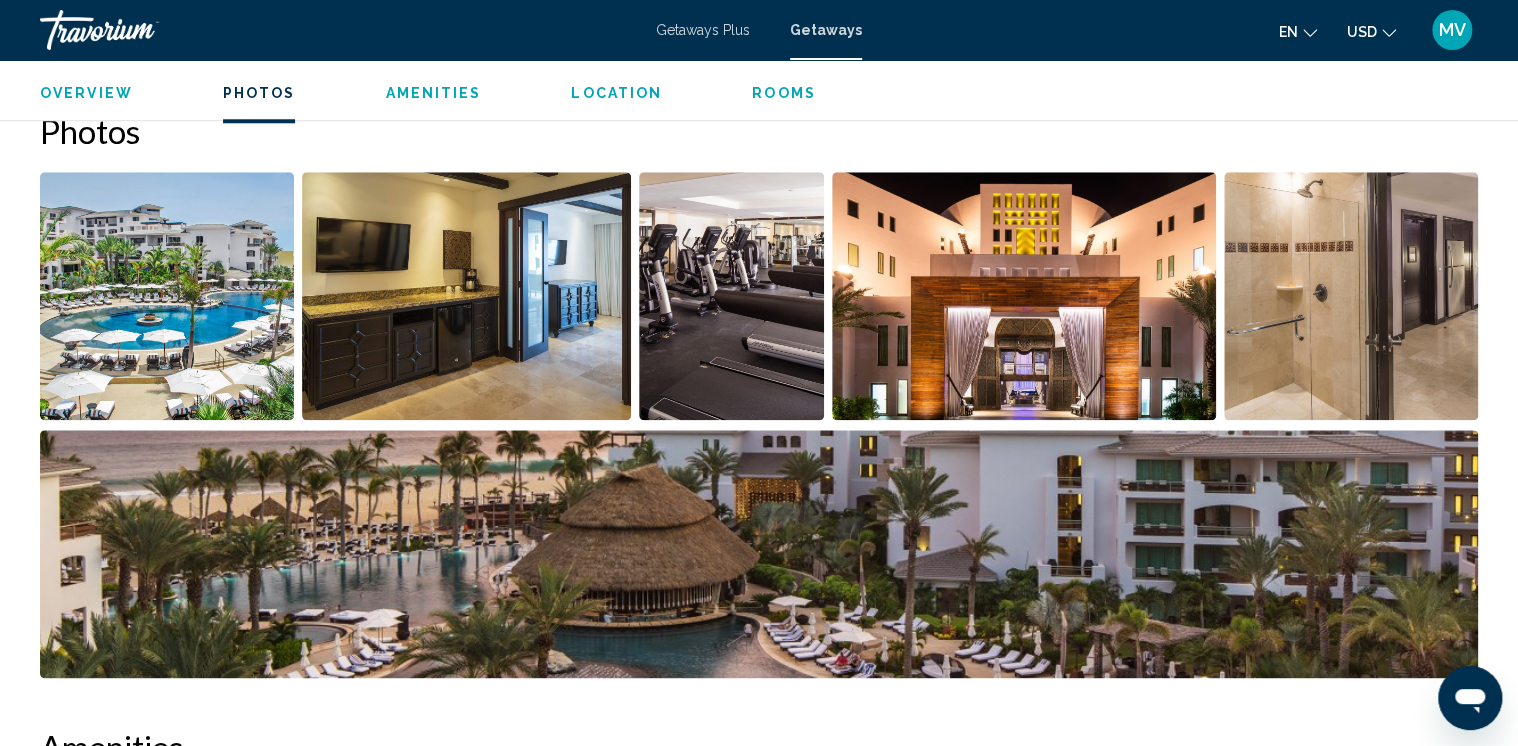 scroll, scrollTop: 929, scrollLeft: 0, axis: vertical 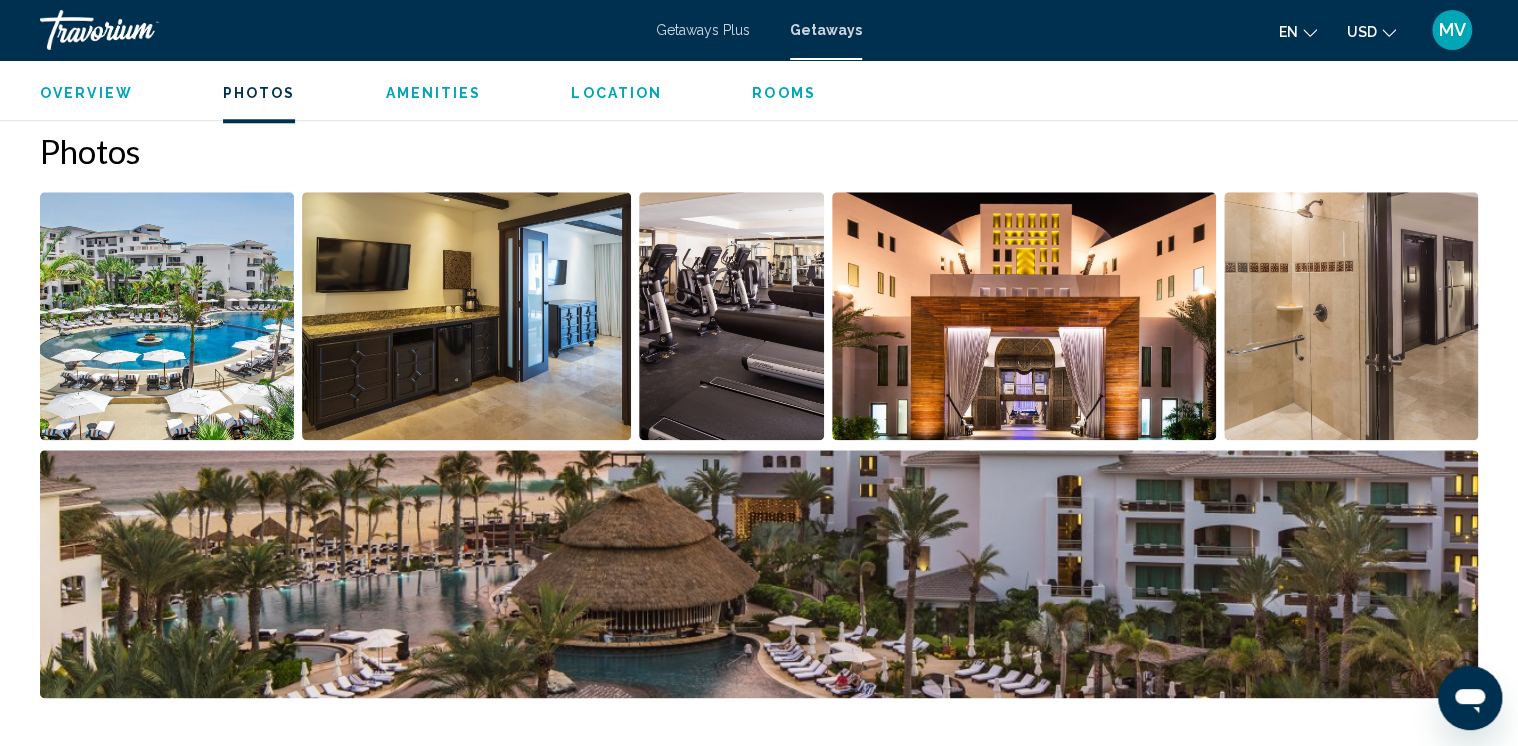 click at bounding box center [167, 316] 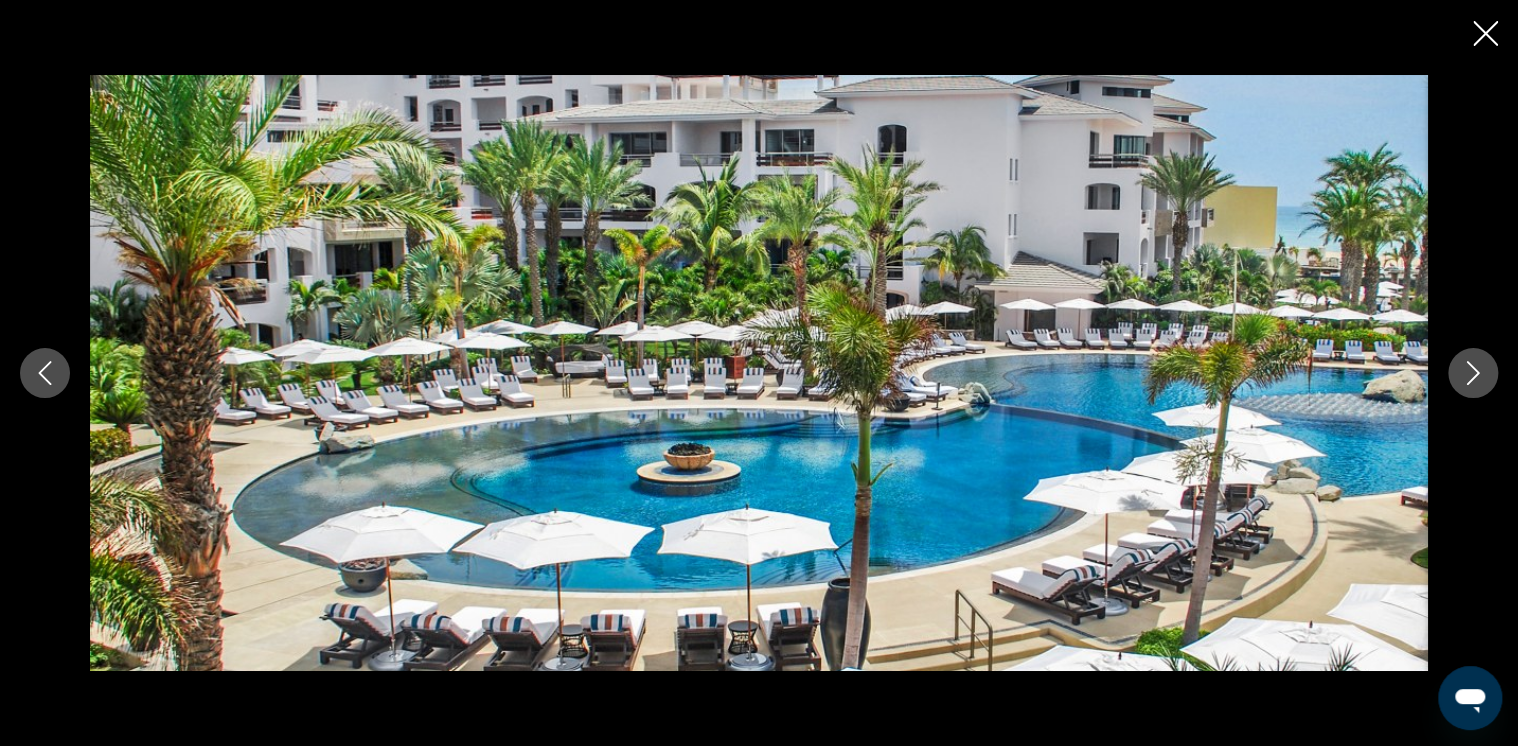 click 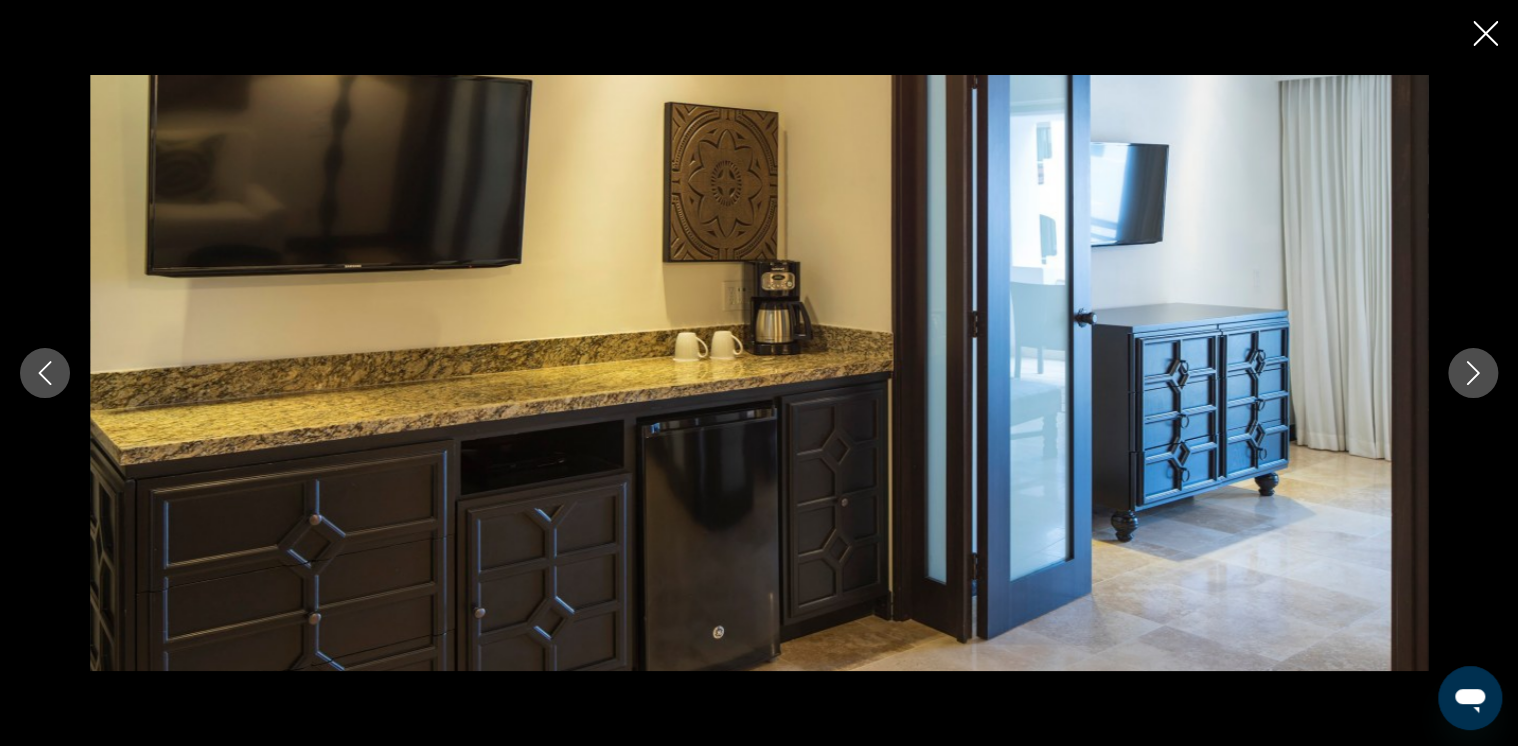 click 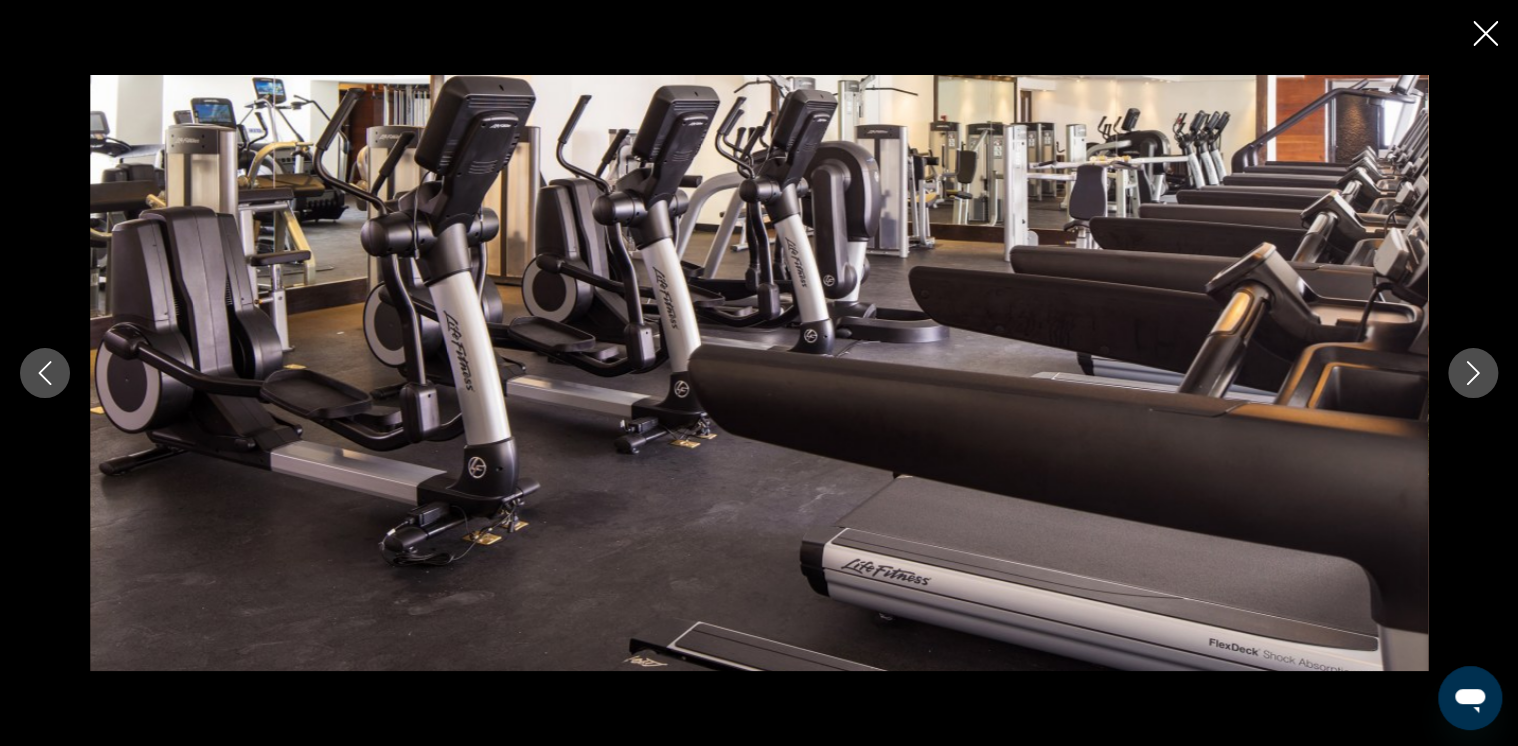 click 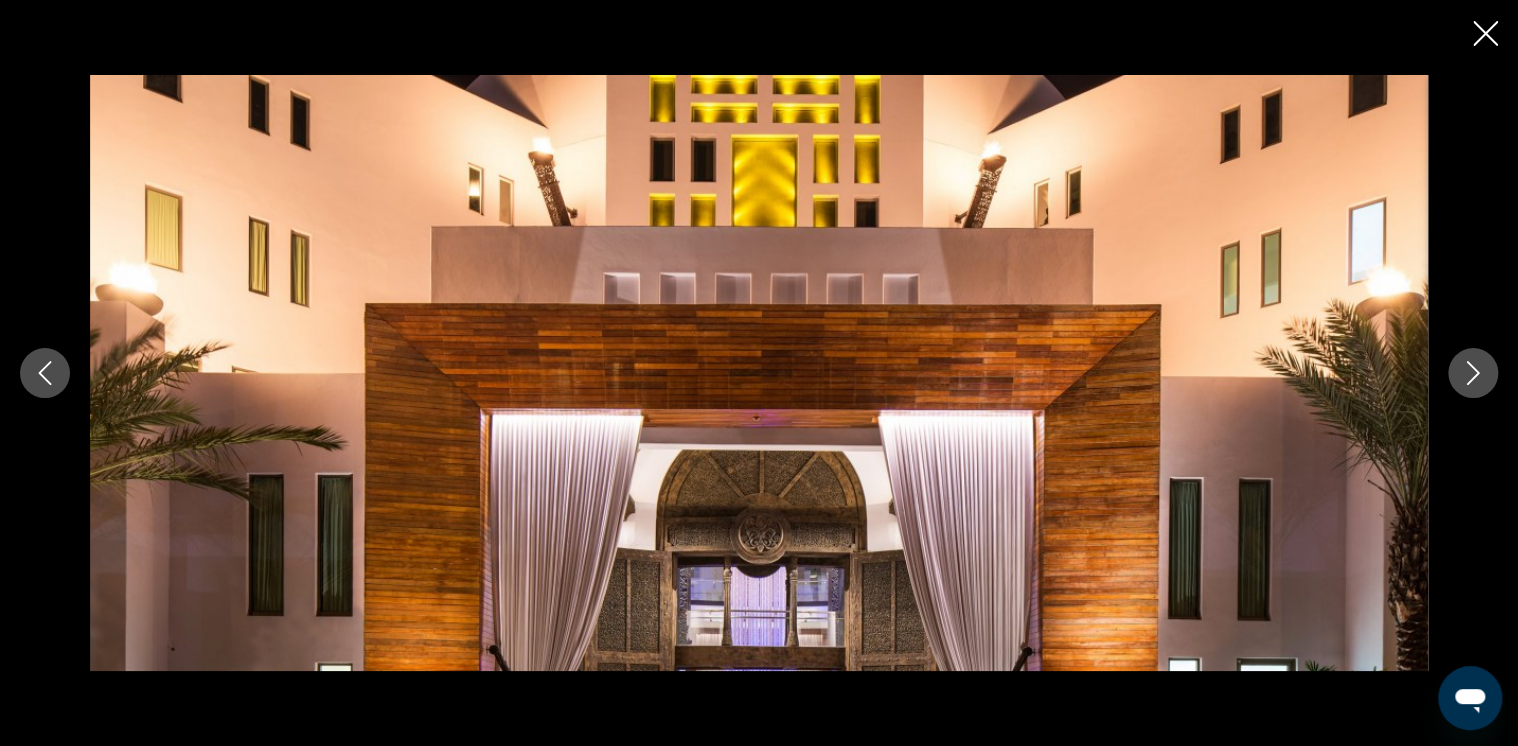 scroll, scrollTop: 1252, scrollLeft: 0, axis: vertical 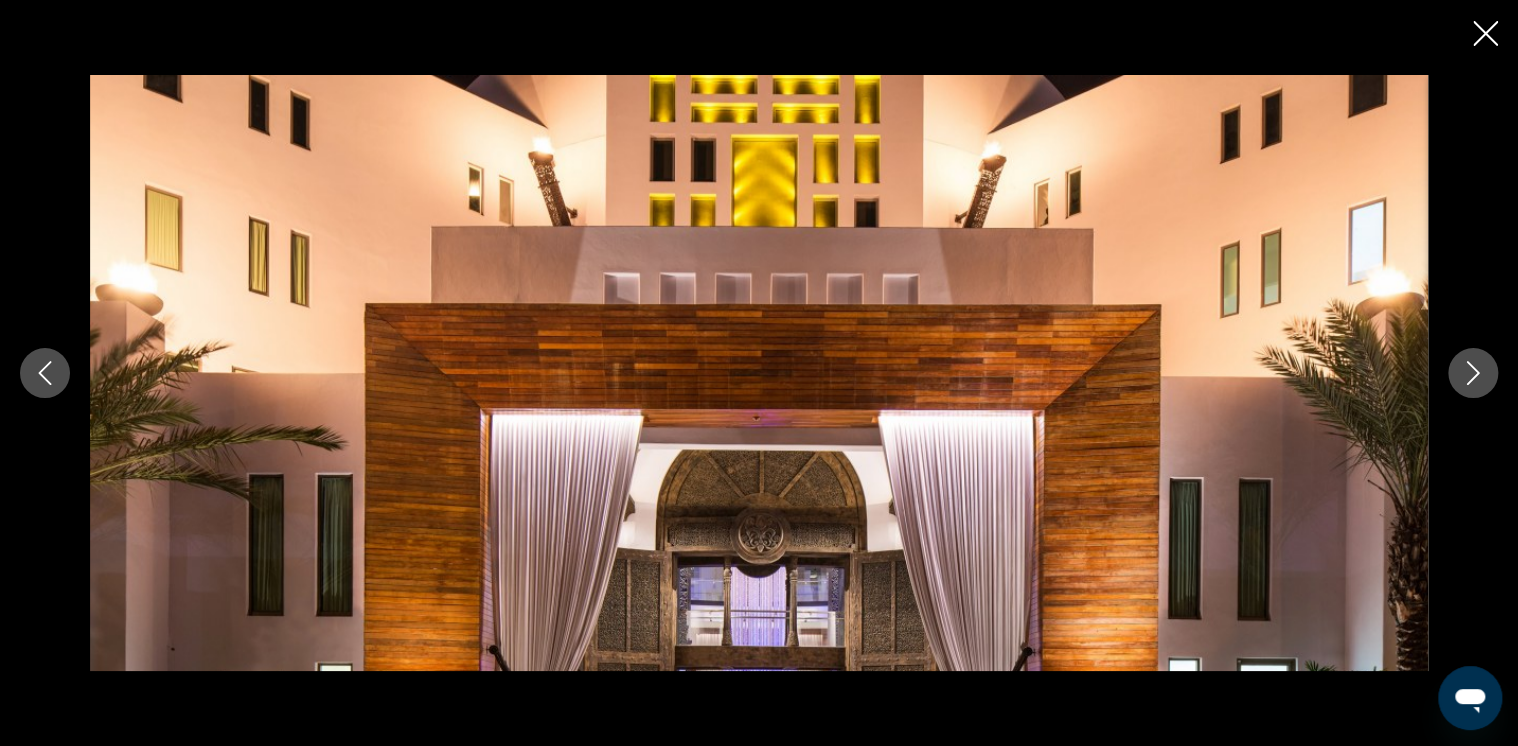 click 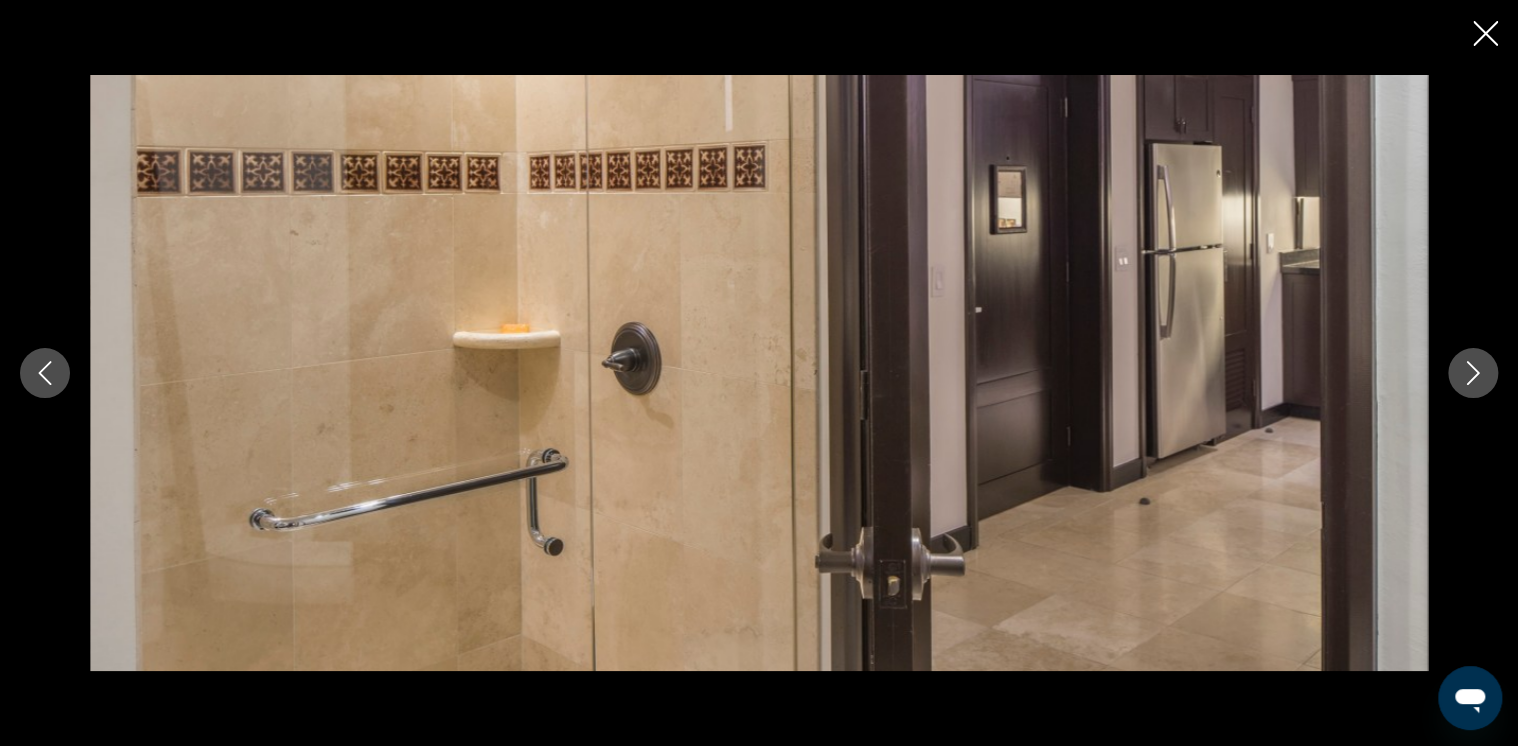 click 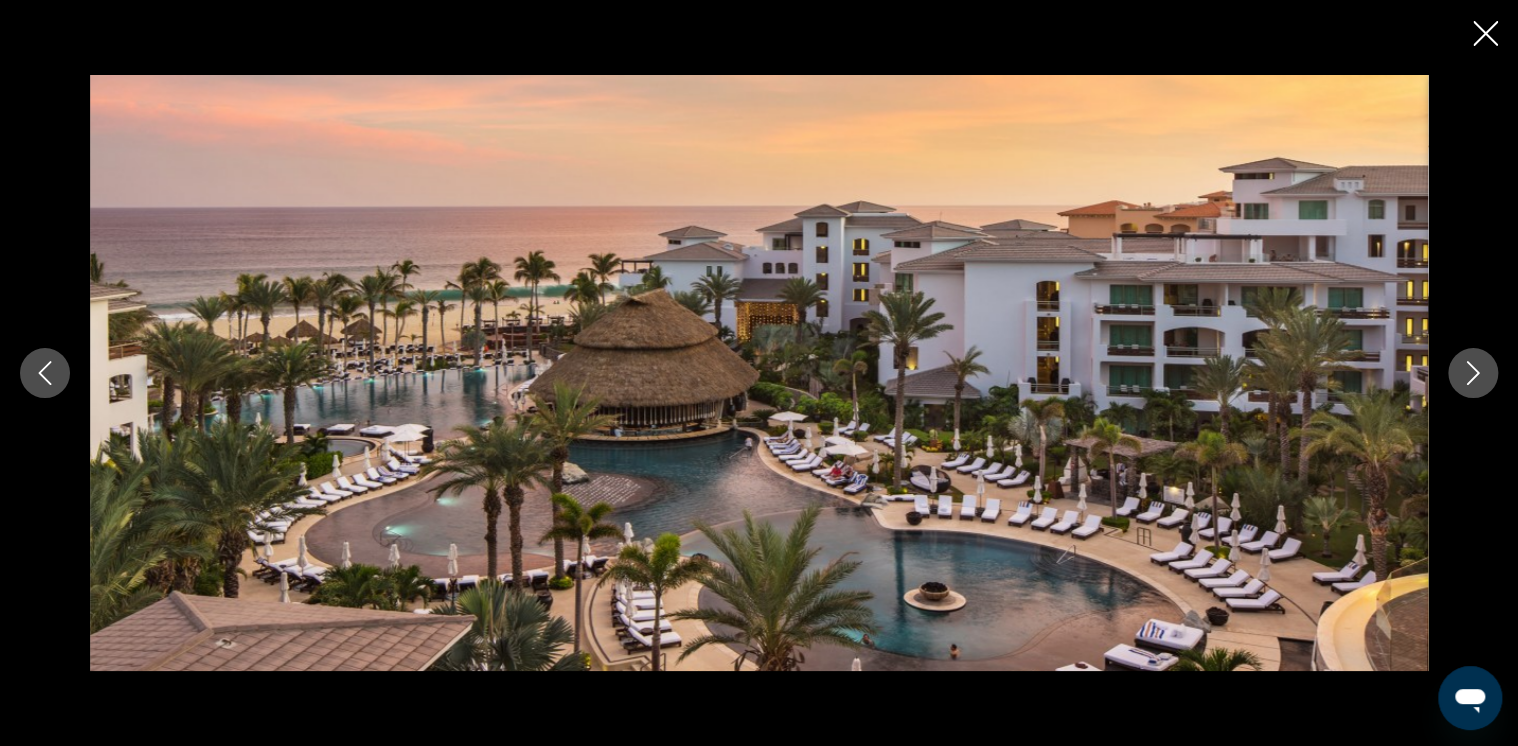 click 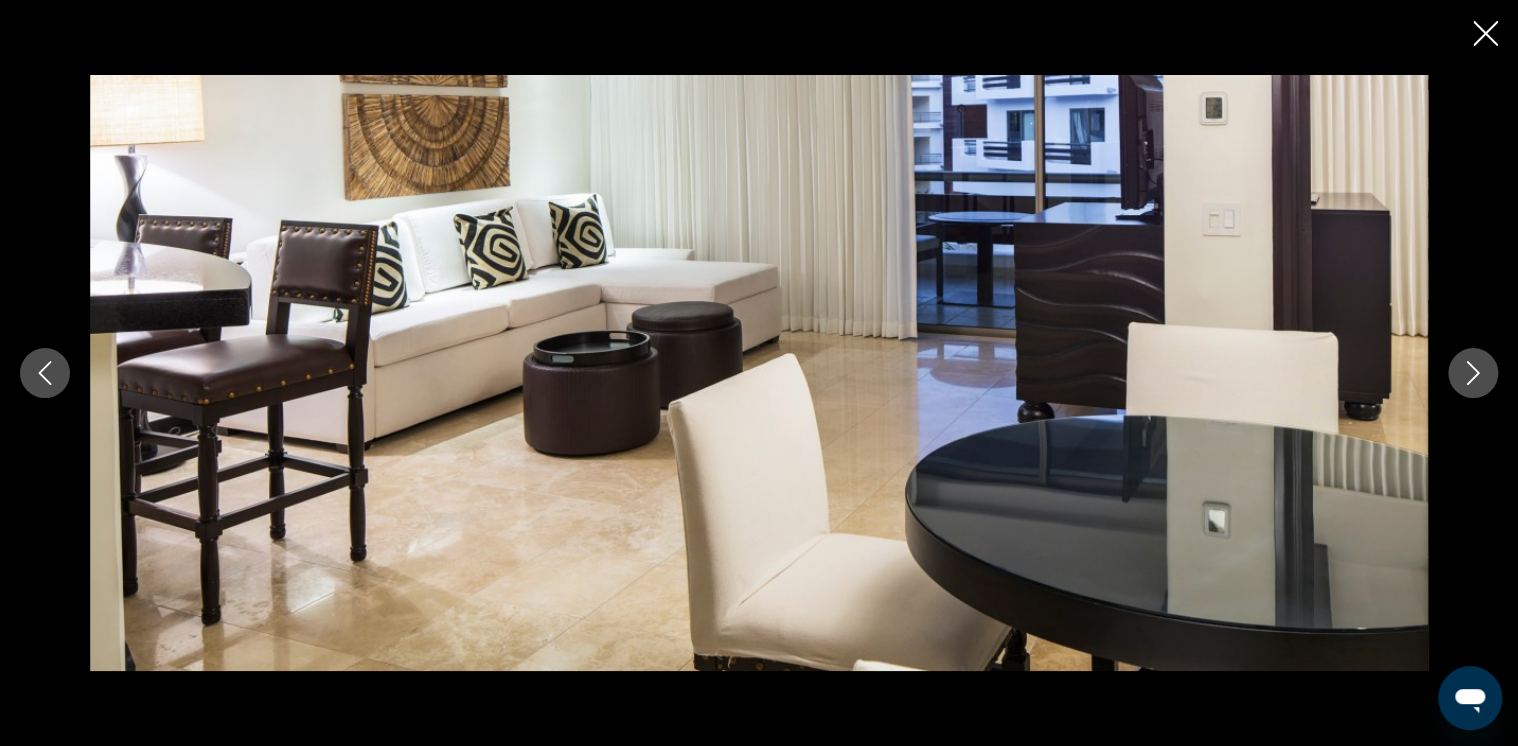 click 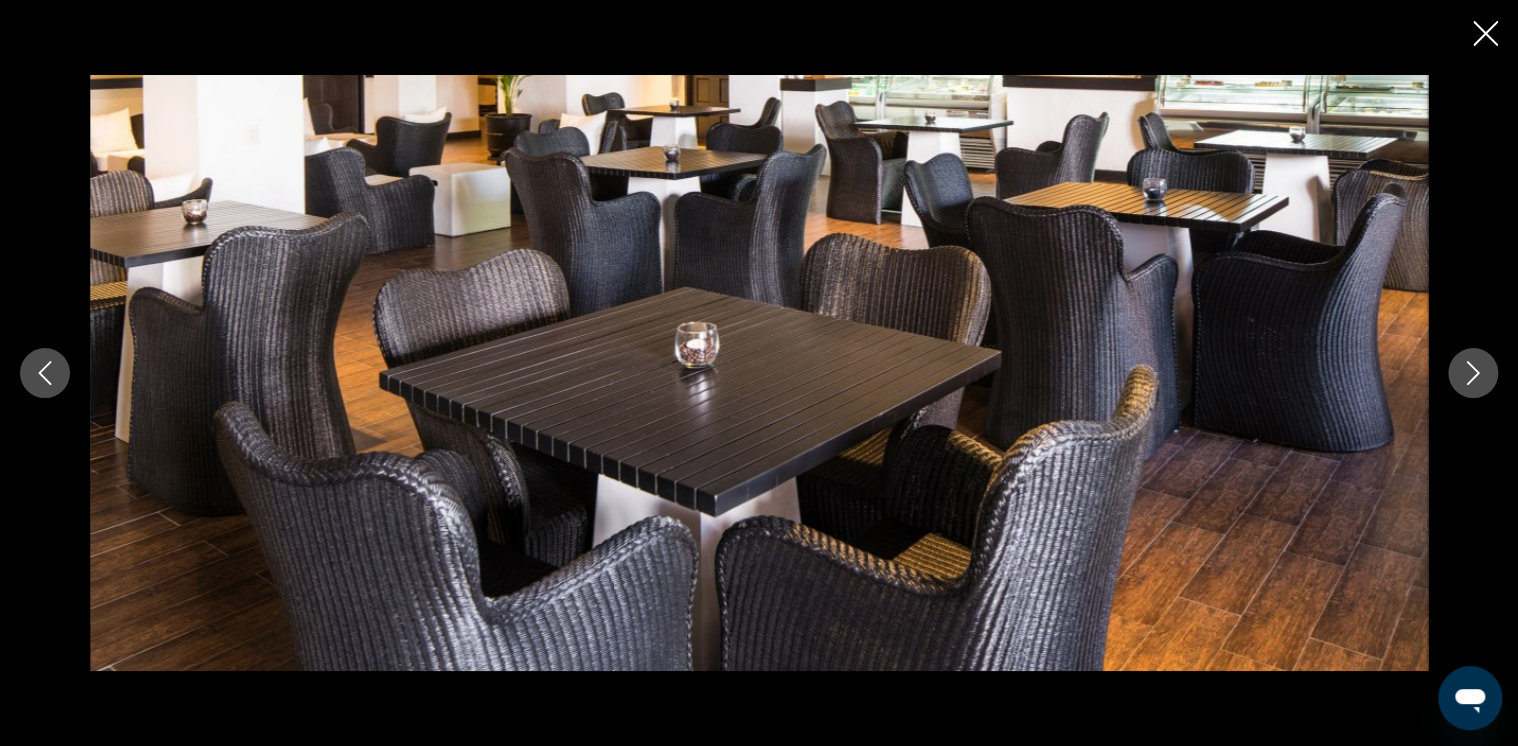 click 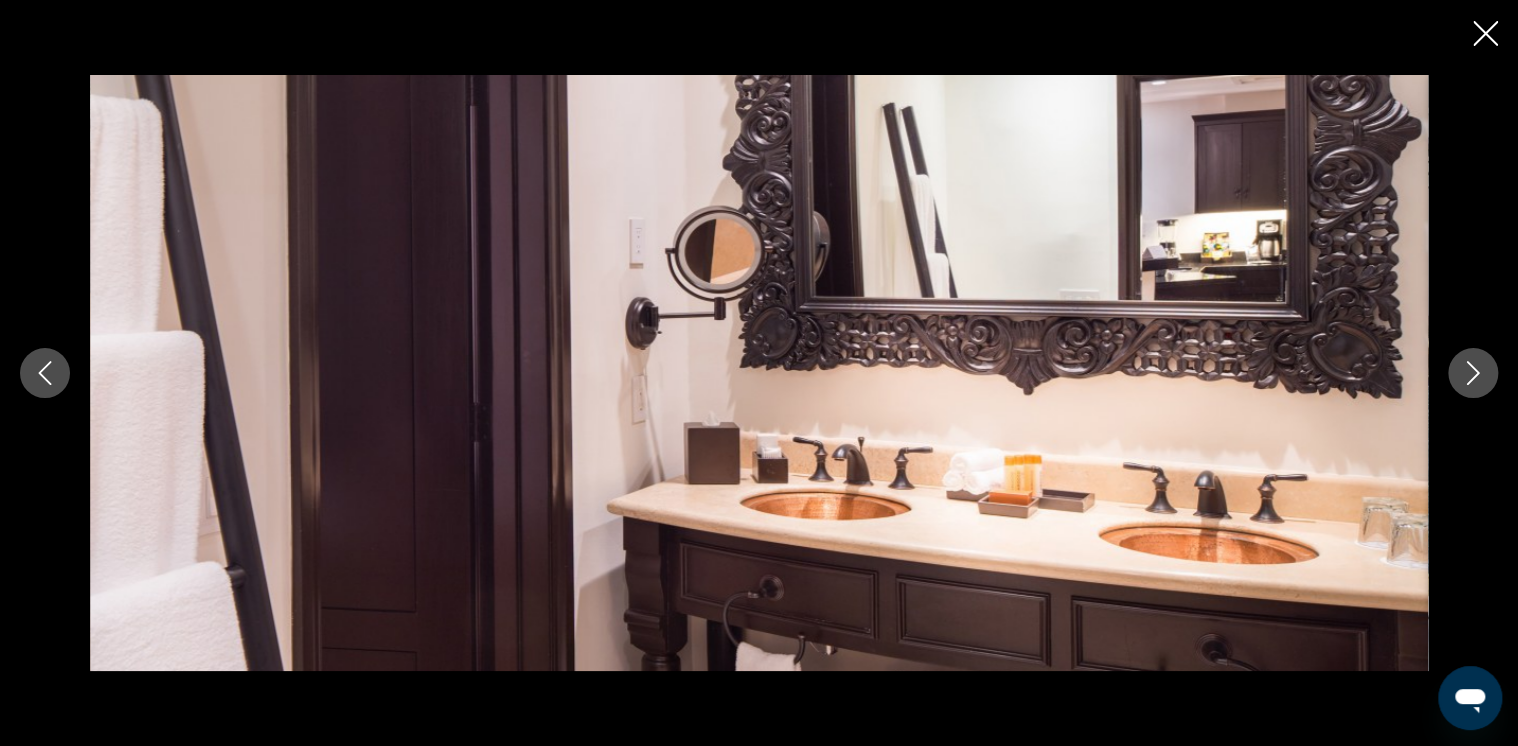 click 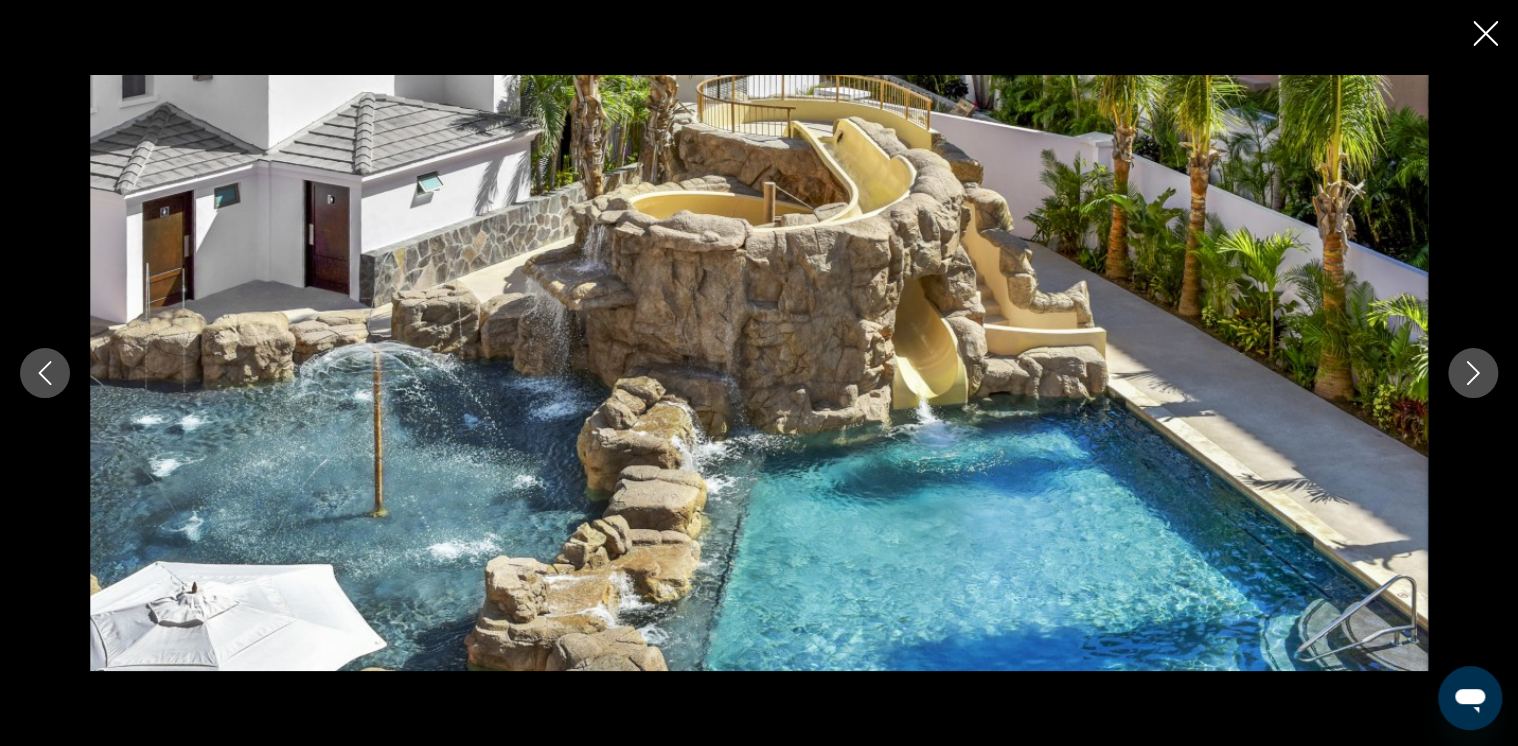 click 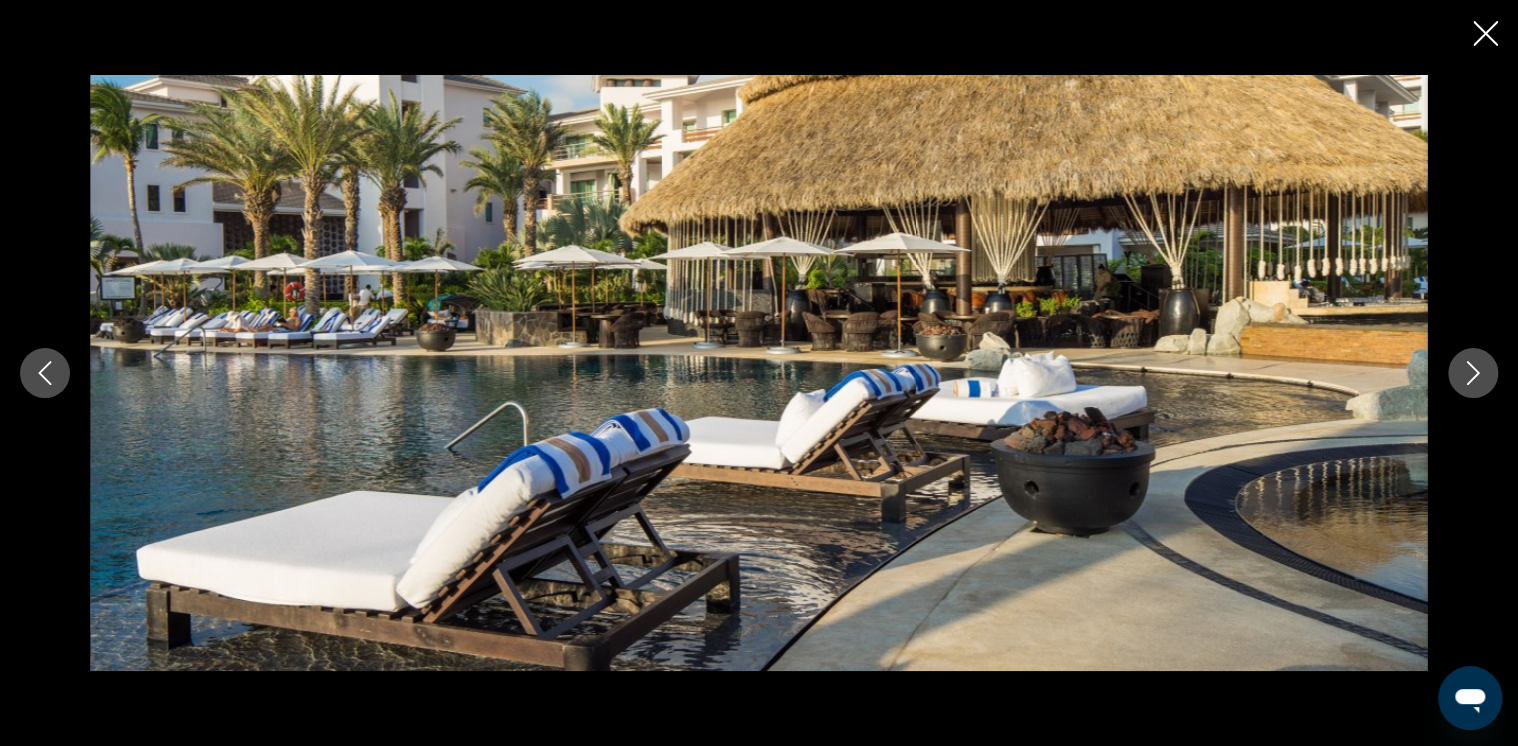 click 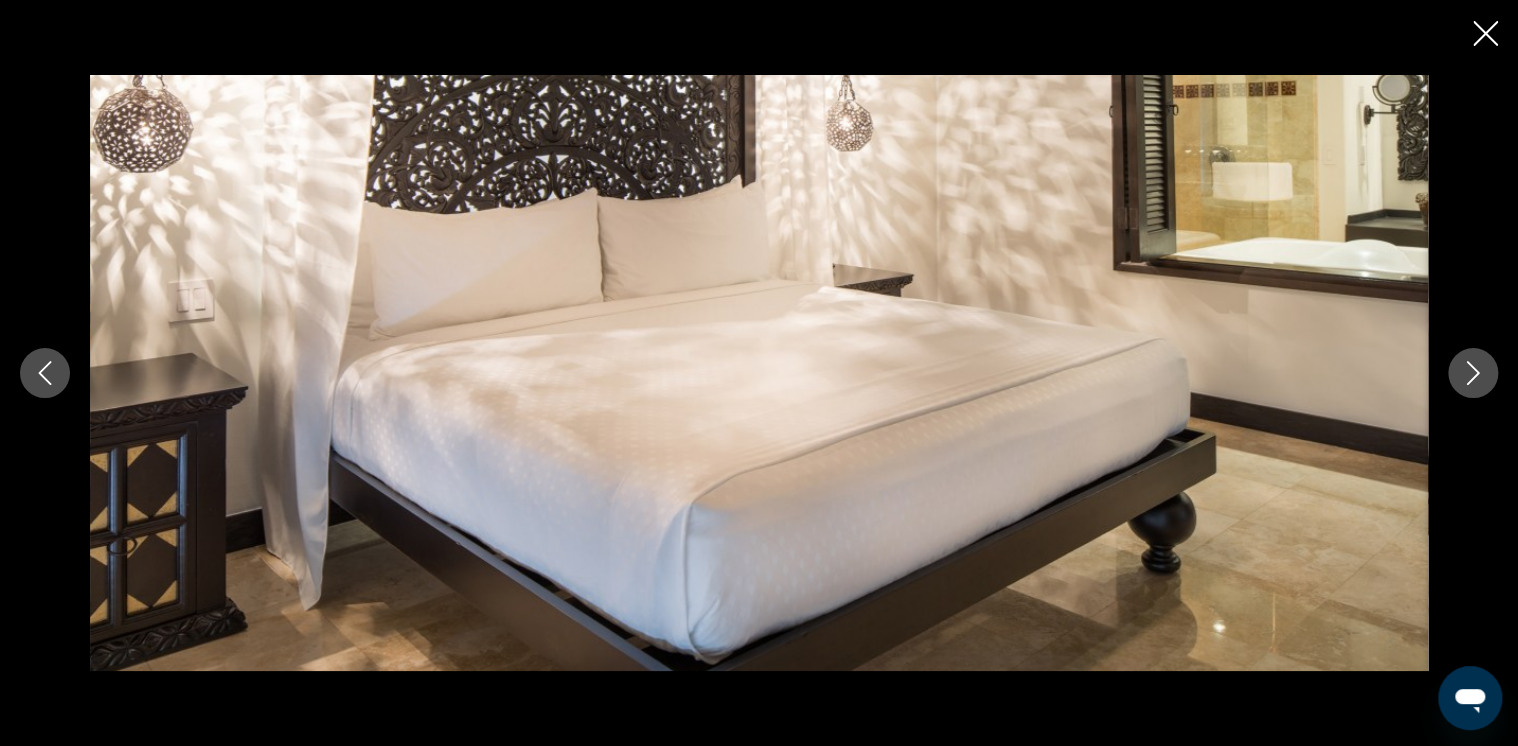 click 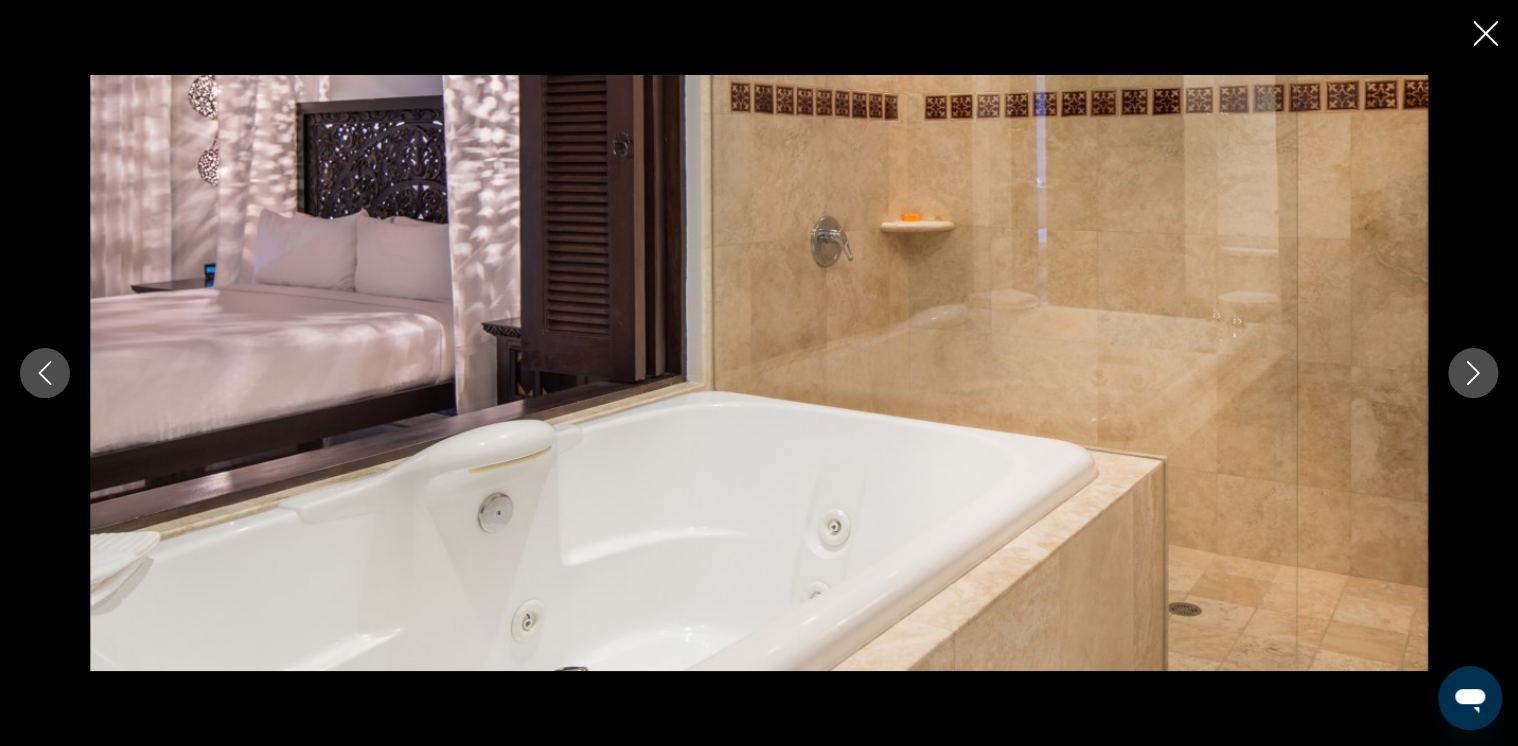 click 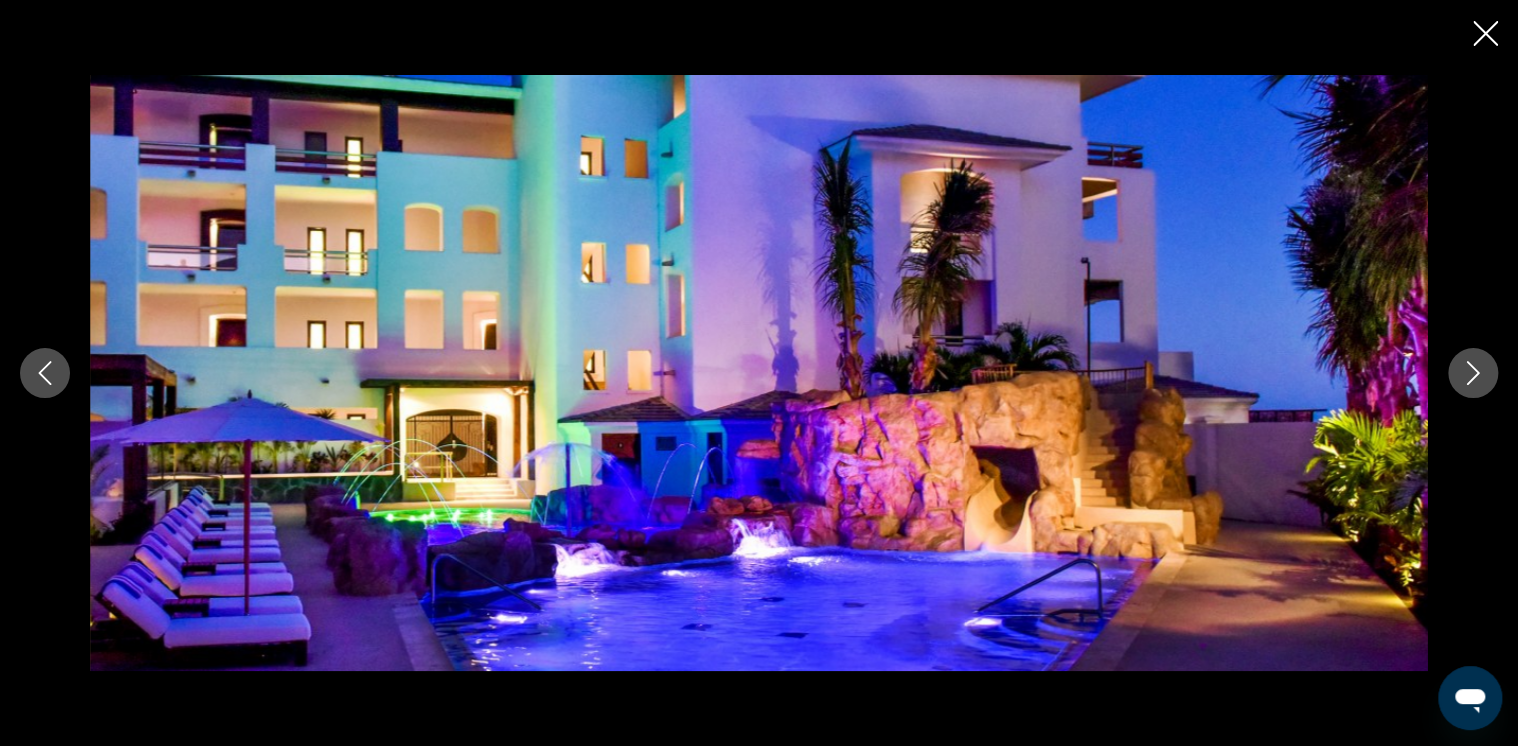 click 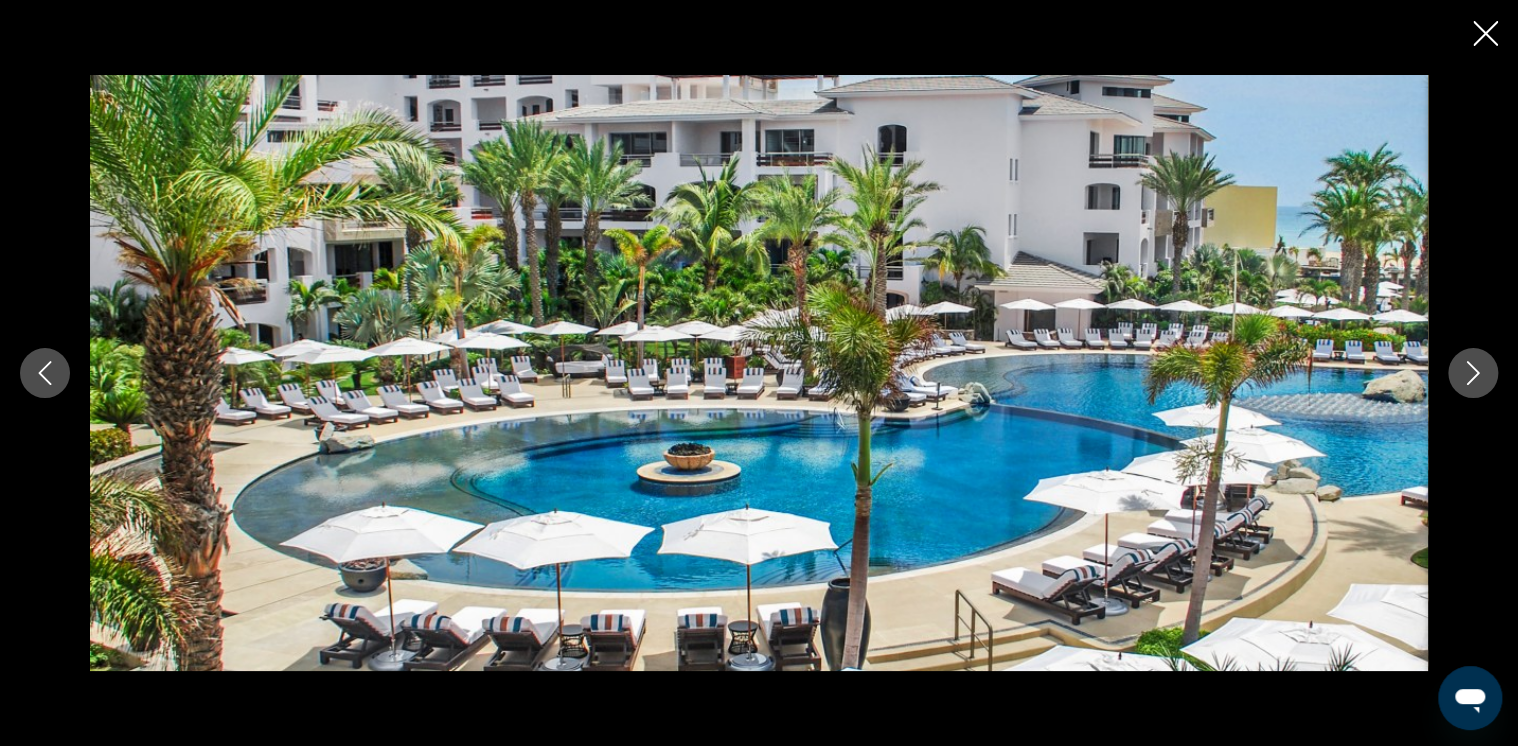 click 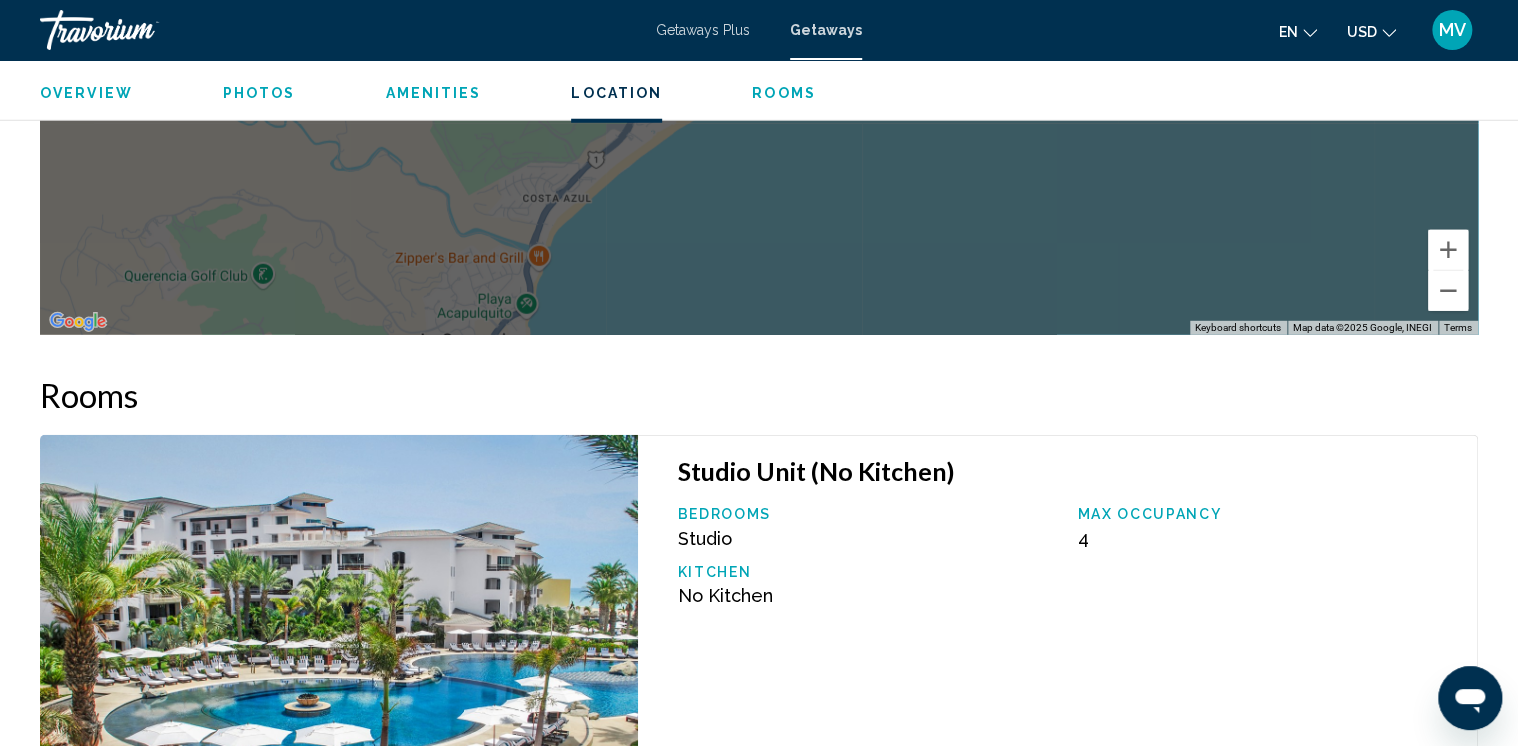 scroll, scrollTop: 2665, scrollLeft: 0, axis: vertical 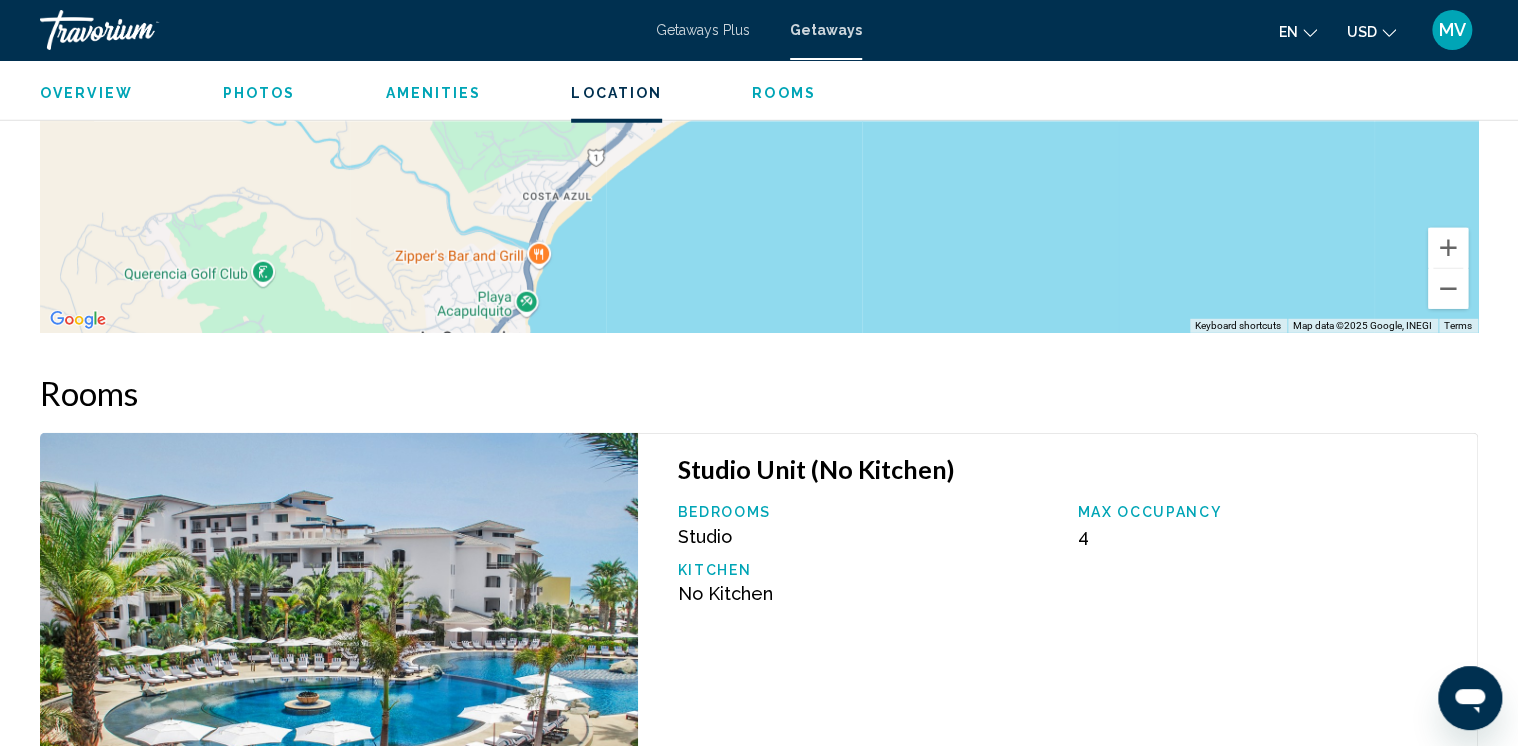 click on "Rooms" at bounding box center (759, 393) 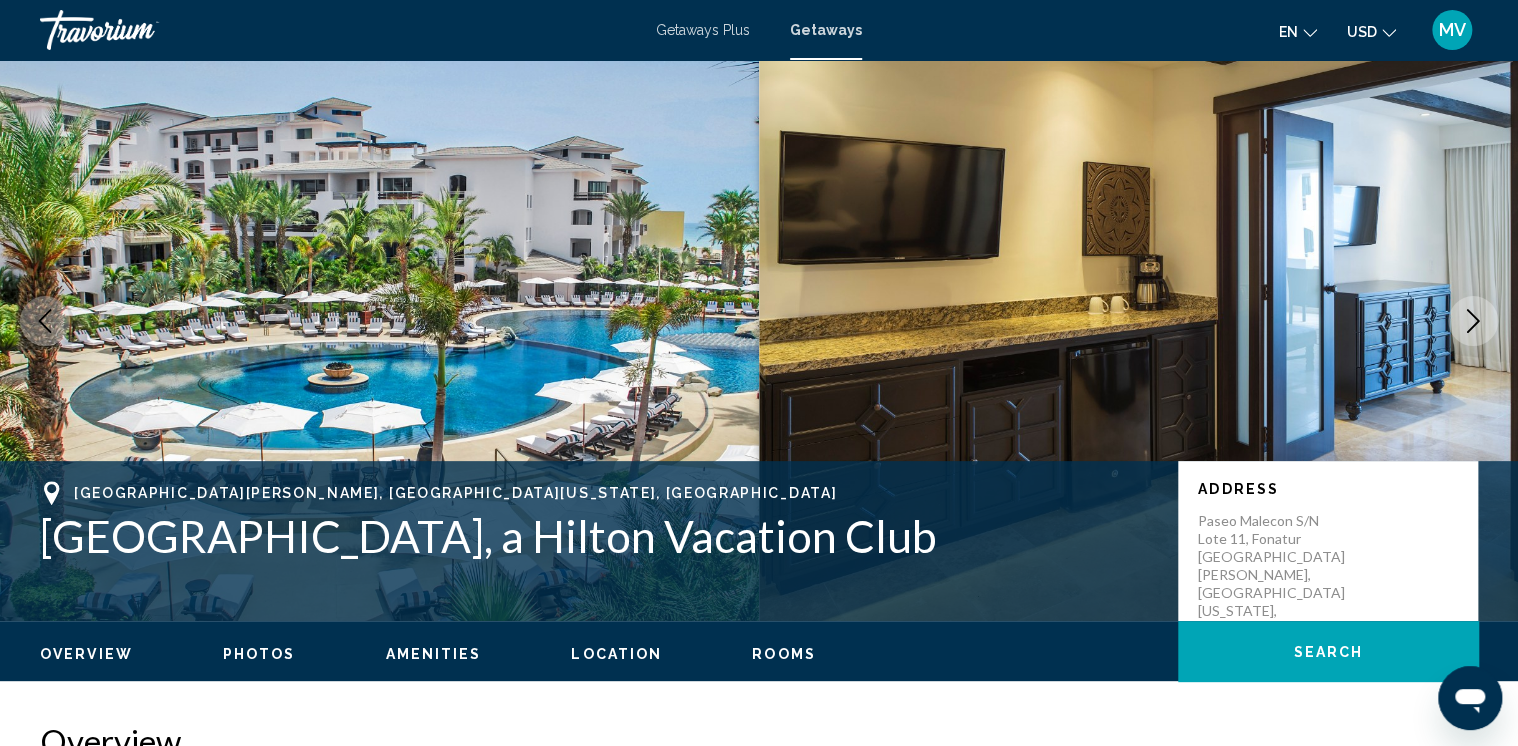 scroll, scrollTop: 0, scrollLeft: 0, axis: both 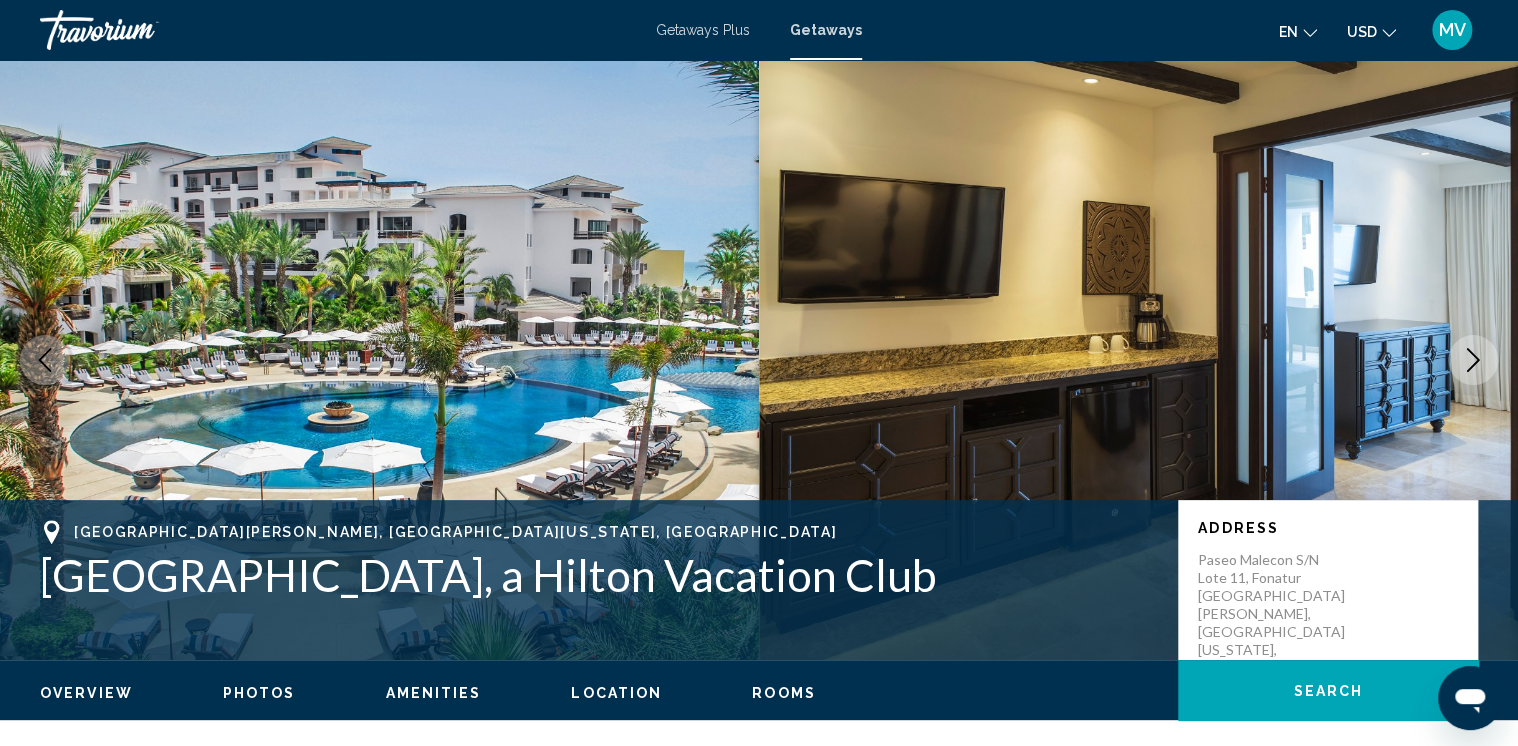 click on "Getaways Plus" at bounding box center [703, 30] 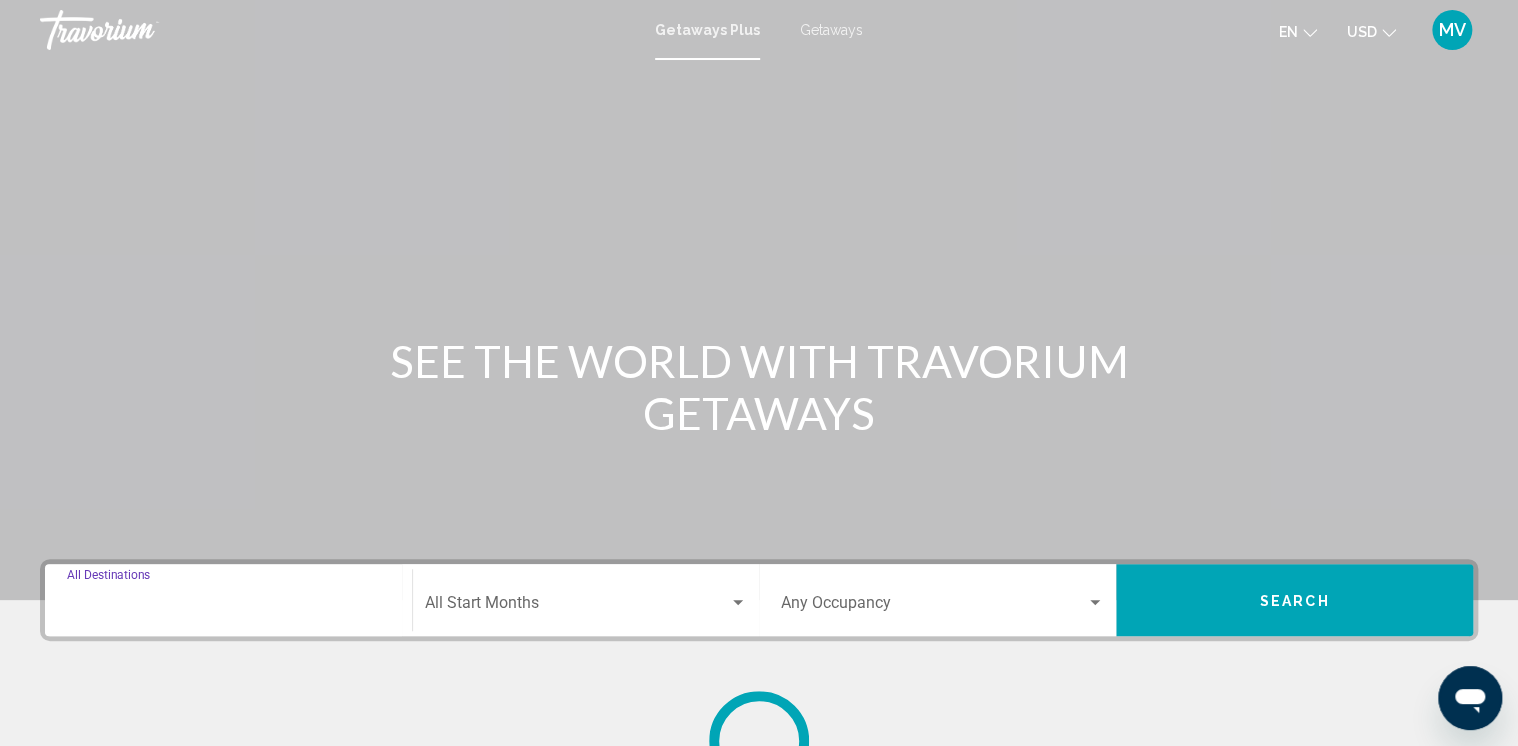 click on "Destination All Destinations" at bounding box center [228, 607] 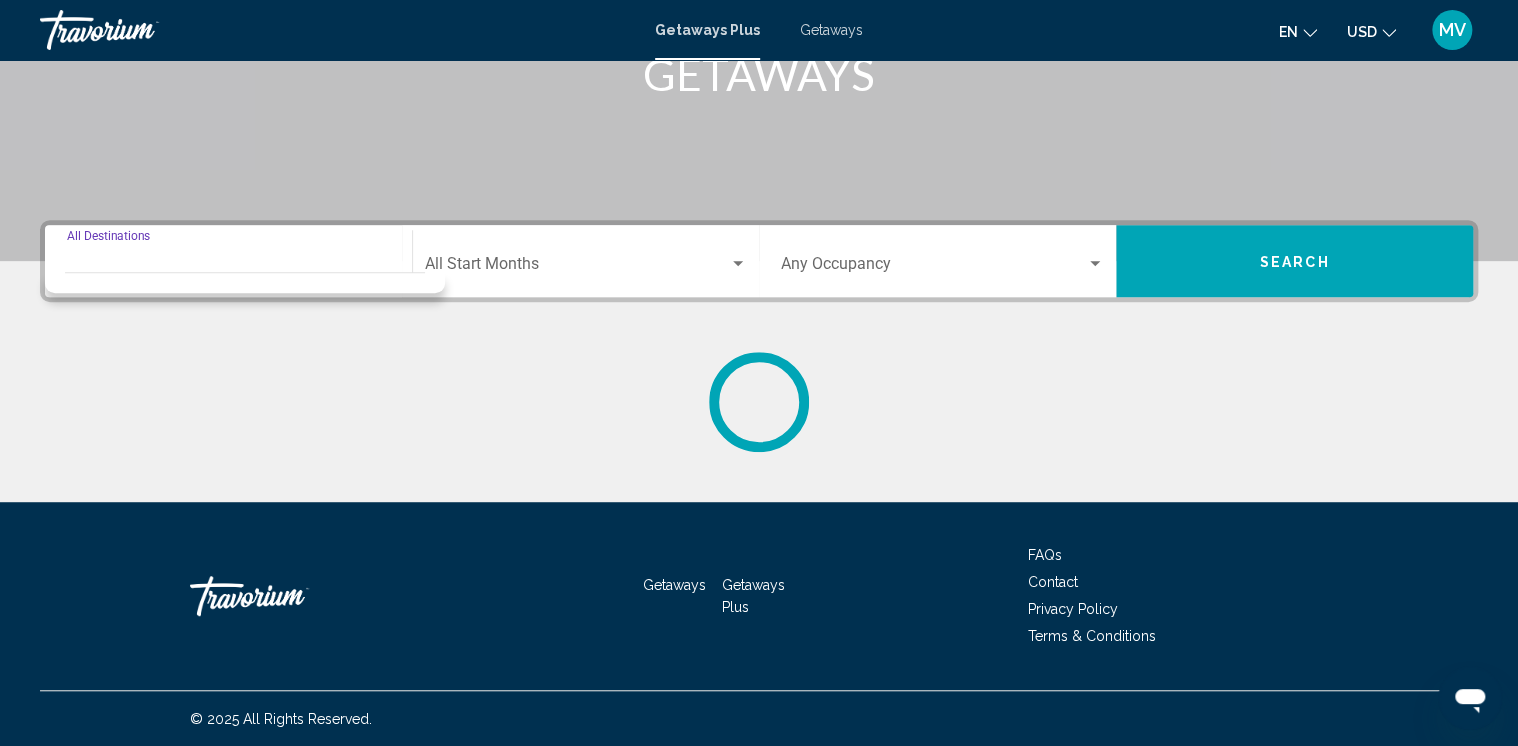 scroll, scrollTop: 340, scrollLeft: 0, axis: vertical 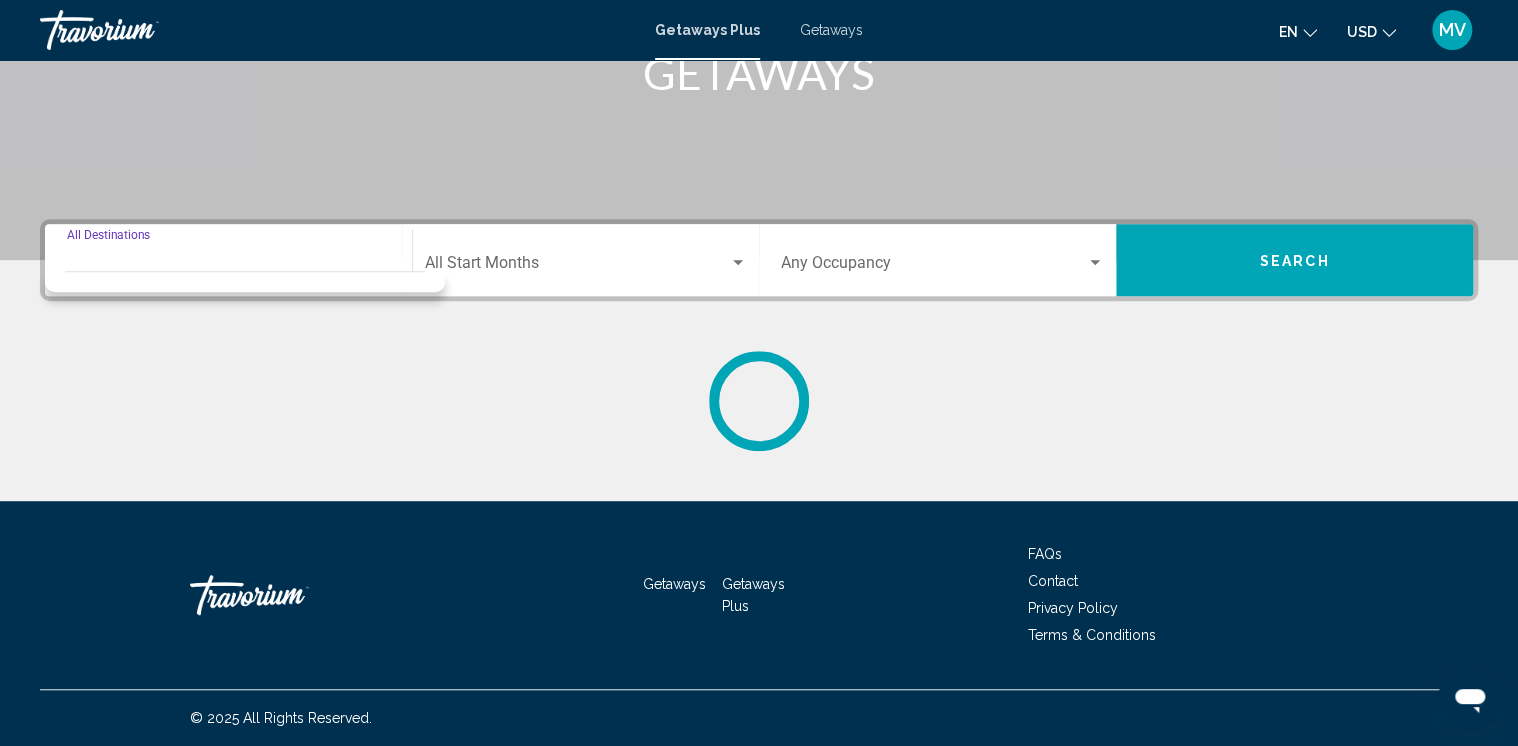 click on "Destination All Destinations" at bounding box center (228, 267) 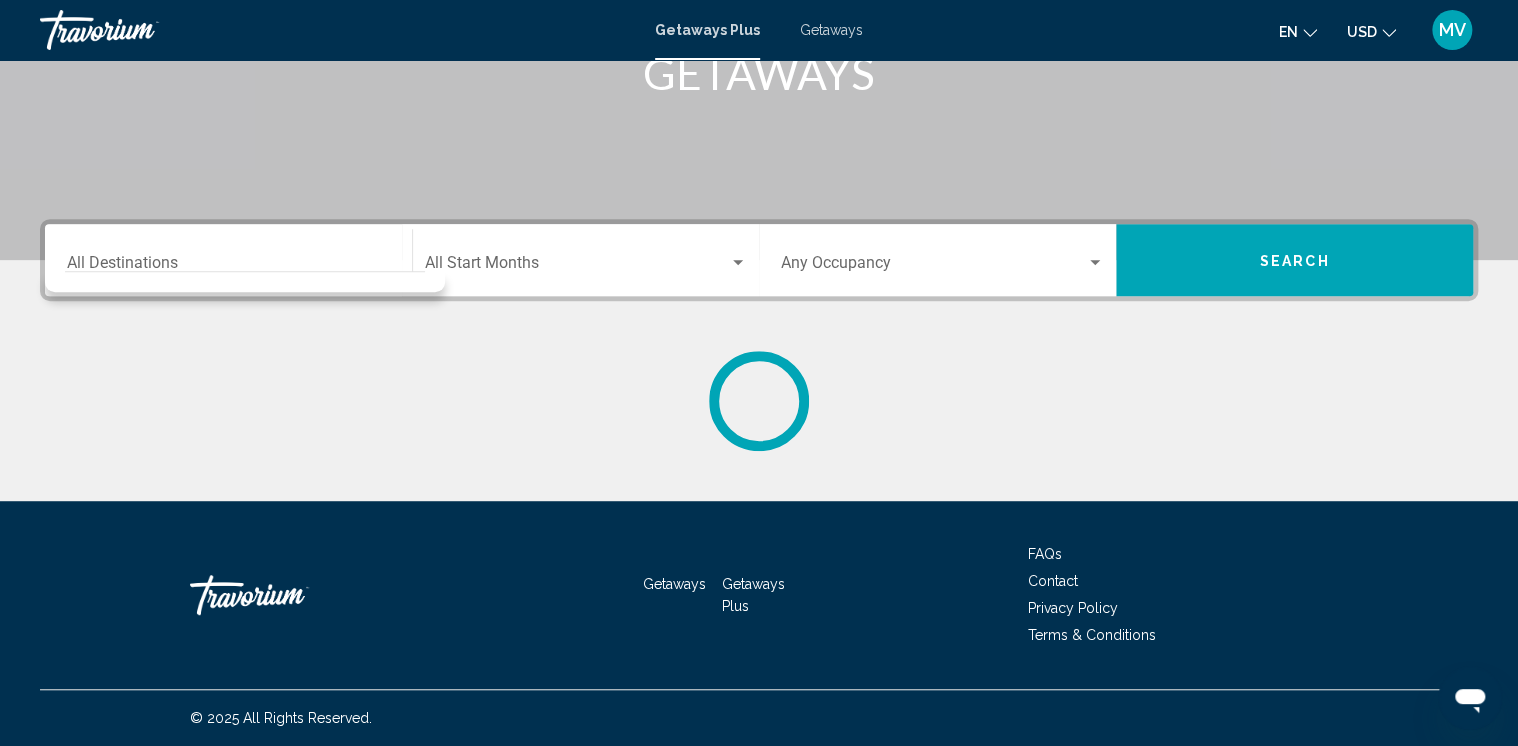 click on "Start Month All Start Months" 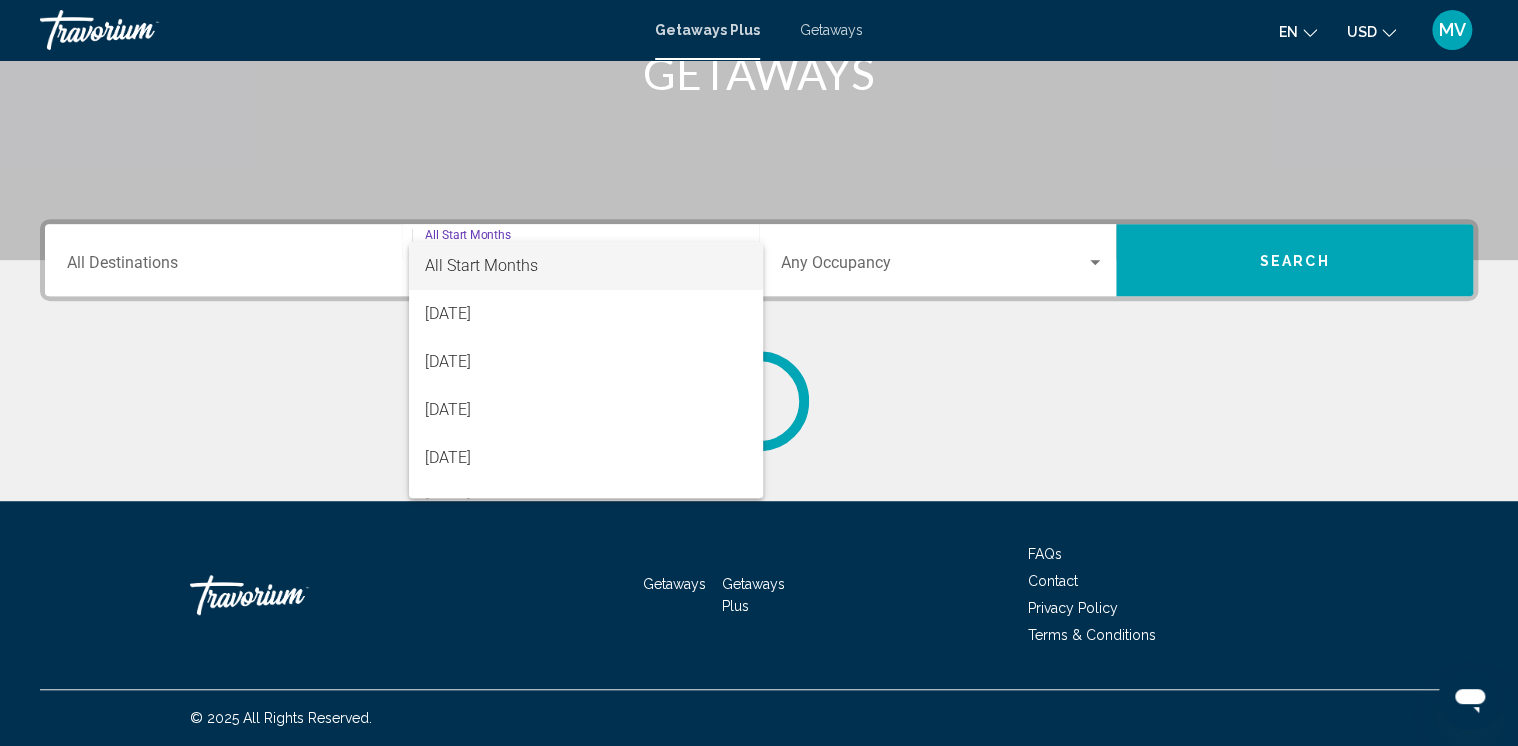 click at bounding box center [759, 373] 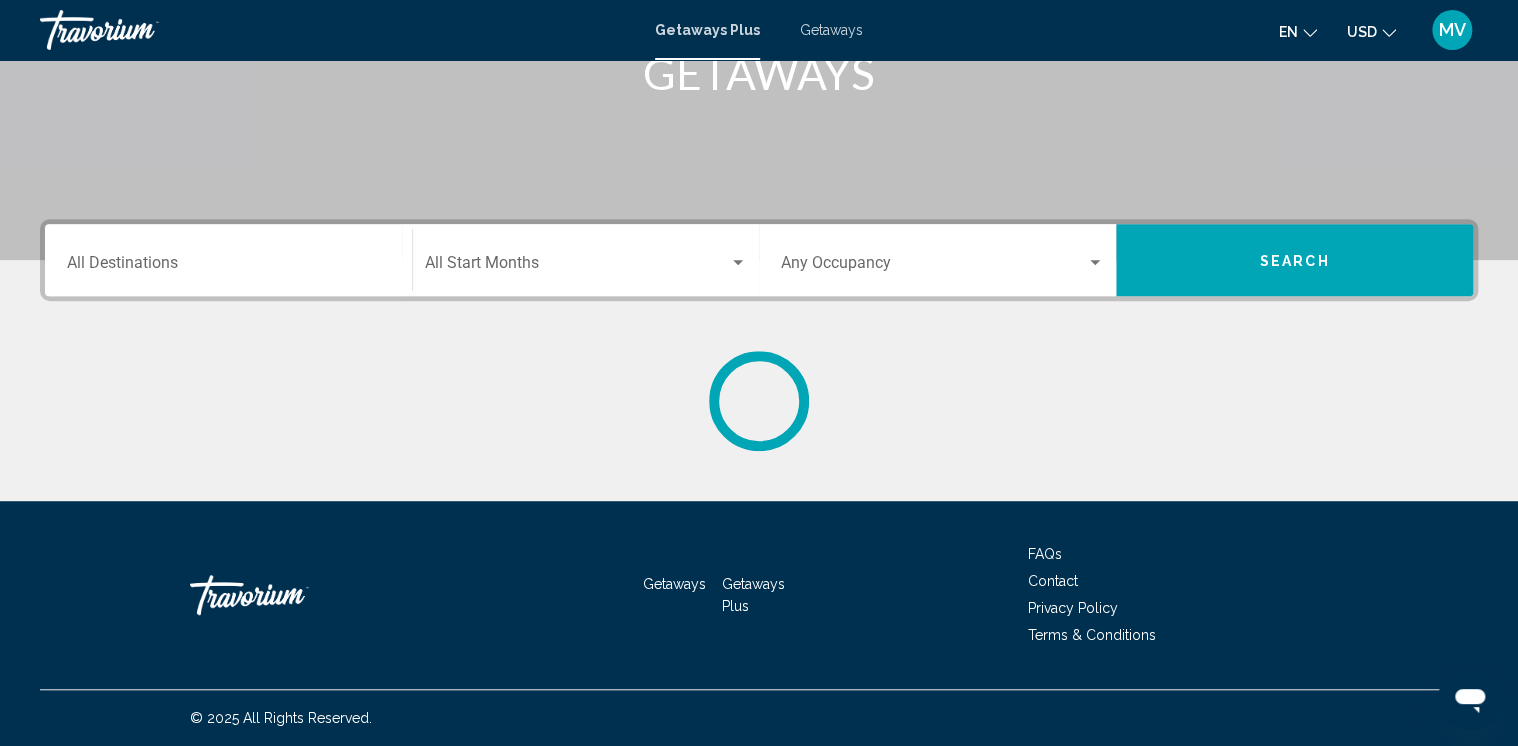 click on "Destination All Destinations" at bounding box center [228, 267] 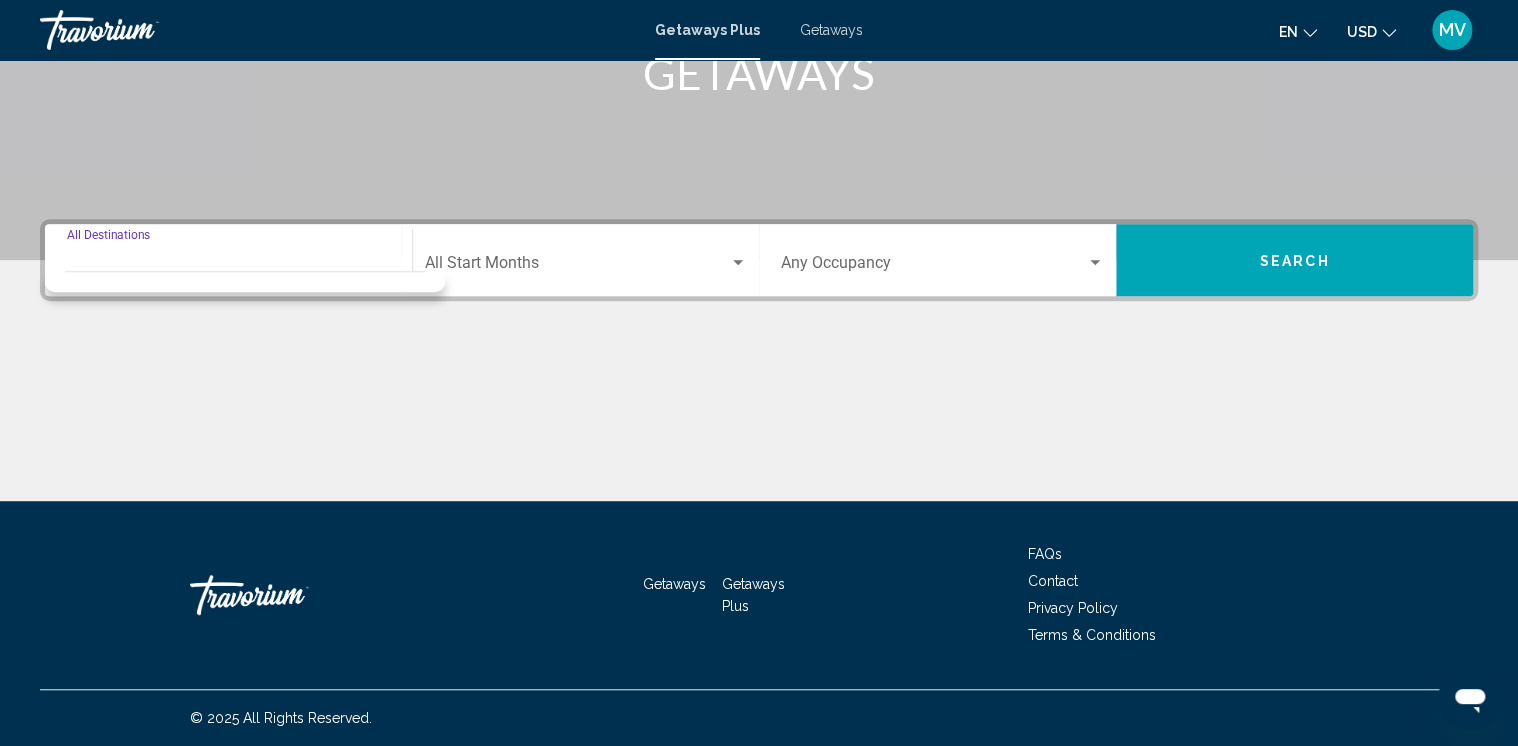 click on "Destination All Destinations" at bounding box center (228, 267) 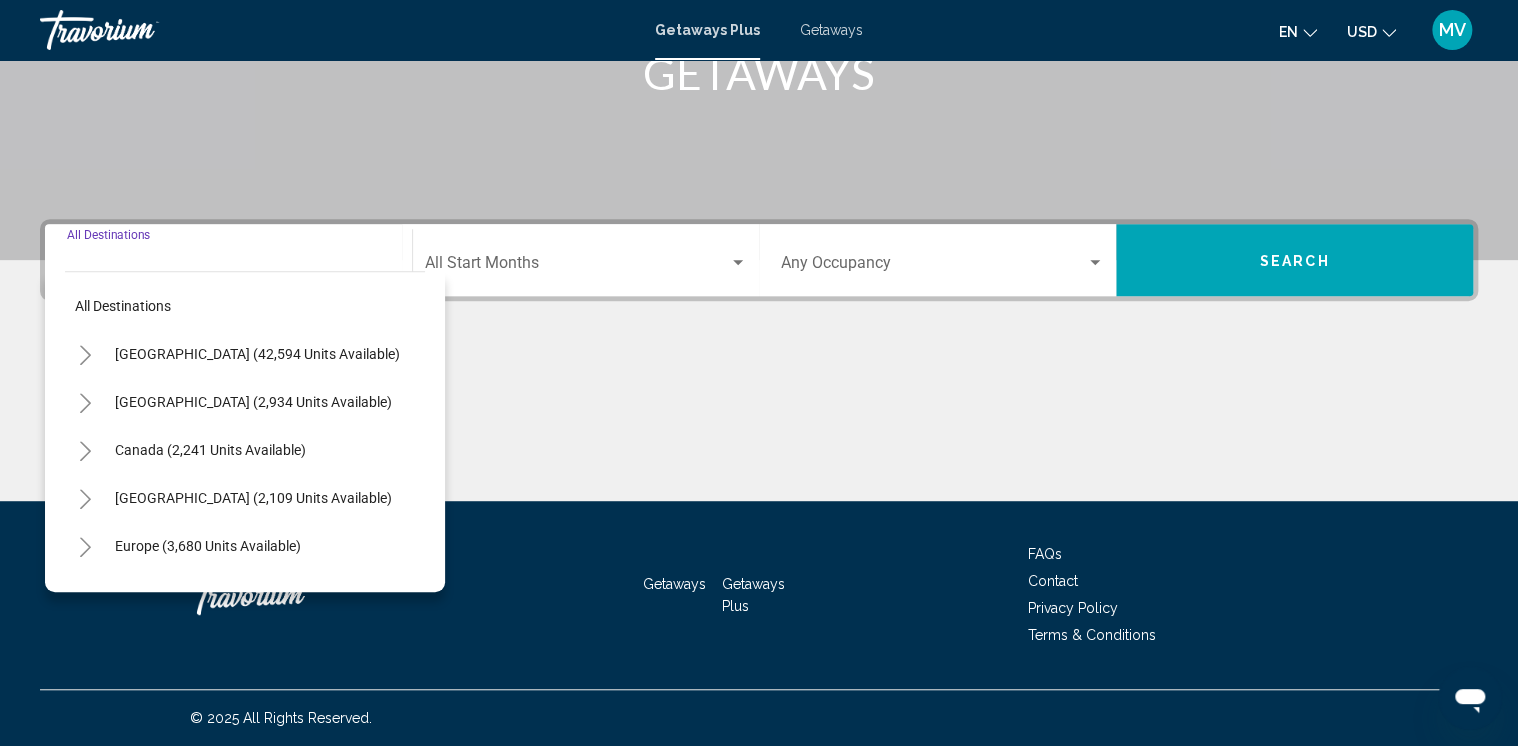 click on "Start Month All Start Months" 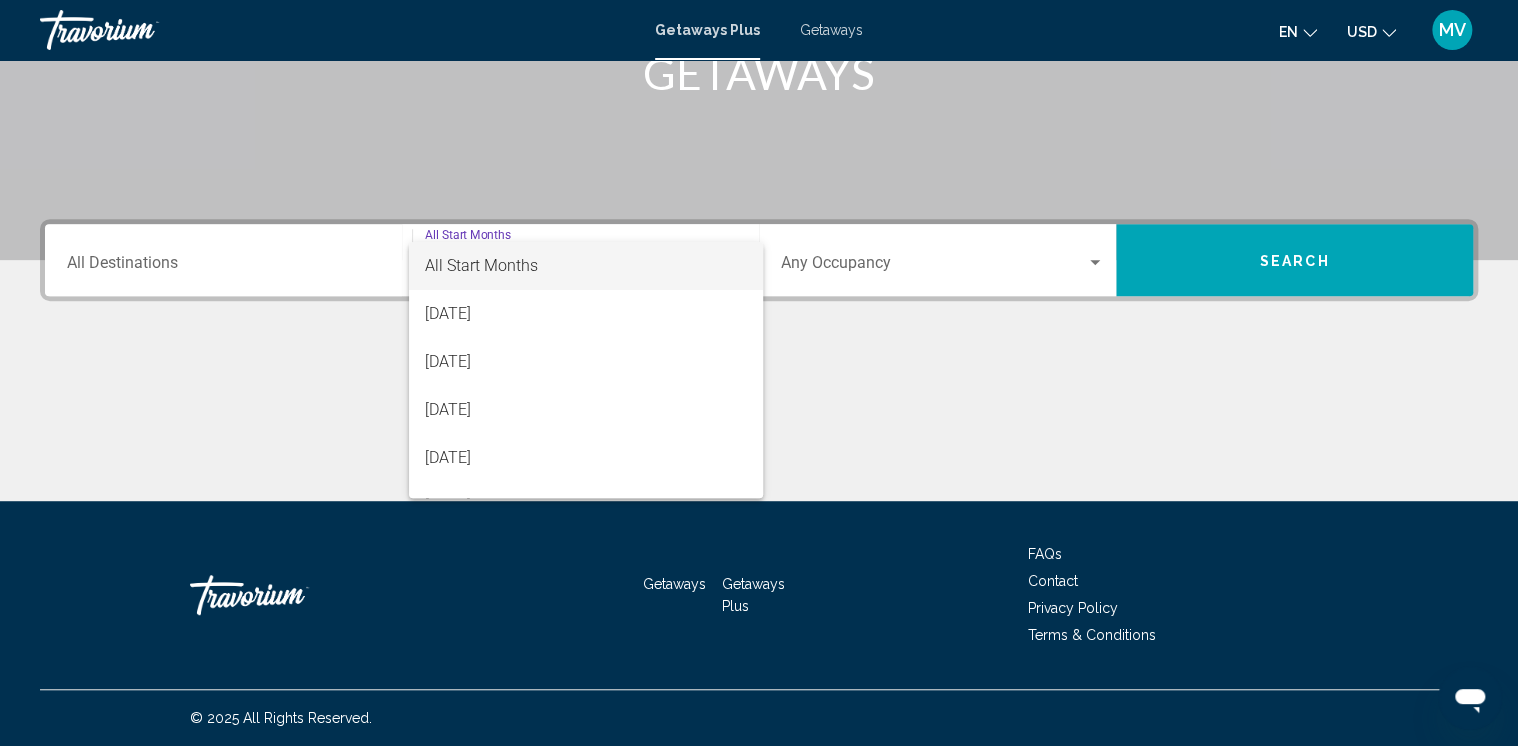 click at bounding box center (759, 373) 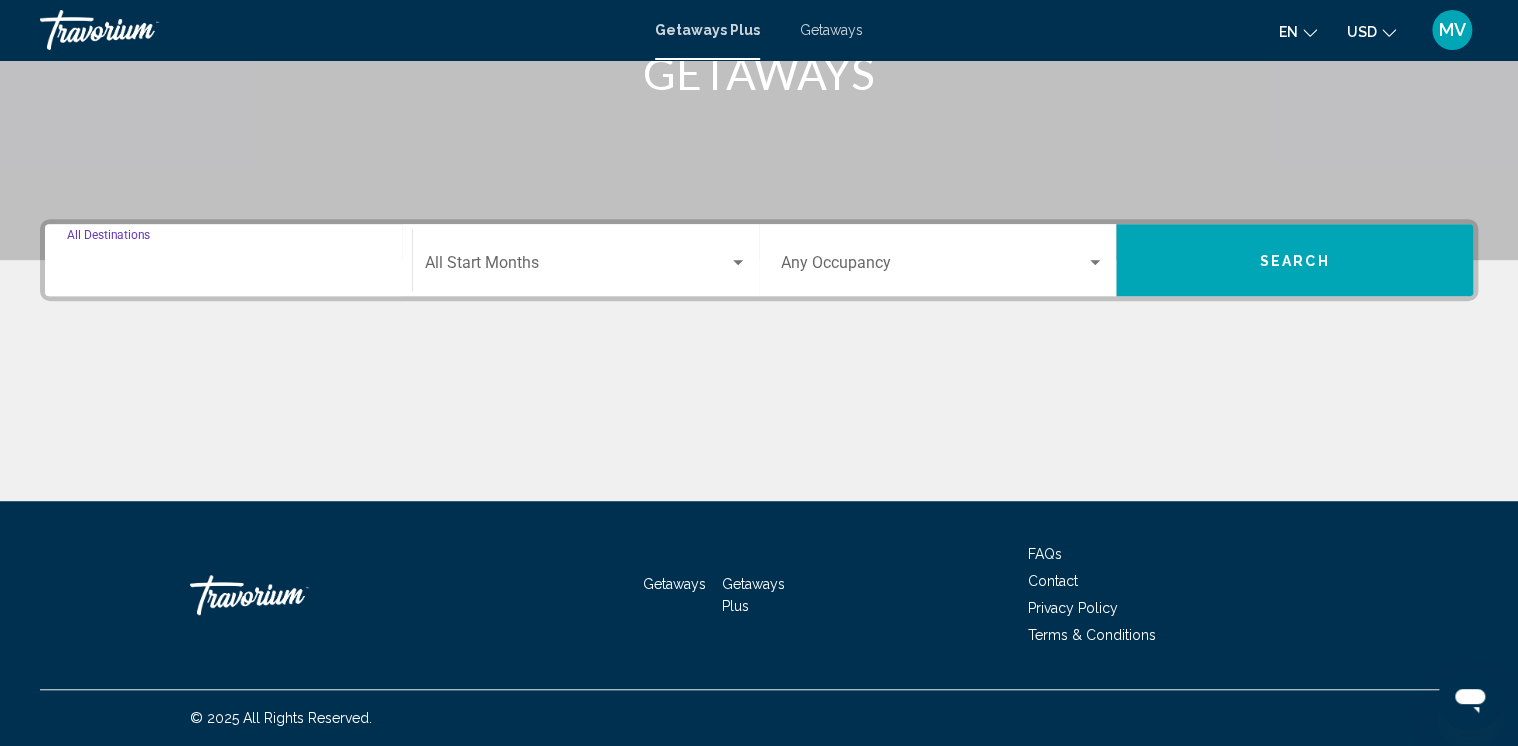 click on "Destination All Destinations" at bounding box center [228, 267] 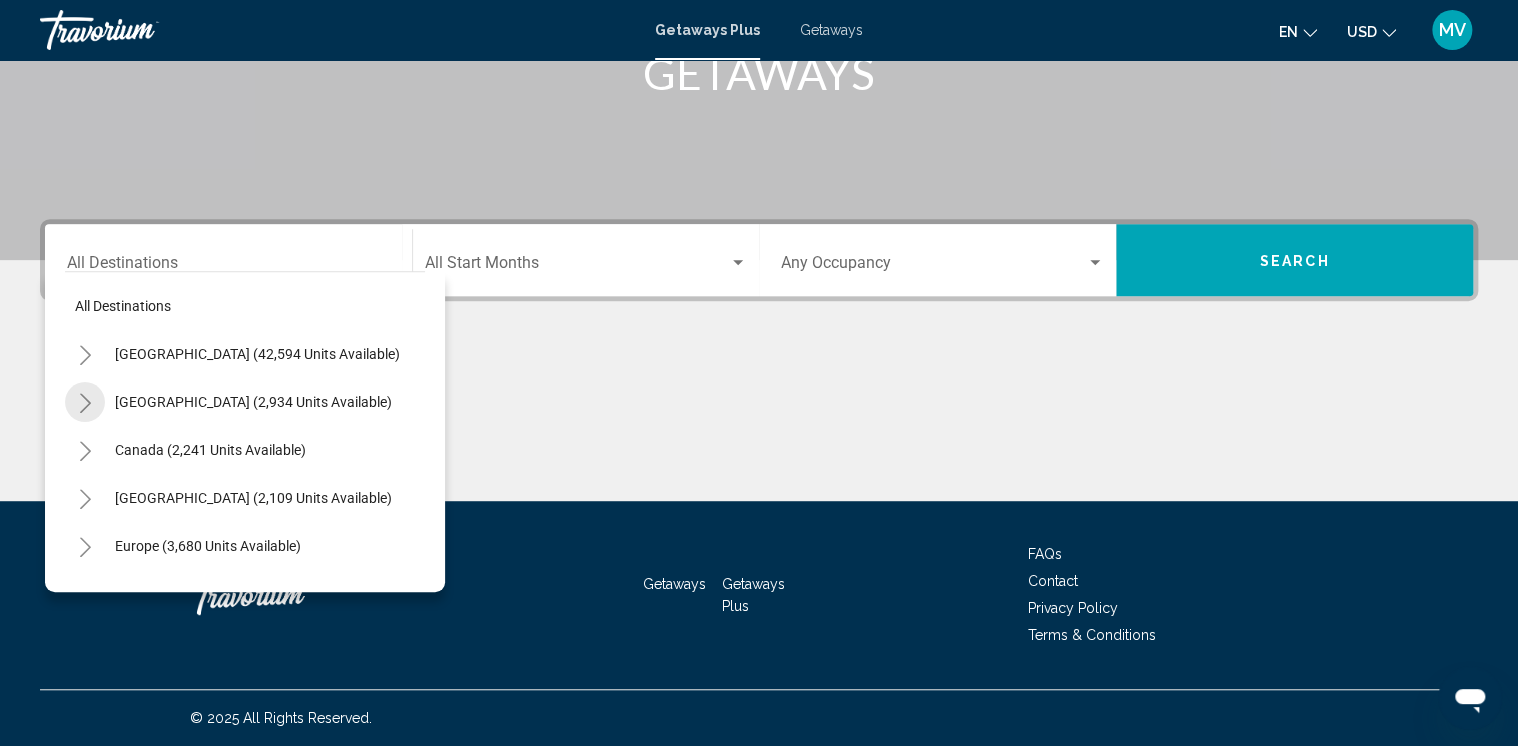 click 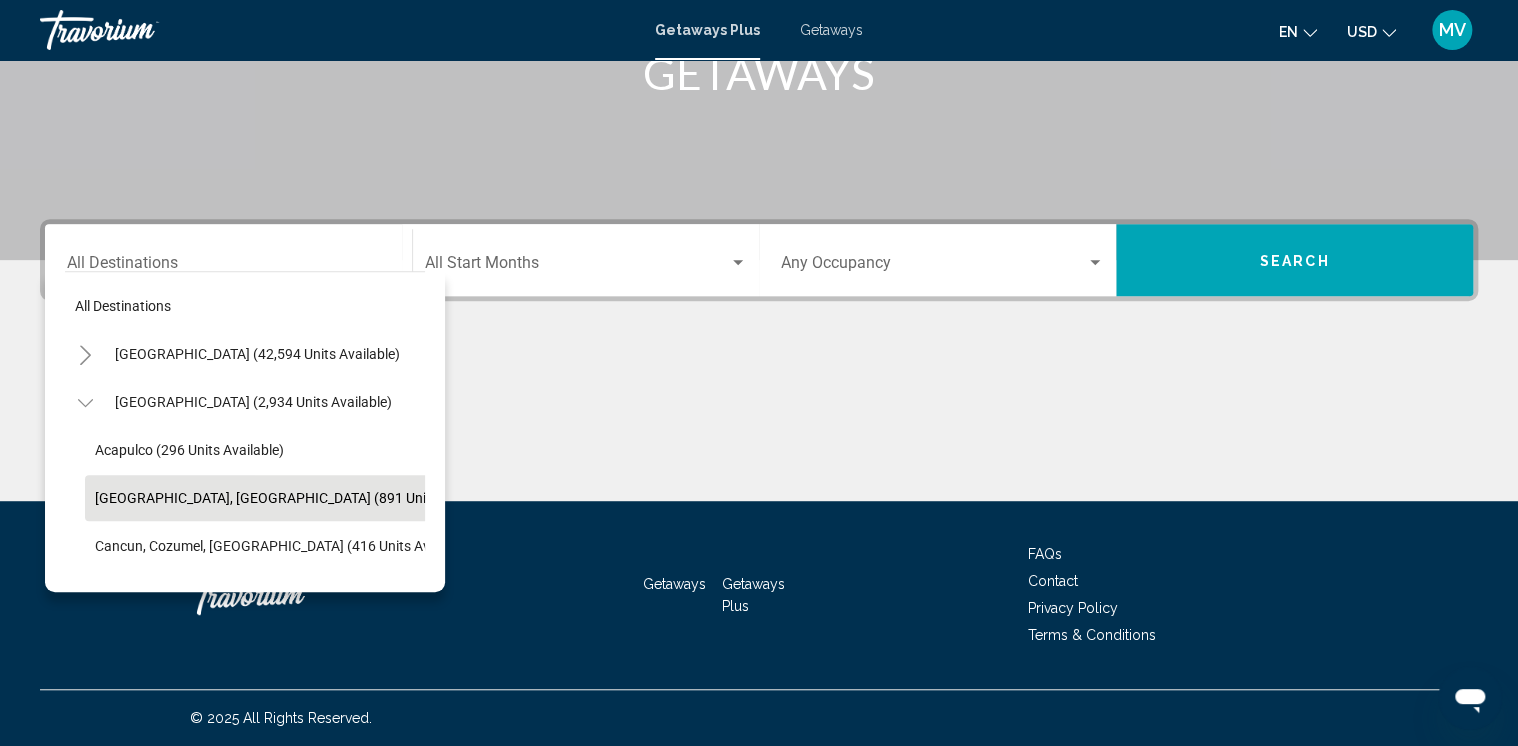 click on "[GEOGRAPHIC_DATA], [GEOGRAPHIC_DATA] (891 units available)" 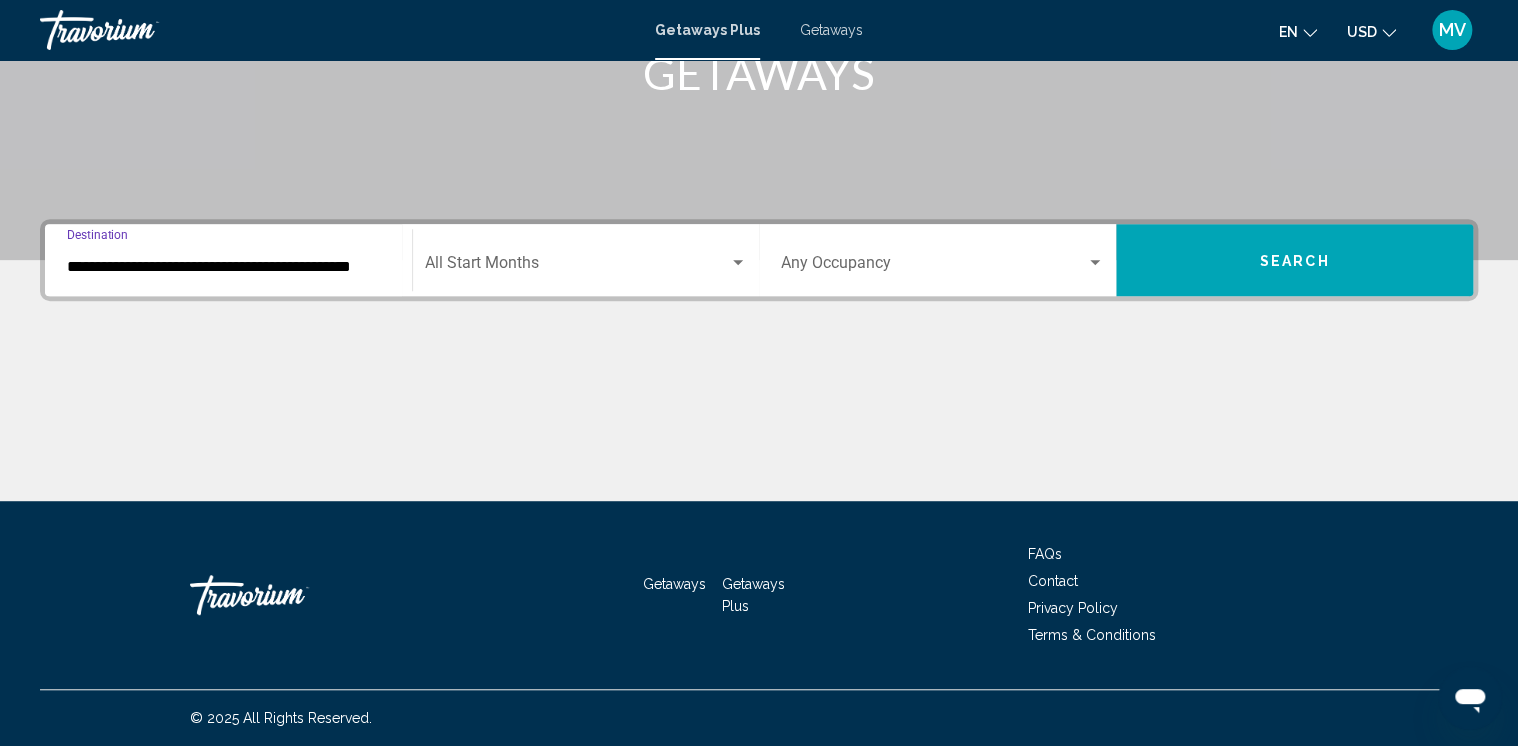 click at bounding box center [738, 263] 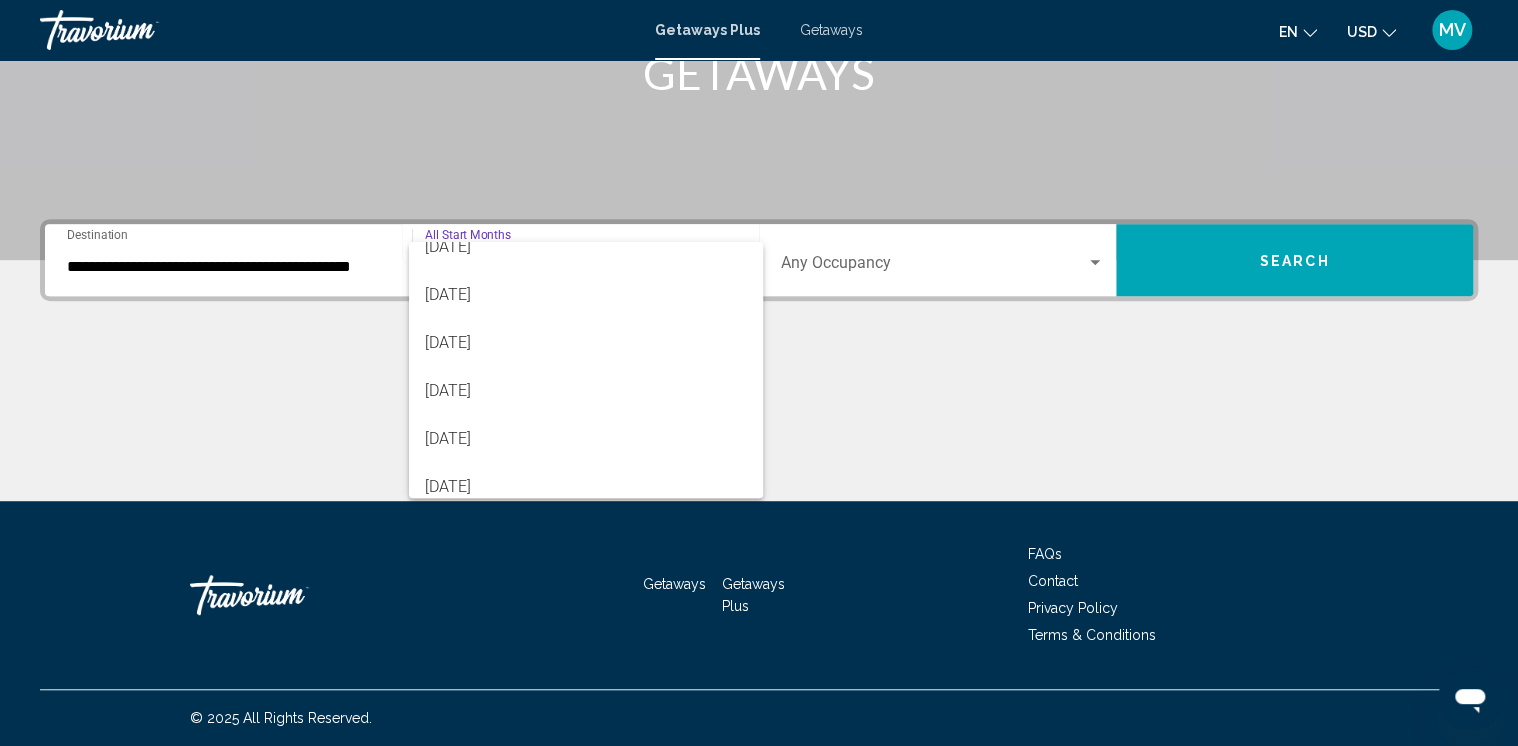 scroll, scrollTop: 210, scrollLeft: 0, axis: vertical 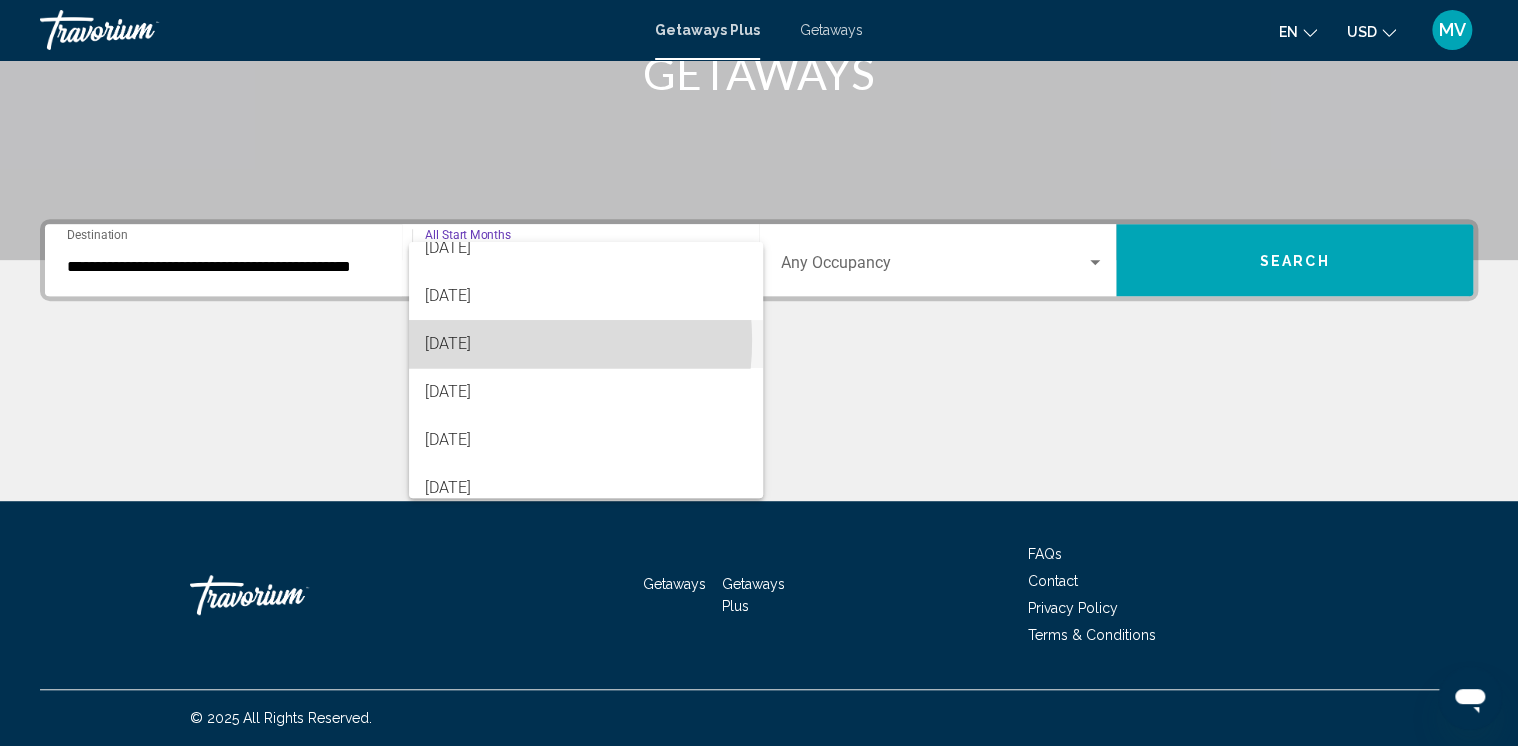 click on "[DATE]" at bounding box center [586, 344] 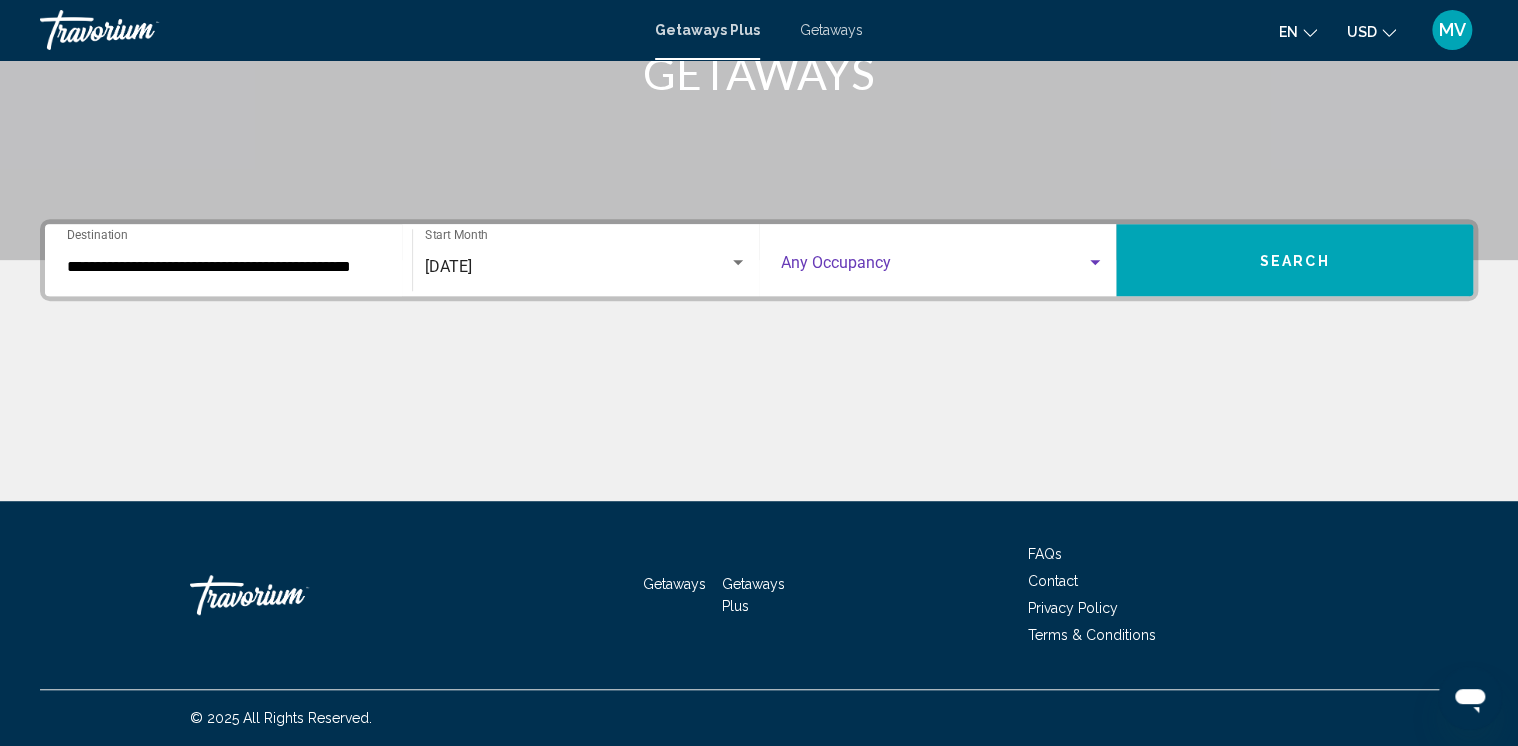 click at bounding box center (1095, 263) 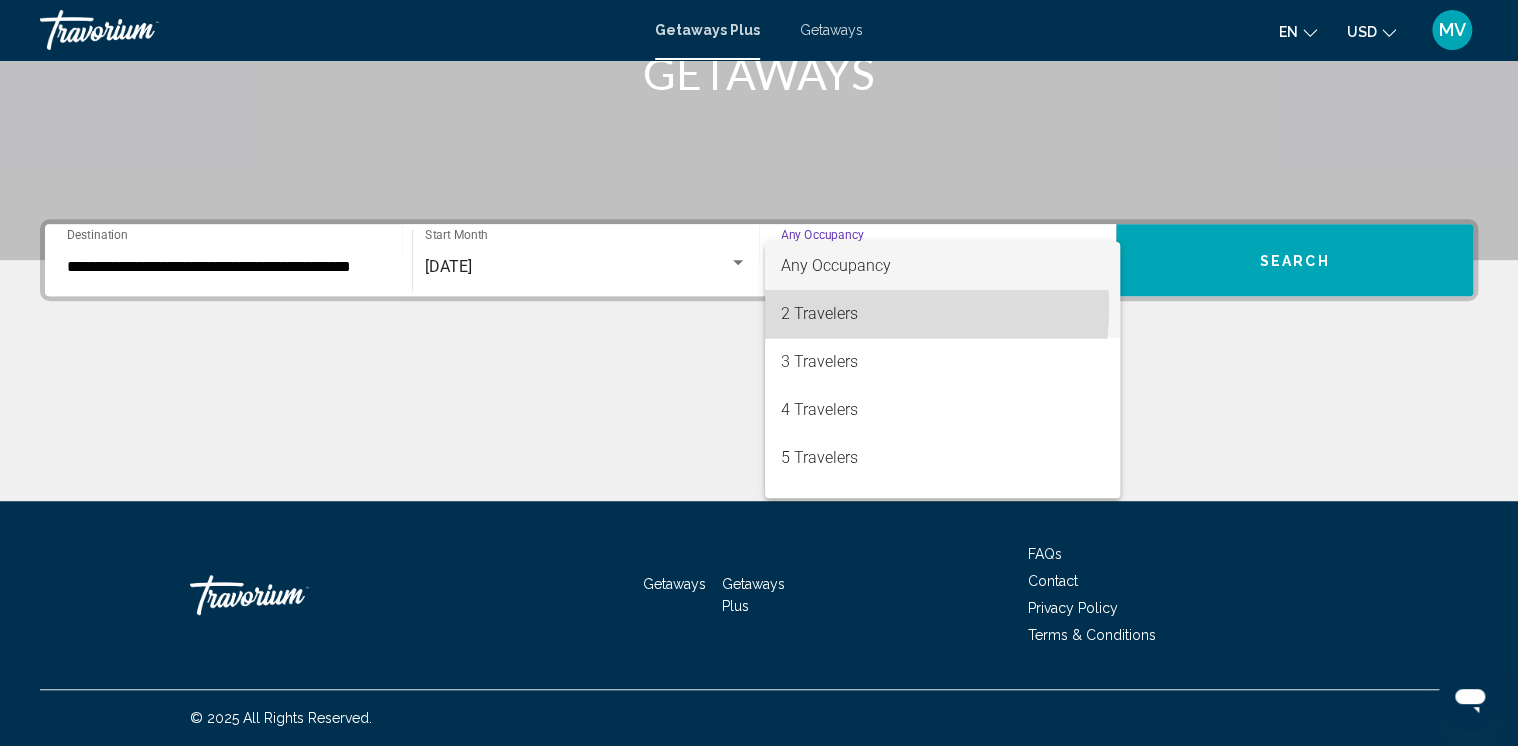 click on "2 Travelers" at bounding box center [942, 314] 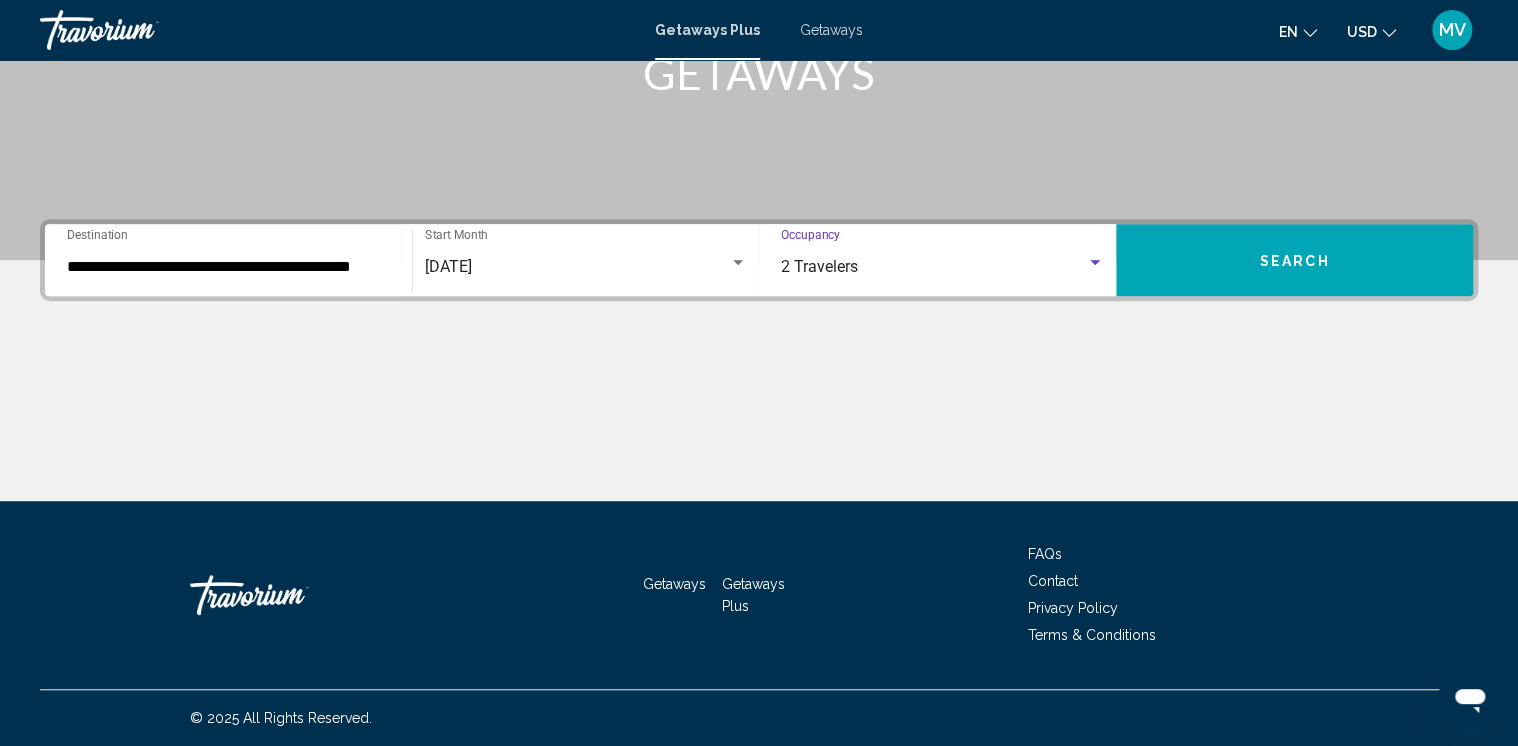 click on "Search" at bounding box center [1295, 261] 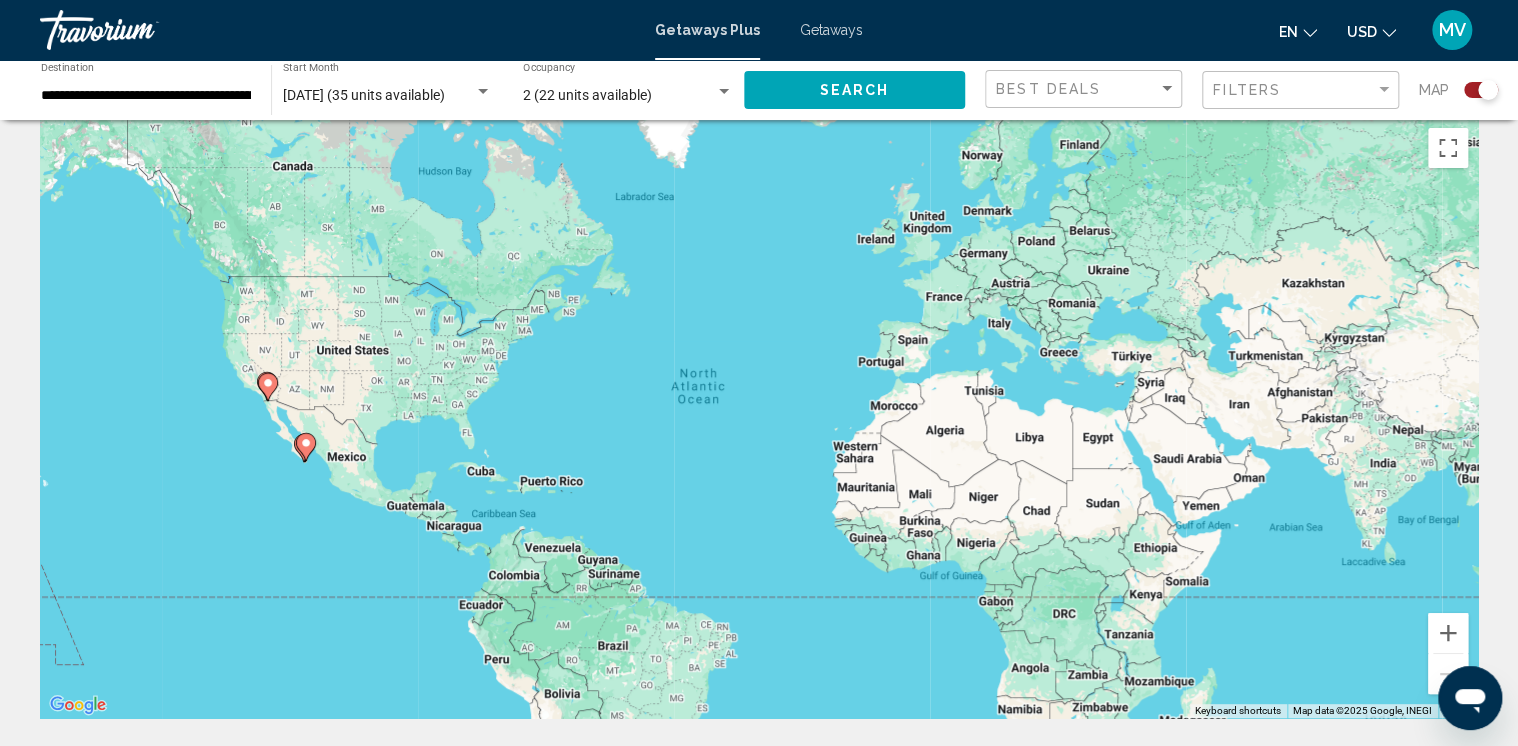 scroll, scrollTop: 0, scrollLeft: 0, axis: both 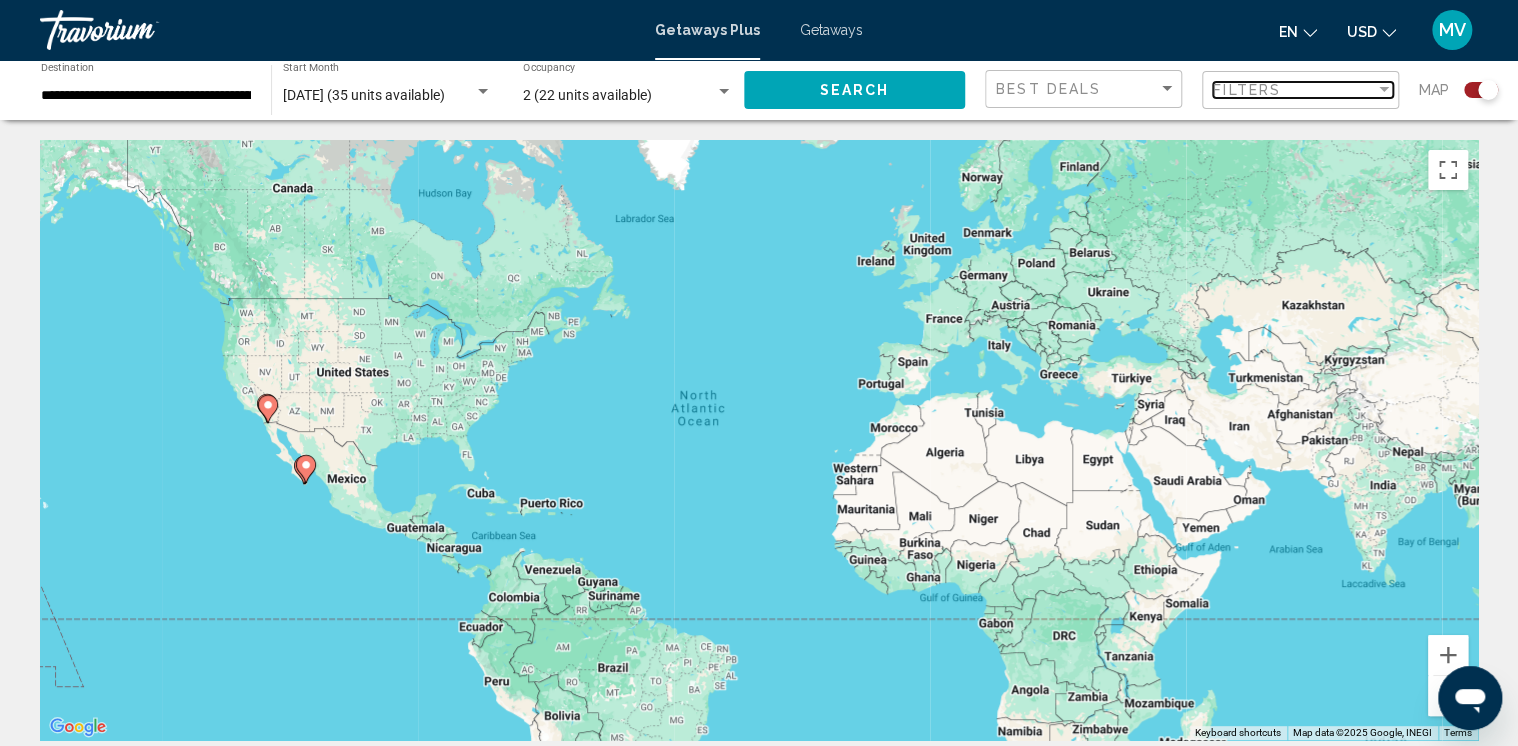 click on "Filters" at bounding box center (1294, 90) 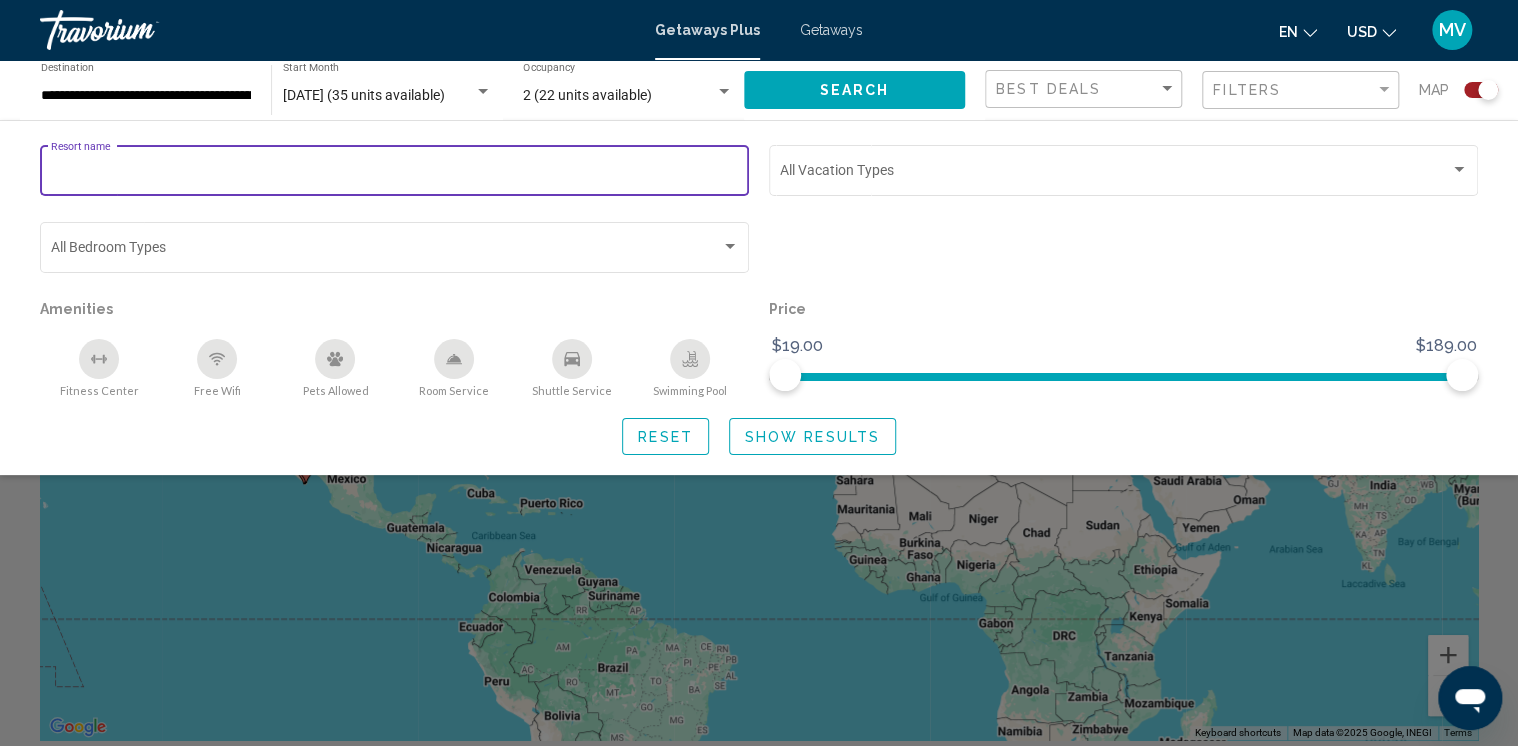 click on "Resort name" at bounding box center (395, 174) 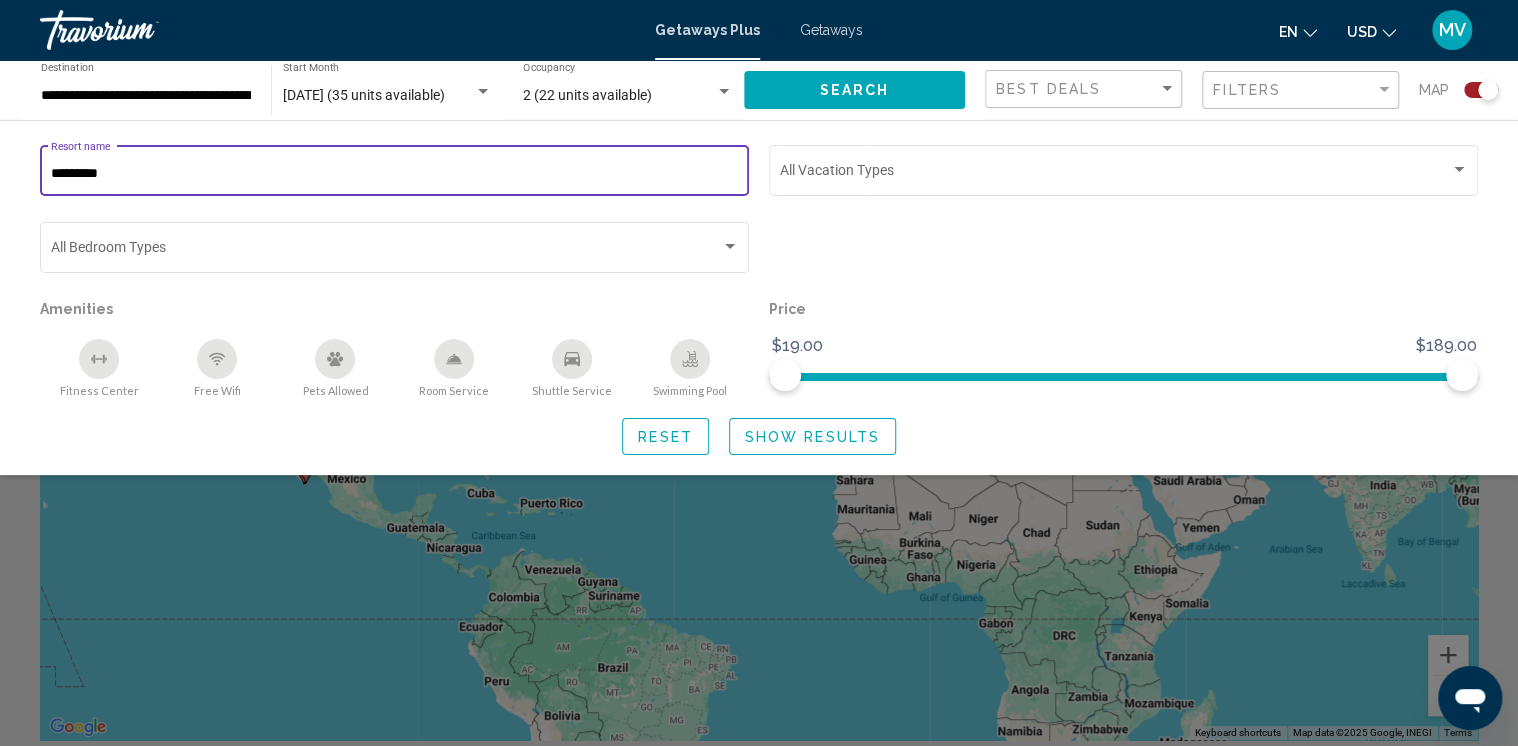 type on "*********" 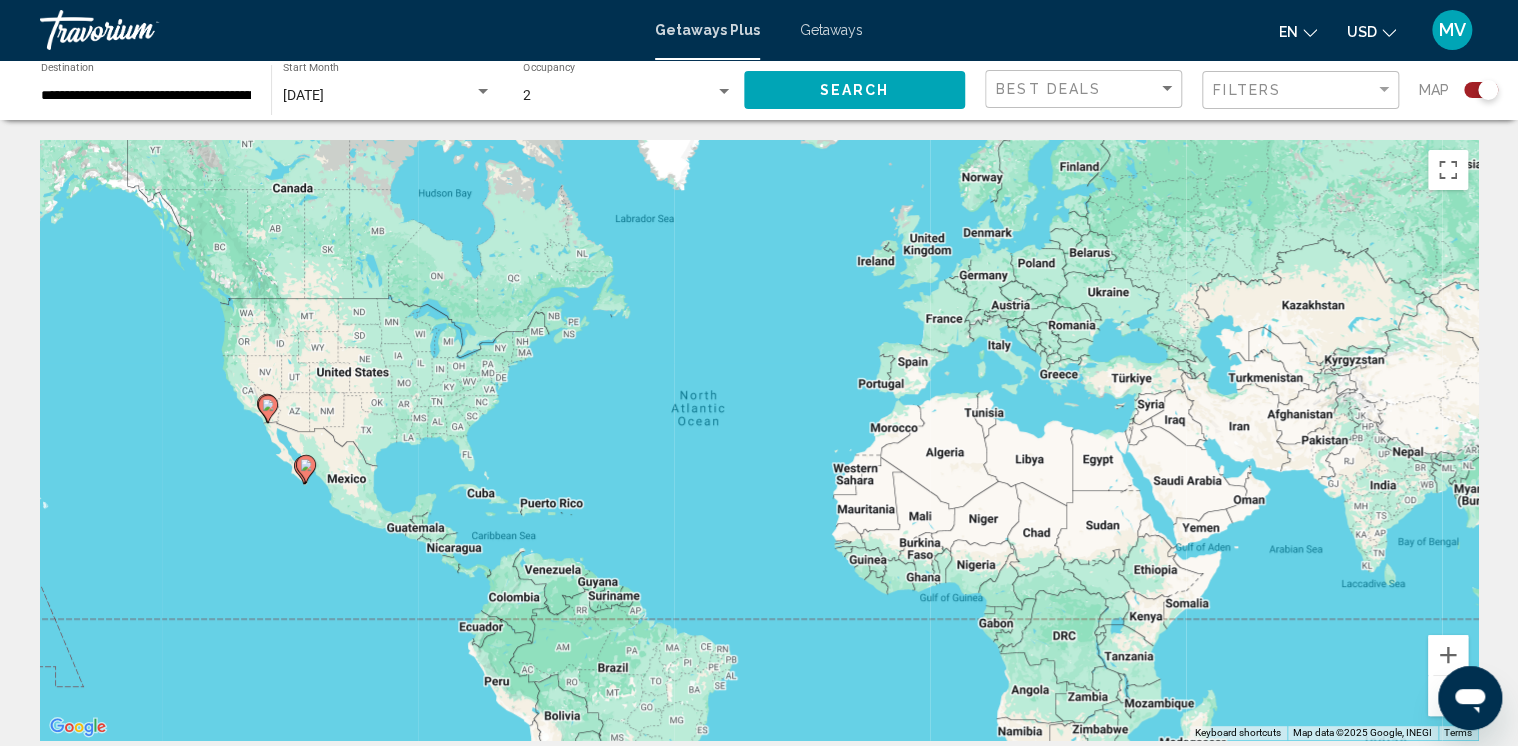 scroll, scrollTop: 0, scrollLeft: 0, axis: both 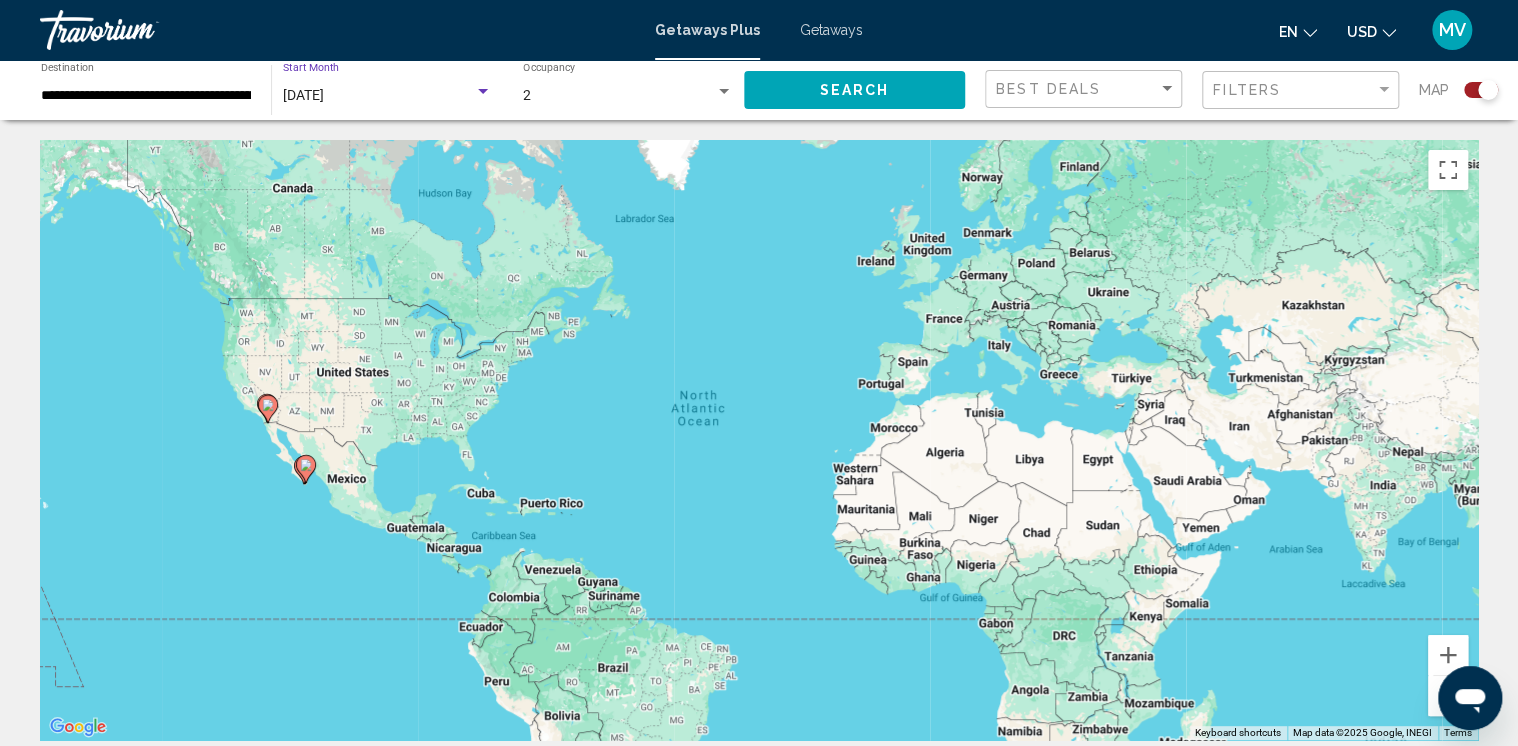 click at bounding box center (483, 91) 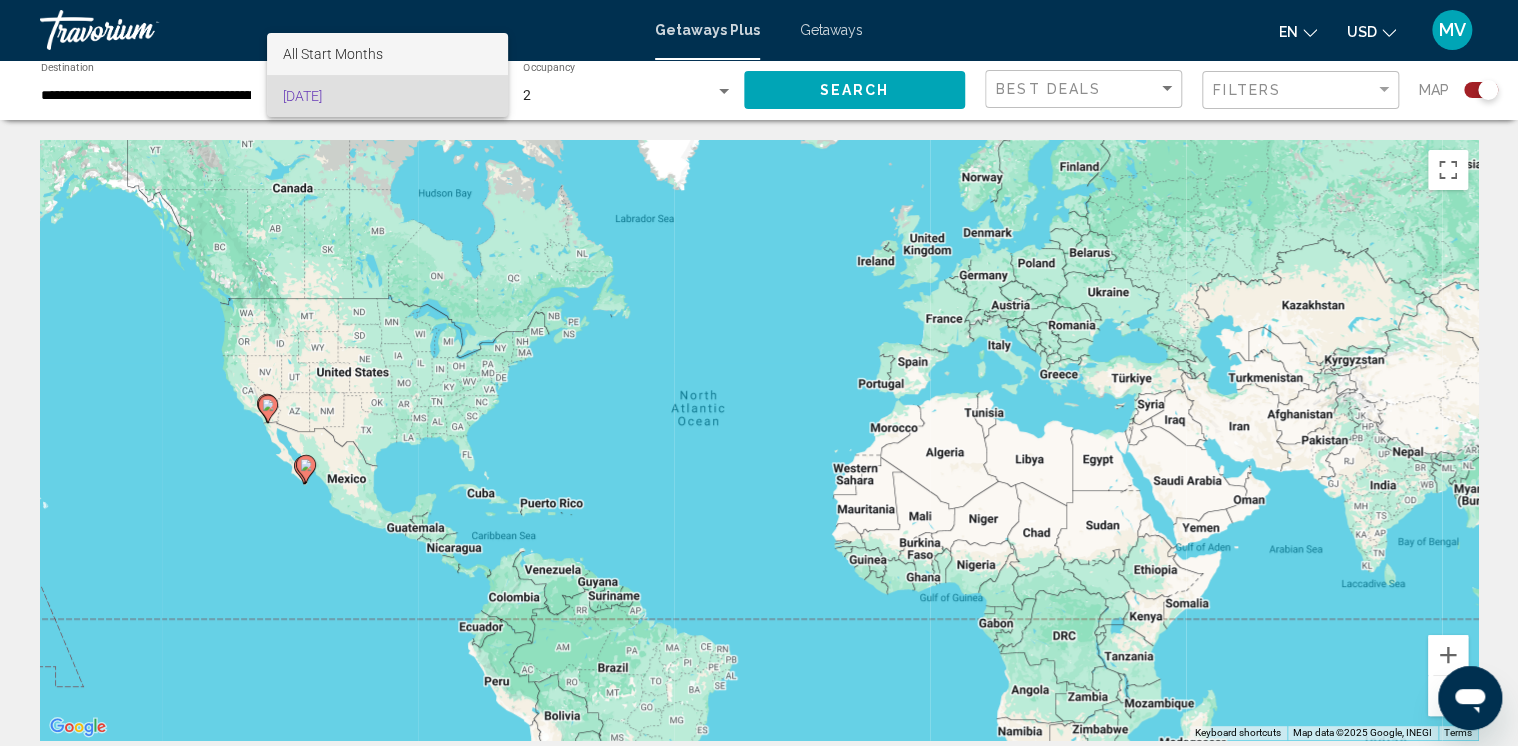 click on "All Start Months" at bounding box center [387, 54] 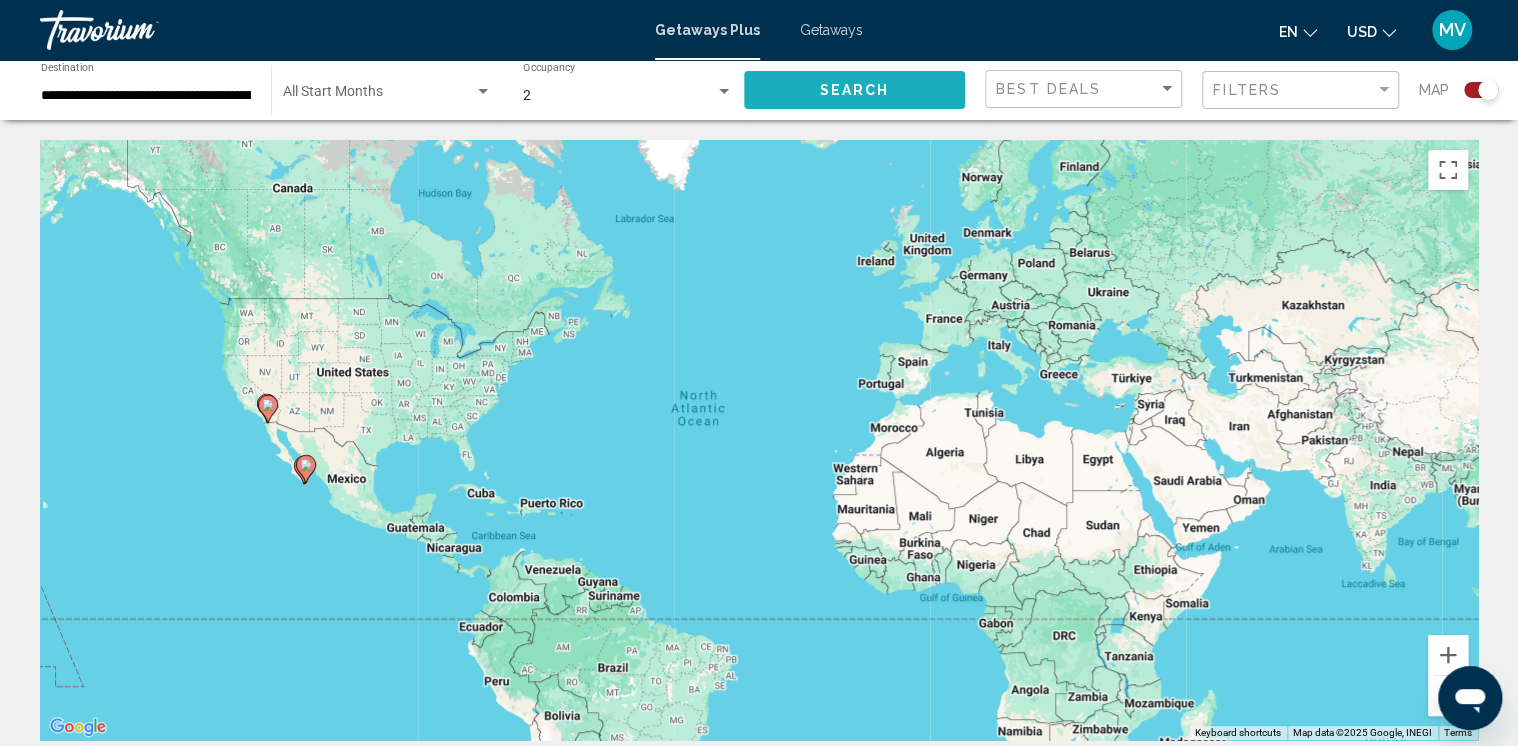 click on "Search" 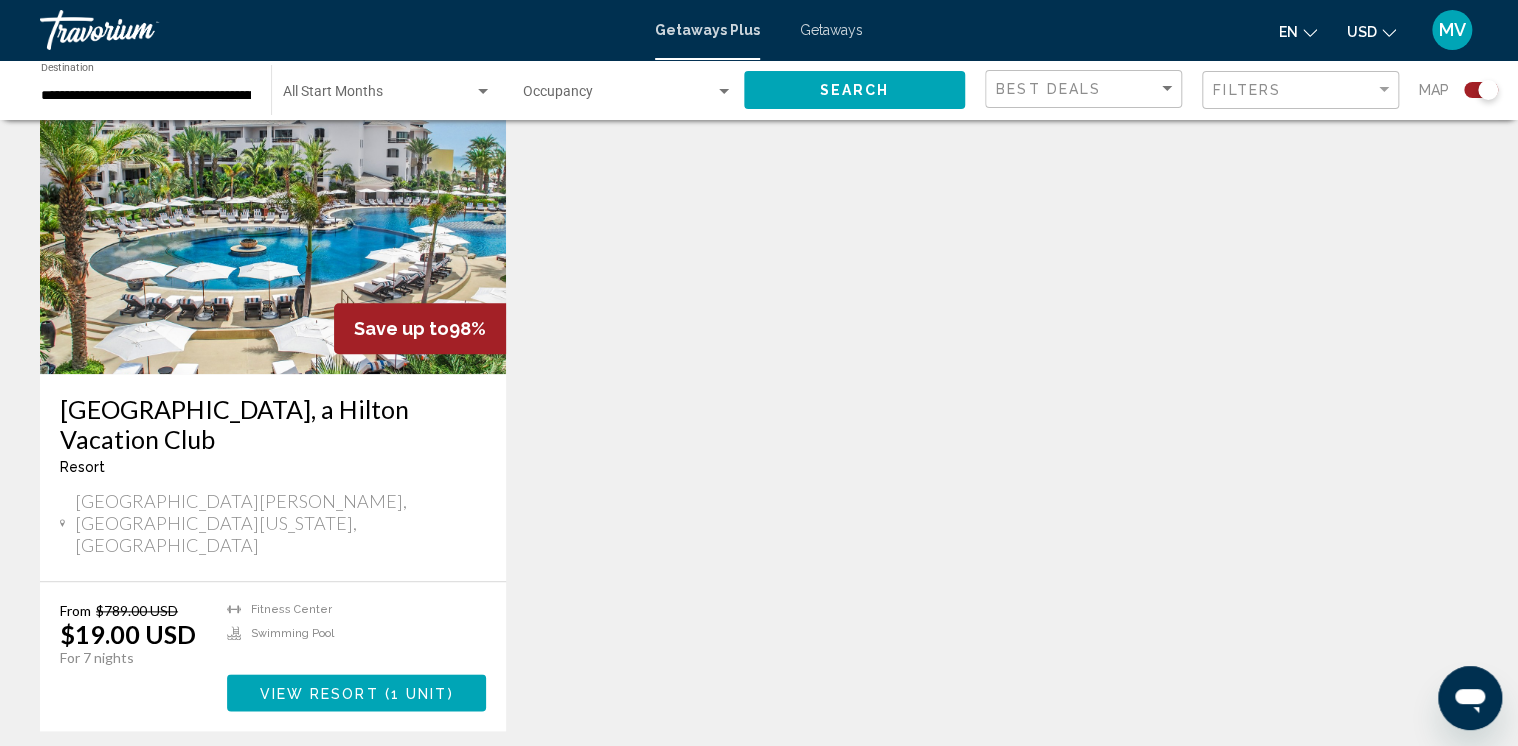 scroll, scrollTop: 772, scrollLeft: 0, axis: vertical 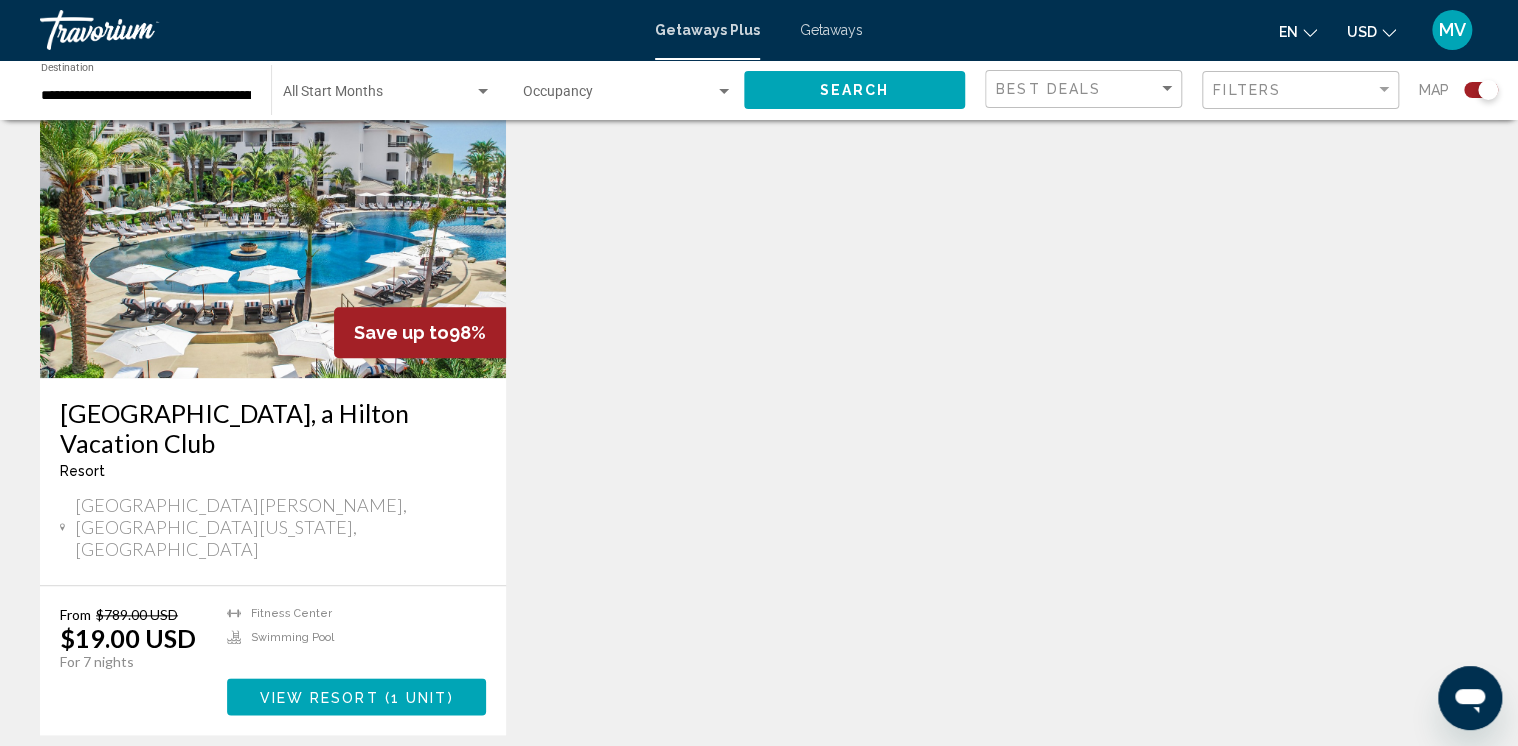 click at bounding box center [273, 218] 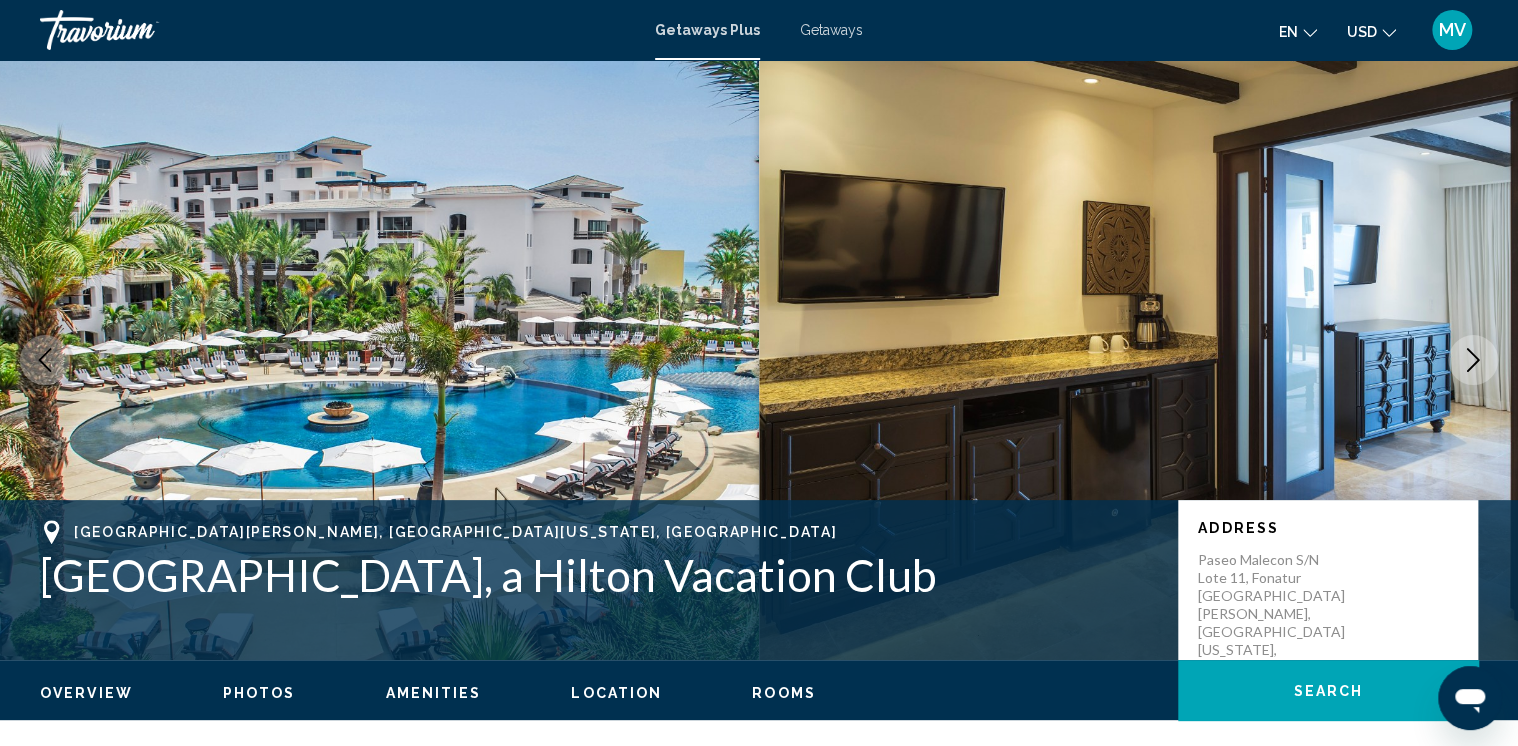 scroll, scrollTop: 0, scrollLeft: 0, axis: both 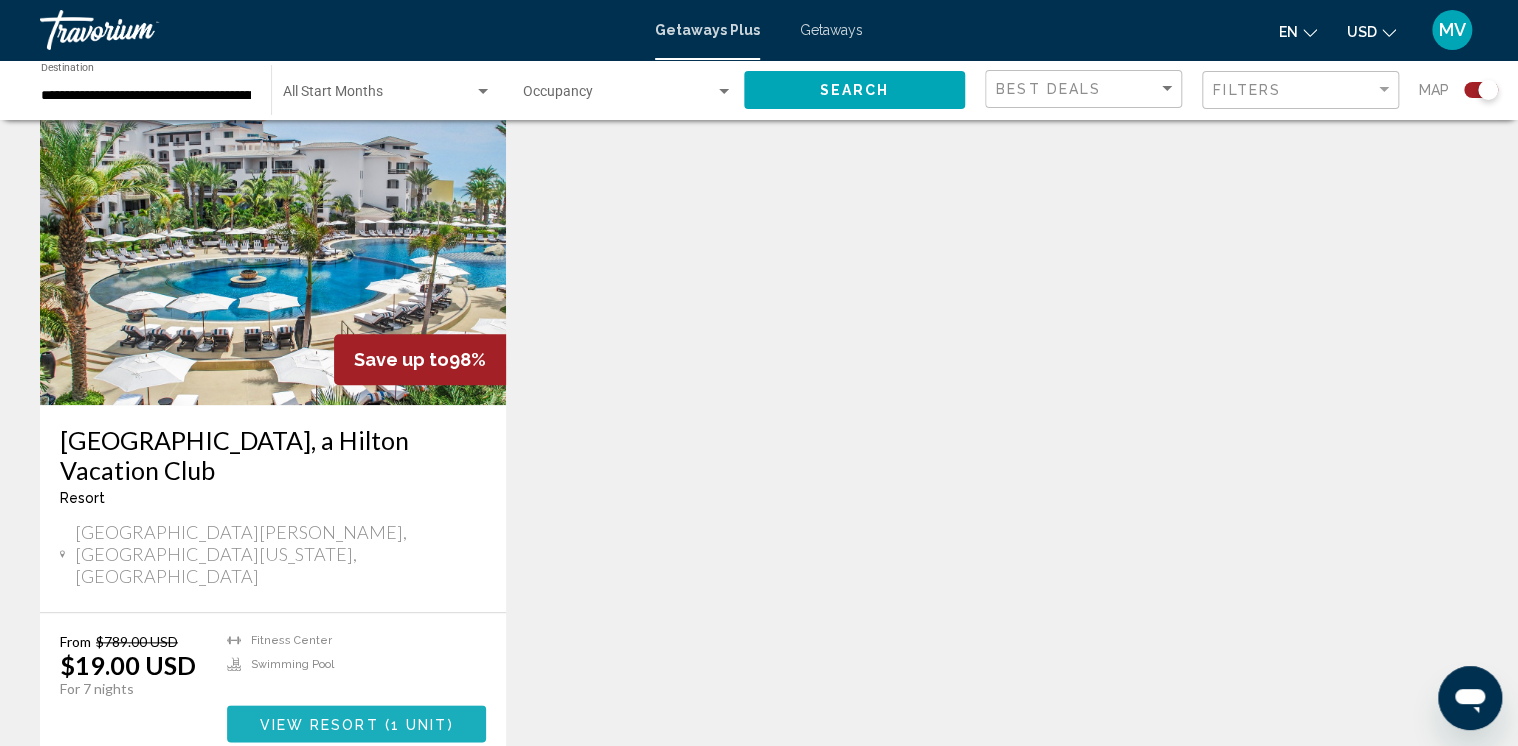 click on "View Resort" at bounding box center (318, 724) 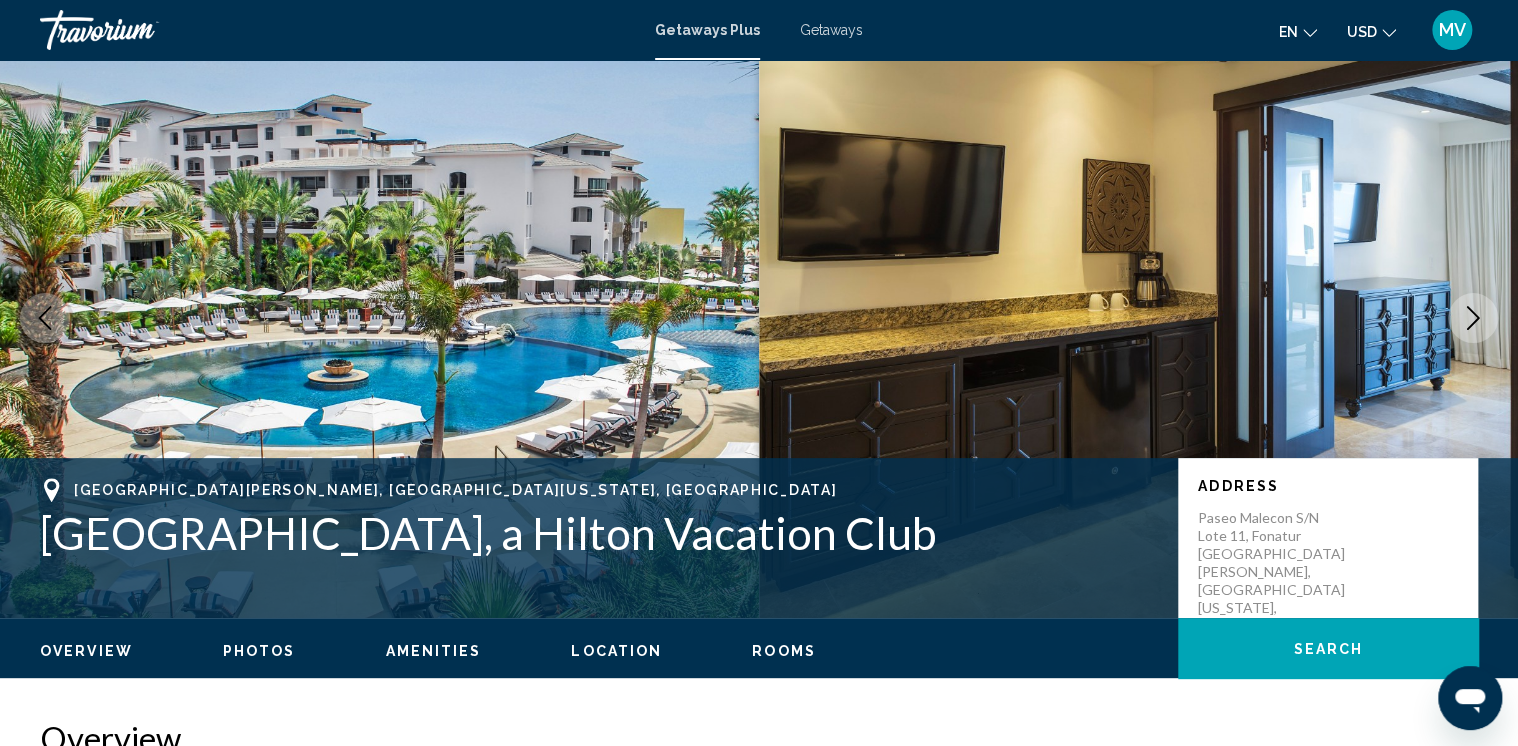 scroll, scrollTop: 0, scrollLeft: 0, axis: both 